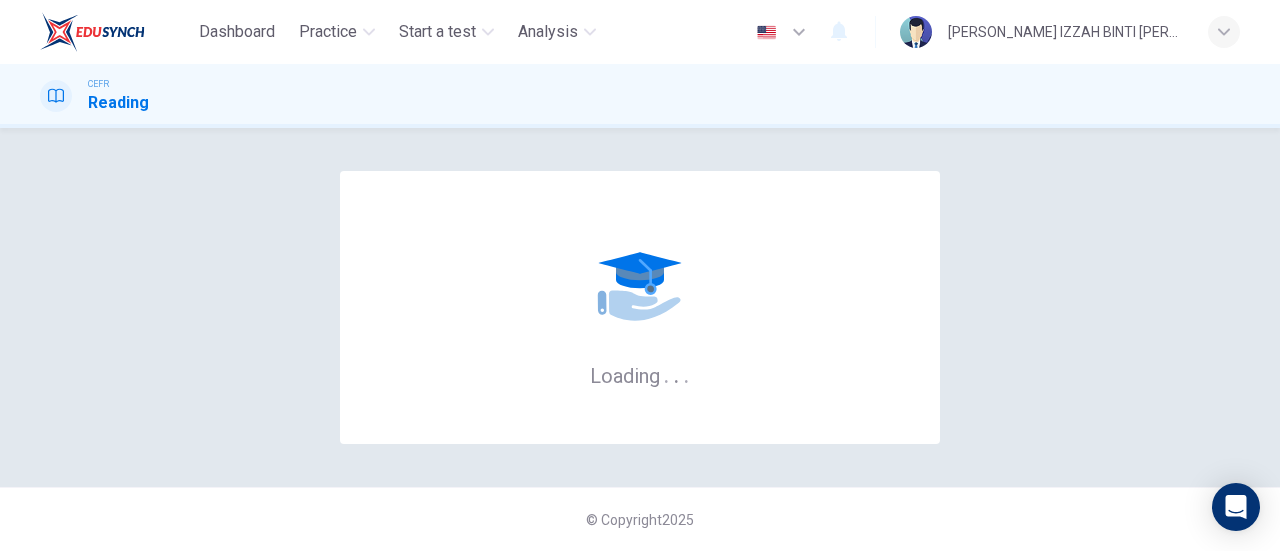 scroll, scrollTop: 0, scrollLeft: 0, axis: both 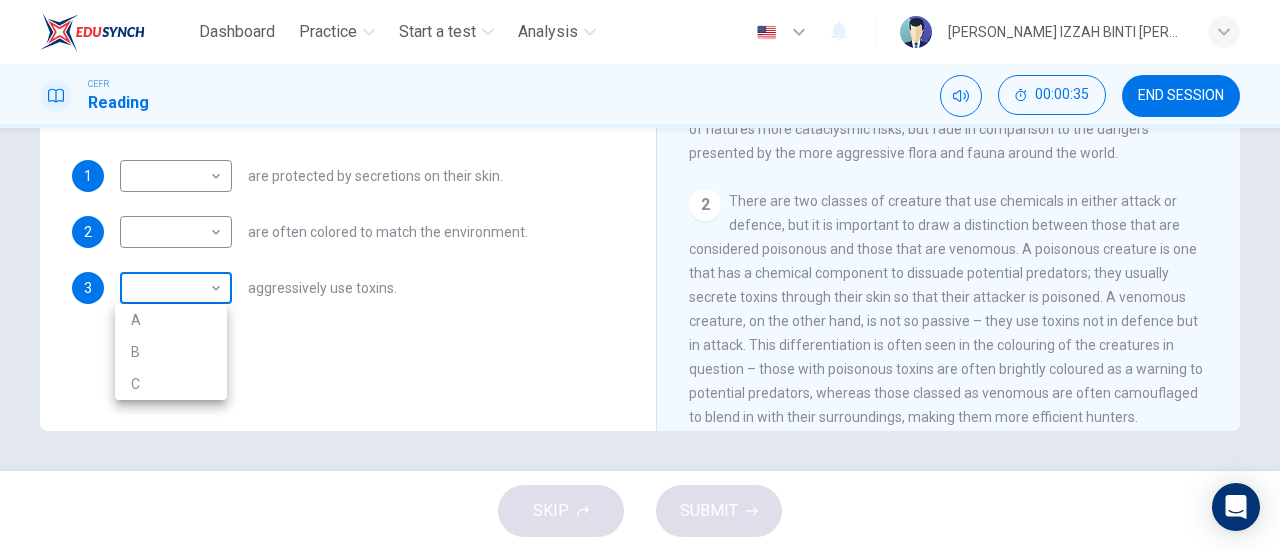 click on "Dashboard Practice Start a test Analysis English en ​ [PERSON_NAME] IZZAH BINTI [PERSON_NAME] CEFR Reading 00:00:35 END SESSION Questions 1 - 3 Write the correct letter,  A ,  B  or  C  in the boxes below.
According to the information in the passage, classify the following information
as relating to: A Poisonous Creatures B Venomous Creatures C Both poisonous and venomous creatures 1 ​ ​ are protected by secretions on their skin. 2 ​ ​ are often colored to match the environment. 3 ​ ​ aggressively use toxins. Poisonous Animals CLICK TO ZOOM Click to Zoom 1 Often [MEDICAL_DATA] and beautiful, there are so many potential dangers, often lethal, hidden in the natural world that our continued existence on the planet is actually quite astounding. Earthquakes, tsunami and volcanoes are some of natures more cataclysmic risks, but fade in comparison to the dangers presented by the more aggressive flora and fauna around the world. 2 3 4 5 6 SKIP SUBMIT EduSynch - Online Language Proficiency Testing
Dashboard A B" at bounding box center [640, 275] 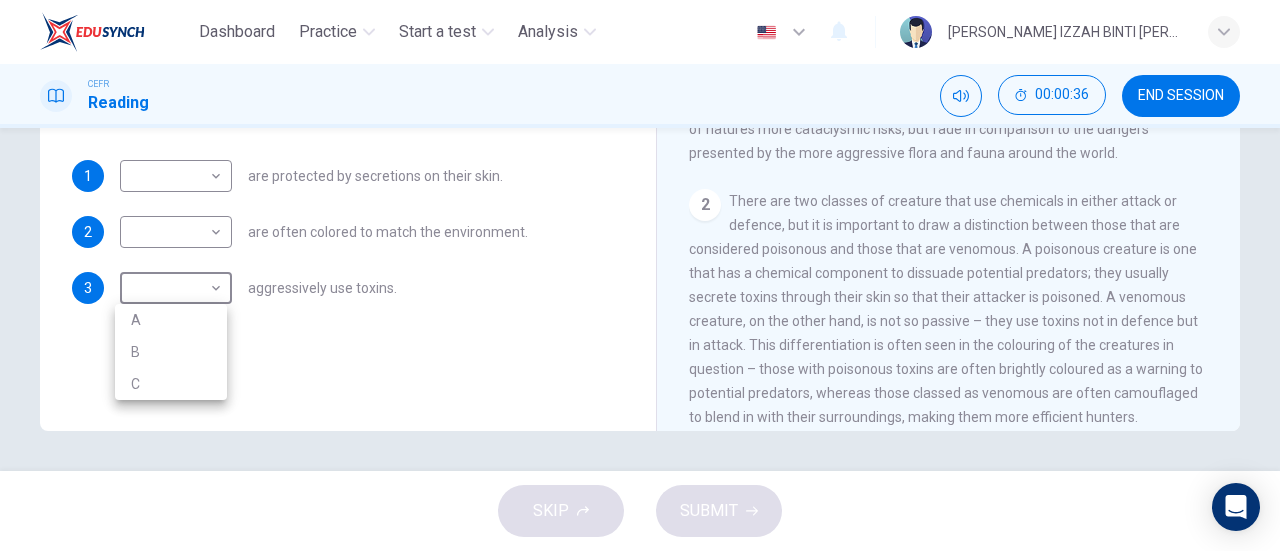 click on "A" at bounding box center [171, 320] 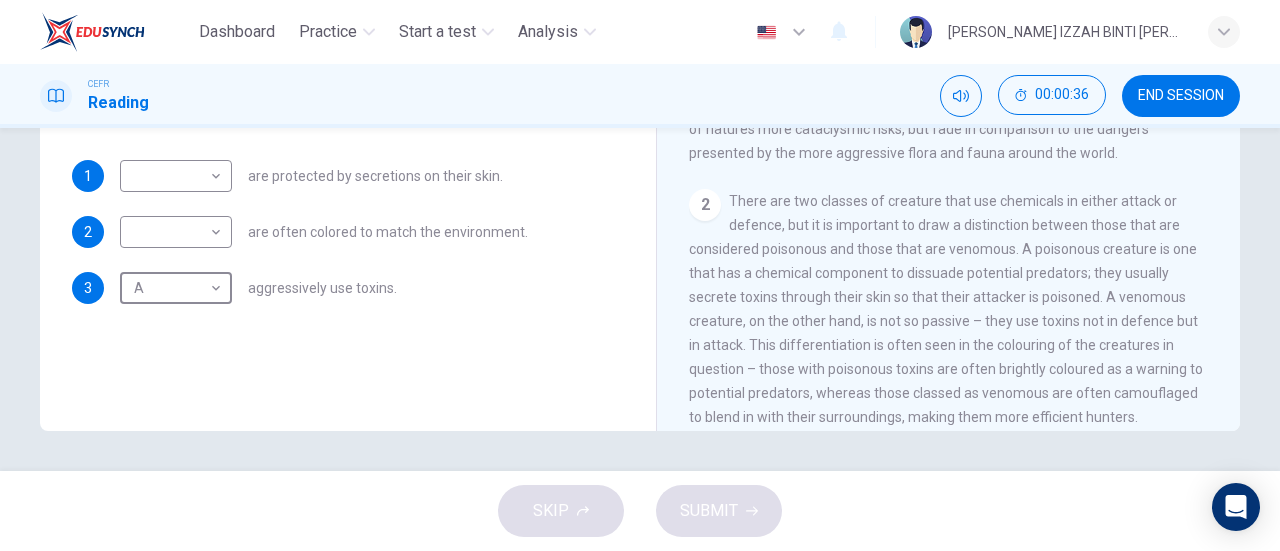 type on "A" 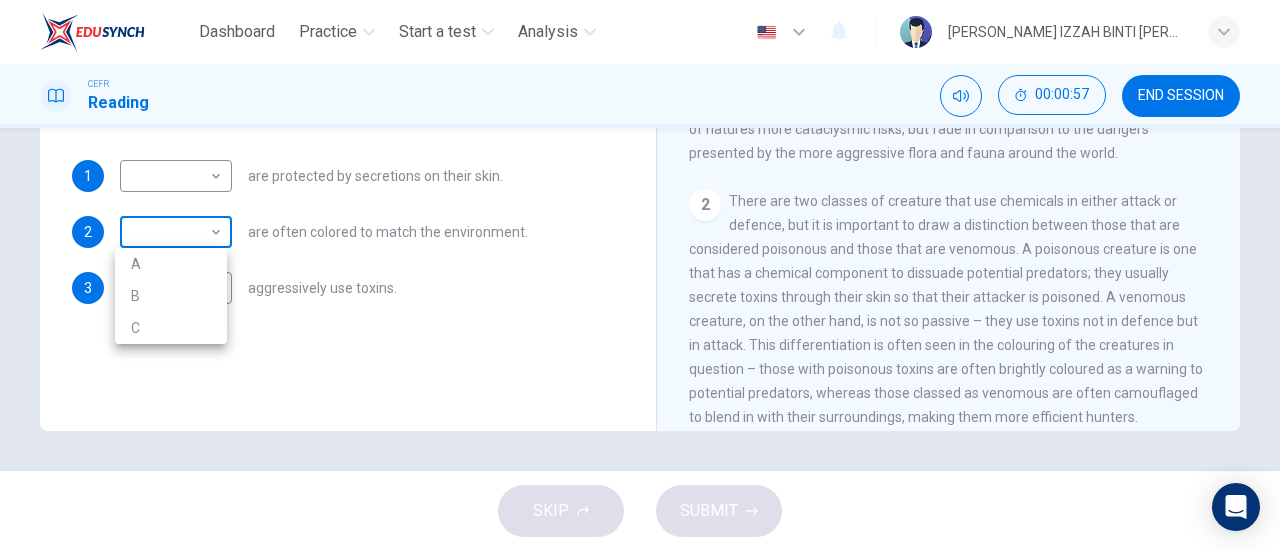 click on "Dashboard Practice Start a test Analysis English en ​ WAN NURUL IZZAH BINTI WAN ZAIDI CEFR Reading 00:00:57 END SESSION Questions 1 - 3 Write the correct letter,  A ,  B  or  C  in the boxes below.
According to the information in the passage, classify the following information
as relating to: A Poisonous Creatures B Venomous Creatures C Both poisonous and venomous creatures 1 ​ ​ are protected by secretions on their skin. 2 ​ ​ are often colored to match the environment. 3 A A ​ aggressively use toxins. Poisonous Animals CLICK TO ZOOM Click to Zoom 1 Often benign and beautiful, there are so many potential dangers, often lethal, hidden in the natural world that our continued existence on the planet is actually quite astounding. Earthquakes, tsunami and volcanoes are some of natures more cataclysmic risks, but fade in comparison to the dangers presented by the more aggressive flora and fauna around the world. 2 3 4 5 6 SKIP SUBMIT EduSynch - Online Language Proficiency Testing
Dashboard A B" at bounding box center [640, 275] 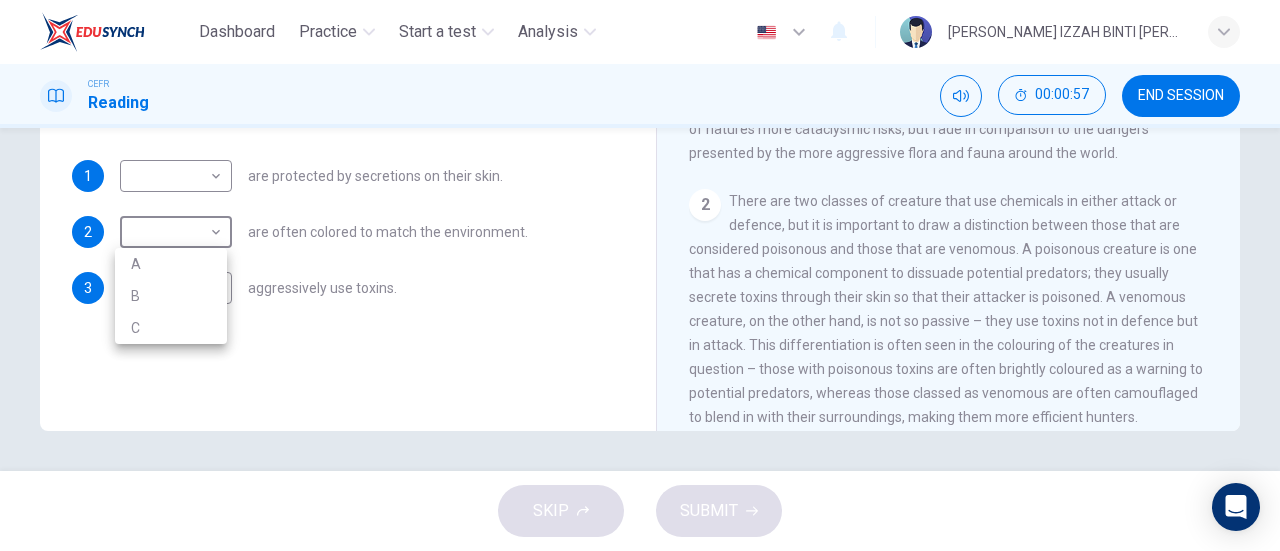 click on "B" at bounding box center [171, 296] 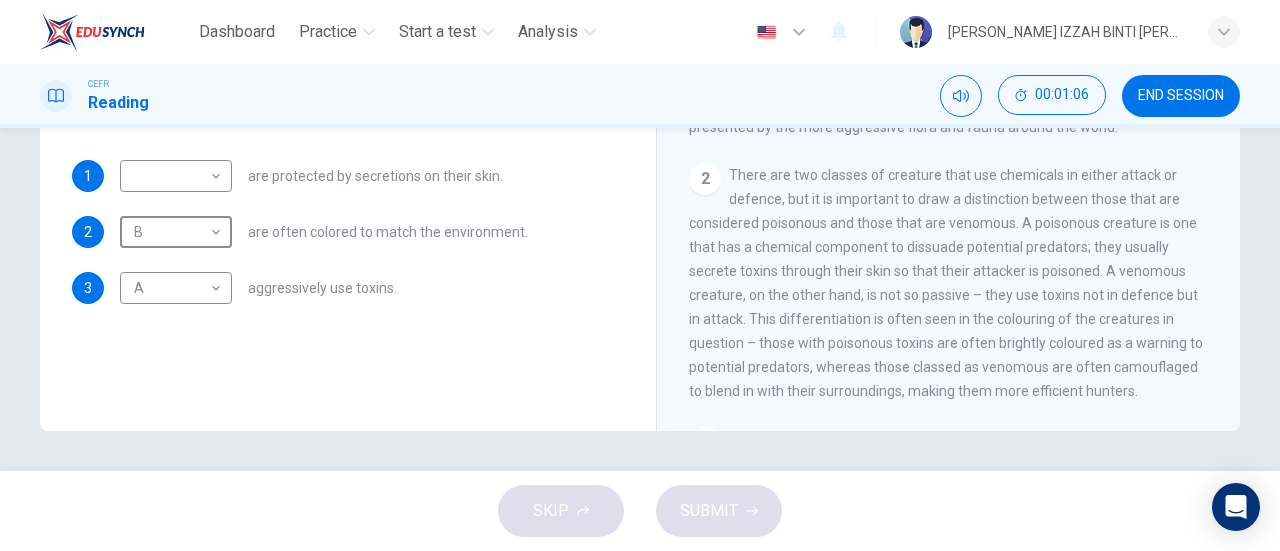 scroll, scrollTop: 200, scrollLeft: 0, axis: vertical 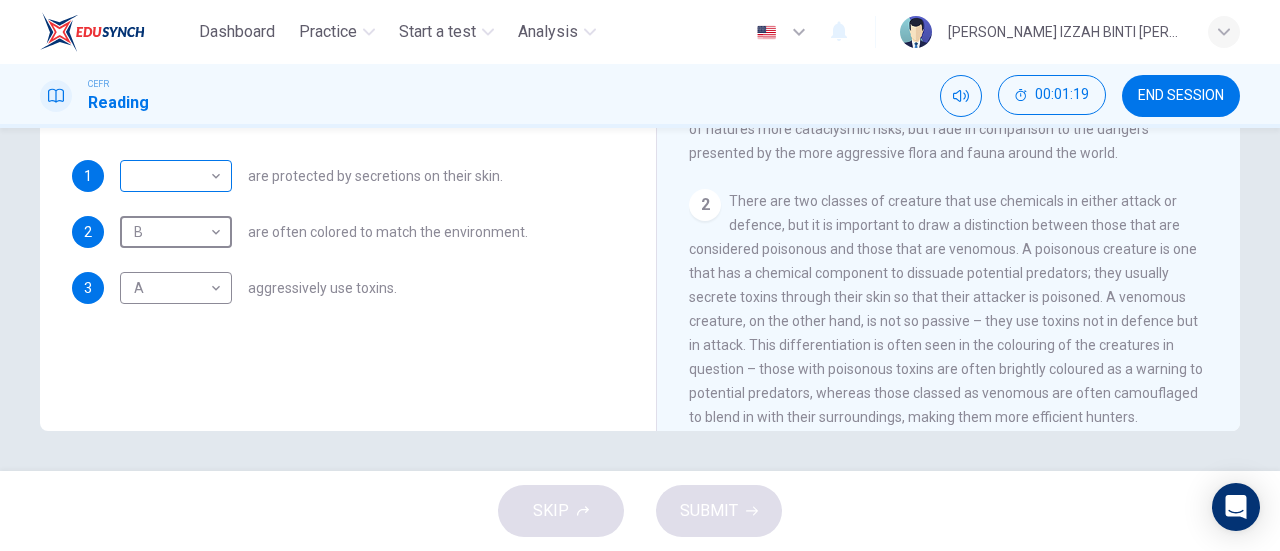 click on "​ ​" at bounding box center (176, 176) 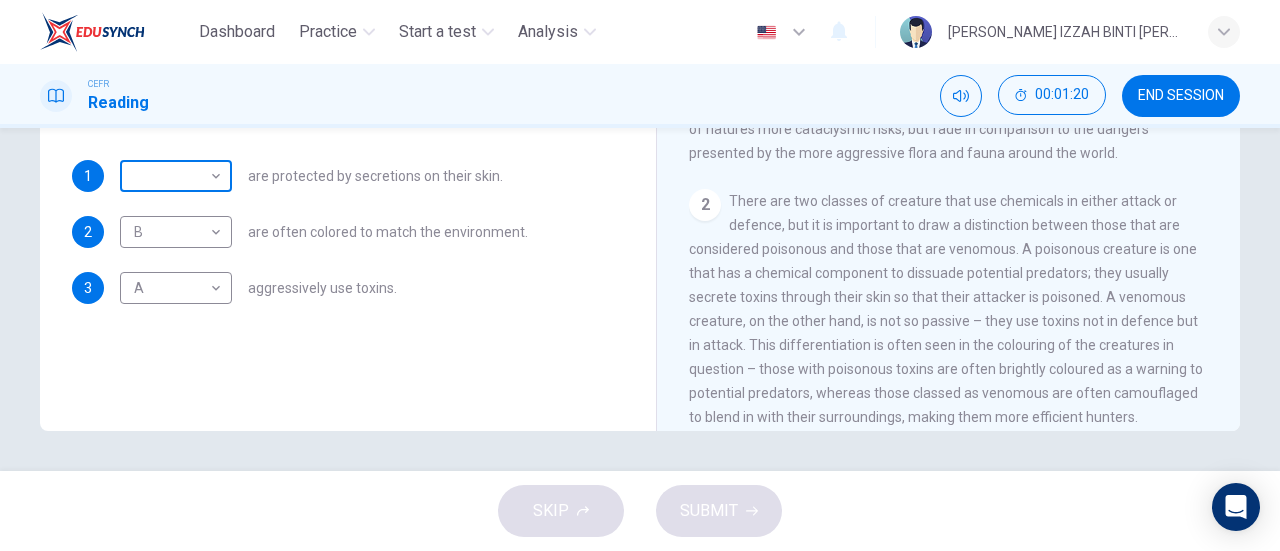 click on "​ ​" at bounding box center [176, 176] 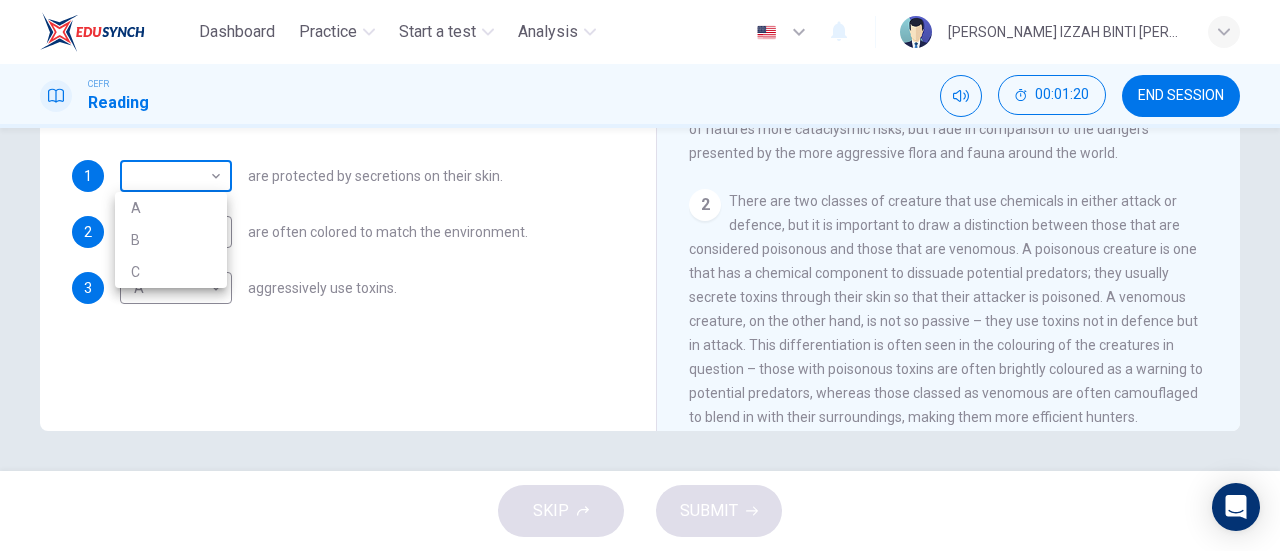 click on "Dashboard Practice Start a test Analysis English en ​ WAN NURUL IZZAH BINTI WAN ZAIDI CEFR Reading 00:01:20 END SESSION Questions 1 - 3 Write the correct letter,  A ,  B  or  C  in the boxes below.
According to the information in the passage, classify the following information
as relating to: A Poisonous Creatures B Venomous Creatures C Both poisonous and venomous creatures 1 ​ ​ are protected by secretions on their skin. 2 B B ​ are often colored to match the environment. 3 A A ​ aggressively use toxins. Poisonous Animals CLICK TO ZOOM Click to Zoom 1 Often benign and beautiful, there are so many potential dangers, often lethal, hidden in the natural world that our continued existence on the planet is actually quite astounding. Earthquakes, tsunami and volcanoes are some of natures more cataclysmic risks, but fade in comparison to the dangers presented by the more aggressive flora and fauna around the world. 2 3 4 5 6 SKIP SUBMIT EduSynch - Online Language Proficiency Testing
Dashboard A B" at bounding box center (640, 275) 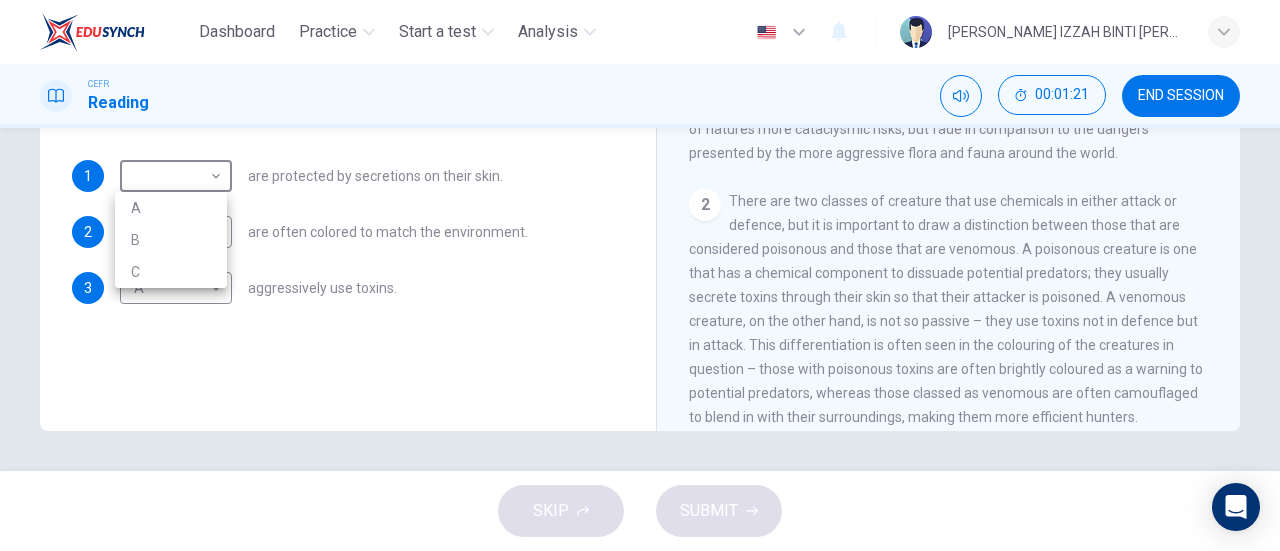 click on "A" at bounding box center (171, 208) 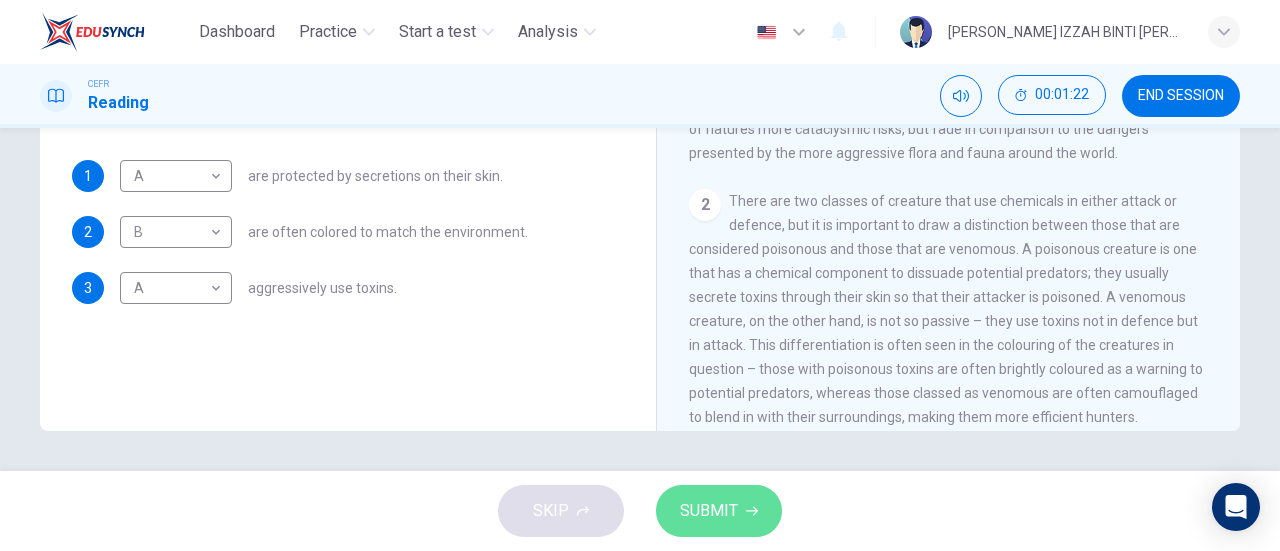 click on "SUBMIT" at bounding box center [709, 511] 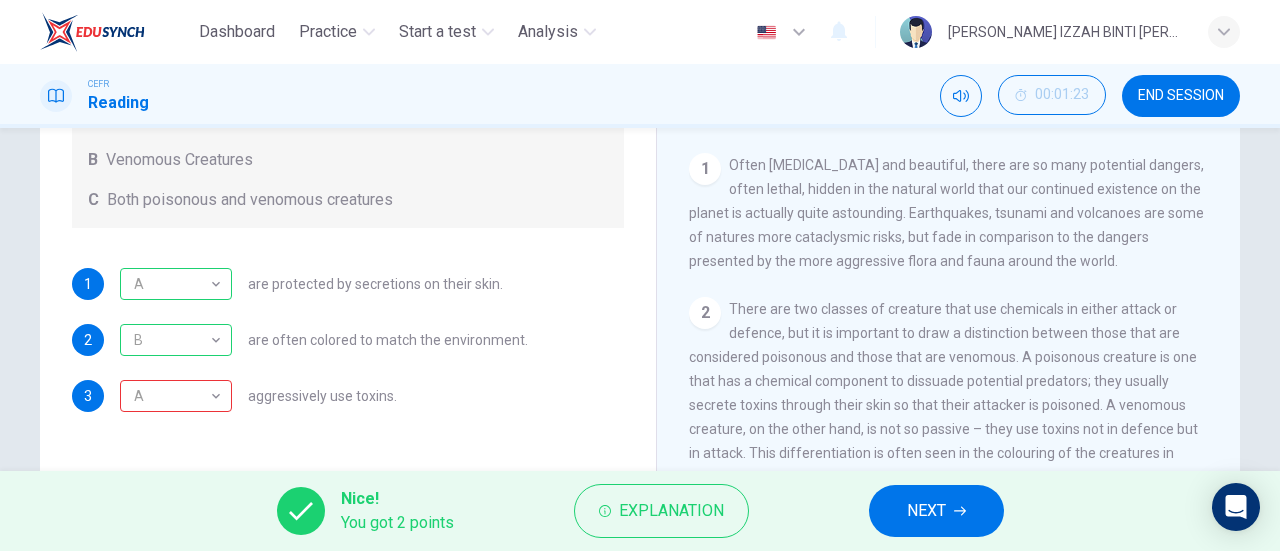 scroll, scrollTop: 332, scrollLeft: 0, axis: vertical 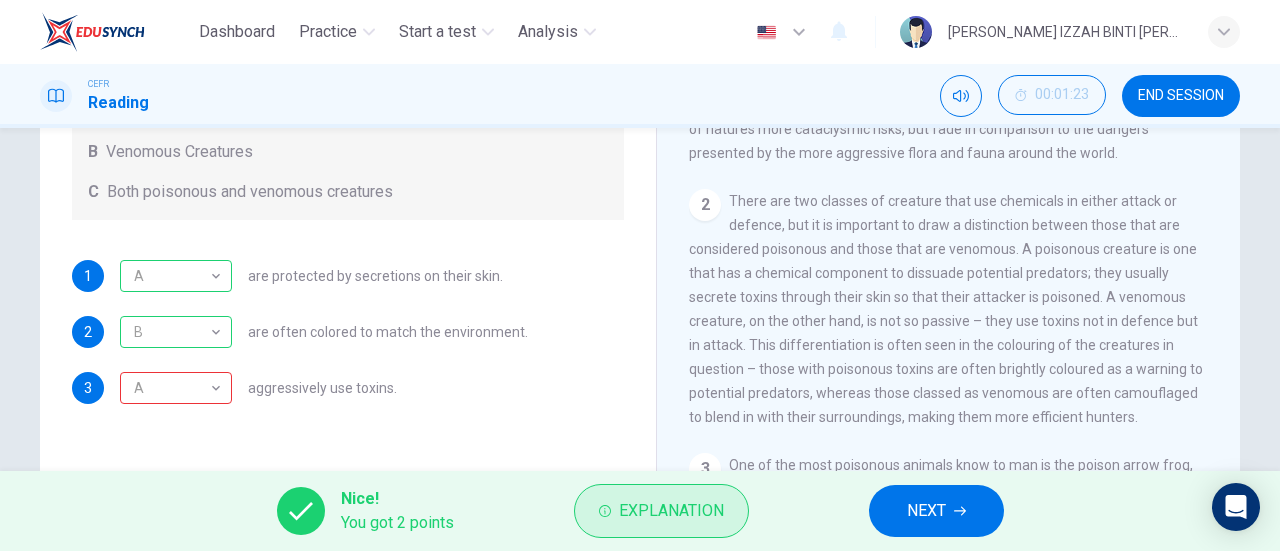 click on "Explanation" at bounding box center [671, 511] 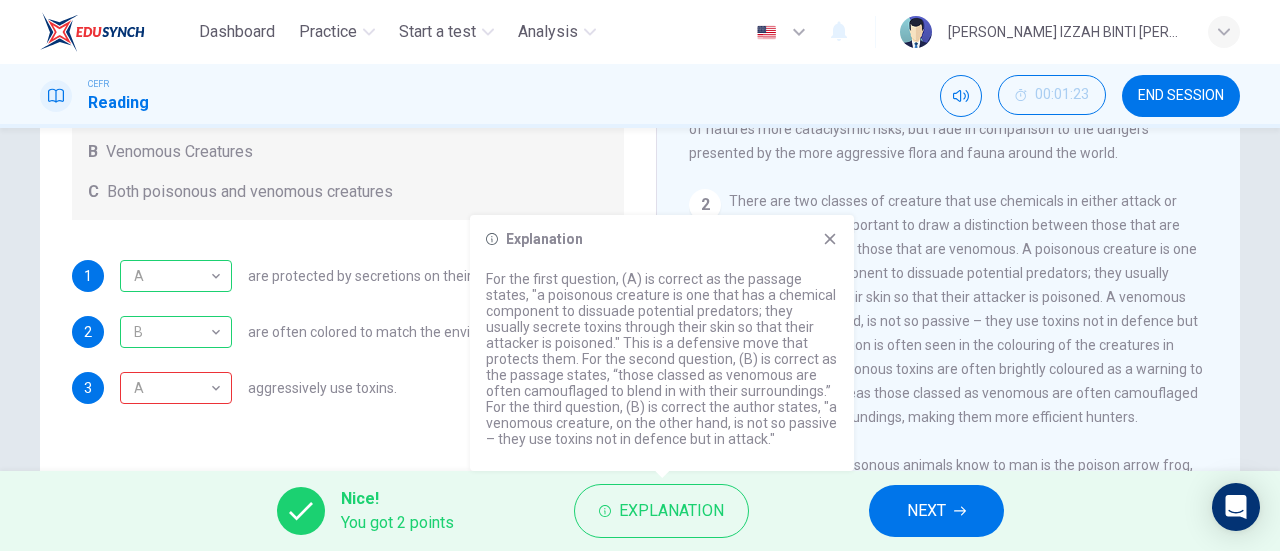 click 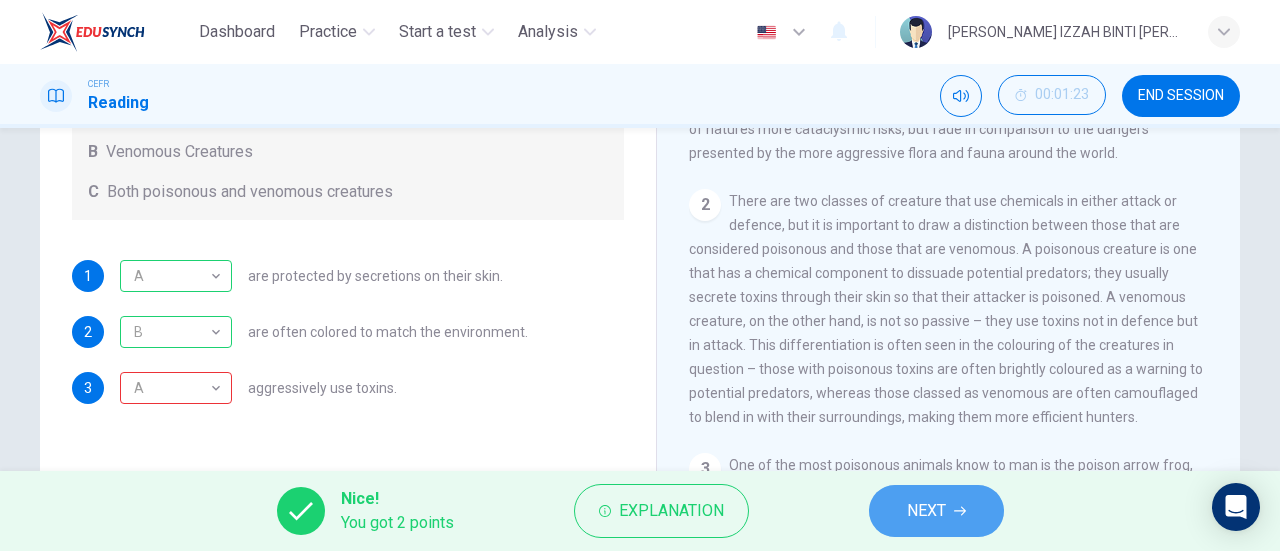 click on "NEXT" at bounding box center (926, 511) 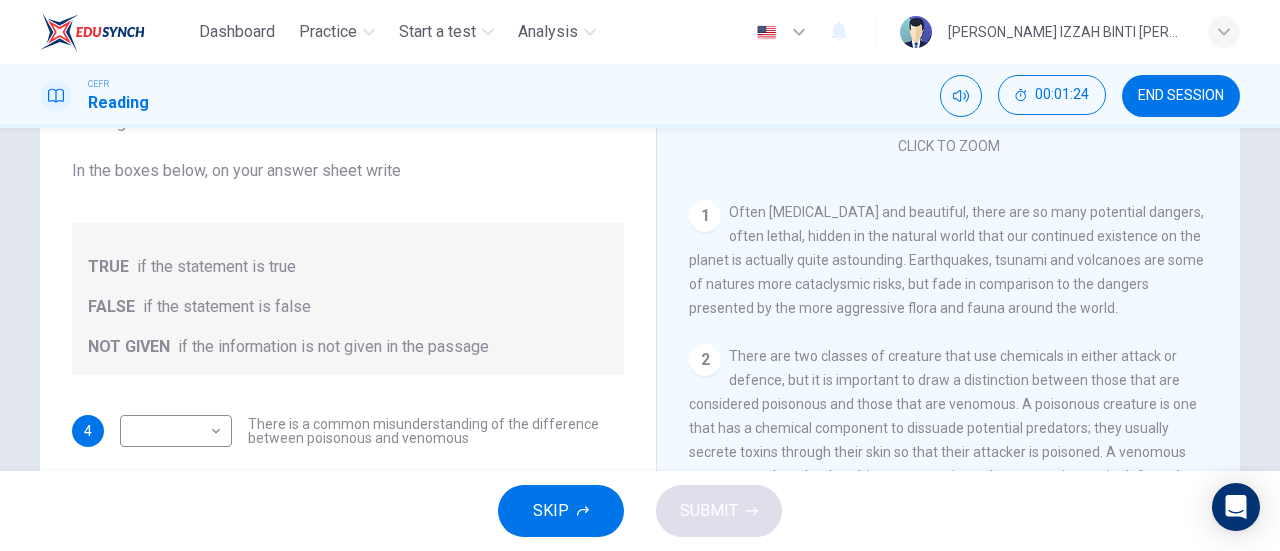 scroll, scrollTop: 132, scrollLeft: 0, axis: vertical 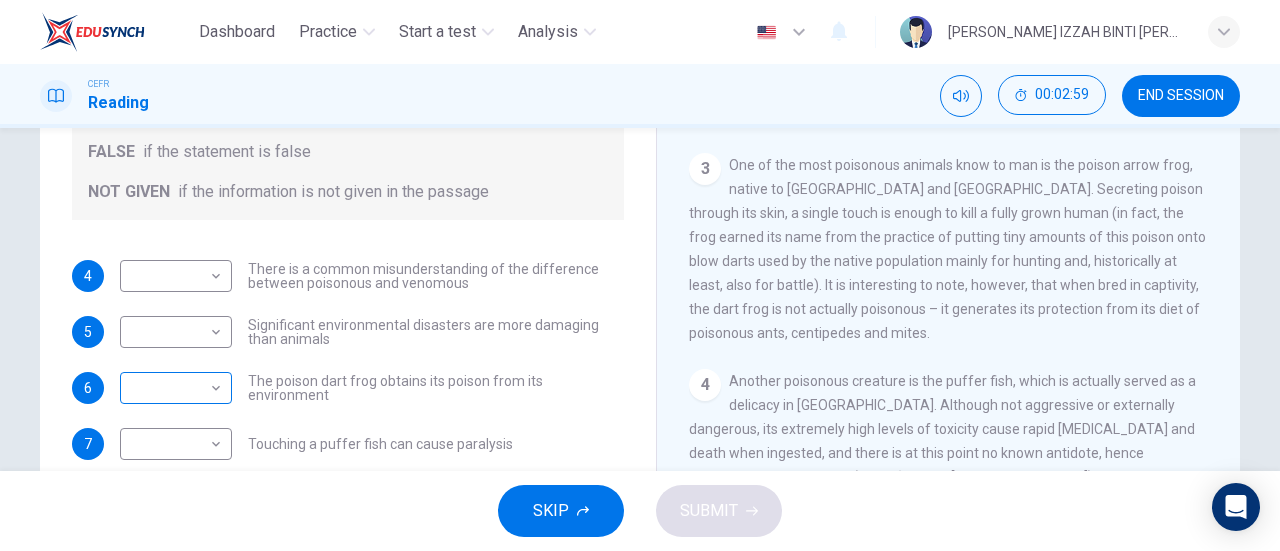 click on "Dashboard Practice Start a test Analysis English en ​ WAN NURUL IZZAH BINTI WAN ZAIDI CEFR Reading 00:02:59 END SESSION Questions 4 - 10 Do the following statements agree with the information given in the Reading Passage?
In the boxes below, on your answer sheet write TRUE if the statement is true FALSE if the statement is false NOT GIVEN if the information is not given in the passage 4 ​ ​ There is a common misunderstanding of the difference between poisonous and venomous 5 ​ ​ Significant environmental disasters are more damaging than animals 6 ​ ​ The poison dart frog obtains its poison from its environment 7 ​ ​ Touching a puffer fish can cause paralysis 8 ​ ​ The Brazilian Wandering spider kills more people every year than any other venomous creature. 9 ​ ​ The box jellyfish can cause death by drowning 10 ​ ​ The tentacles on a box jellyfish are used for movement Poisonous Animals CLICK TO ZOOM Click to Zoom 1 2 3 4 5 6 SKIP SUBMIT
Dashboard Practice Start a test" at bounding box center [640, 275] 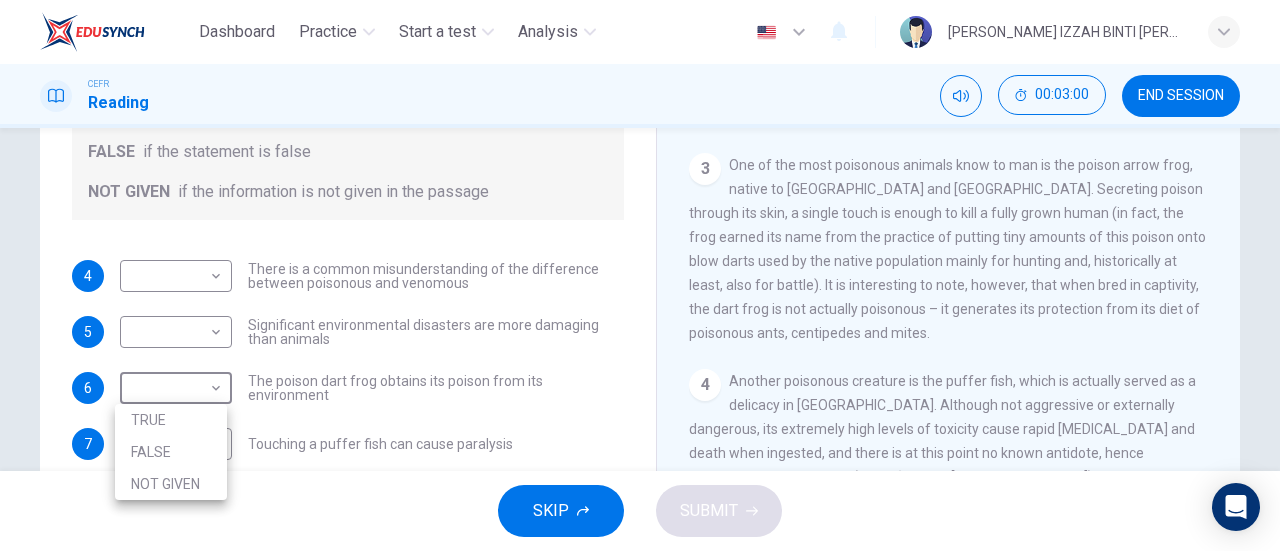 click on "NOT GIVEN" at bounding box center (171, 484) 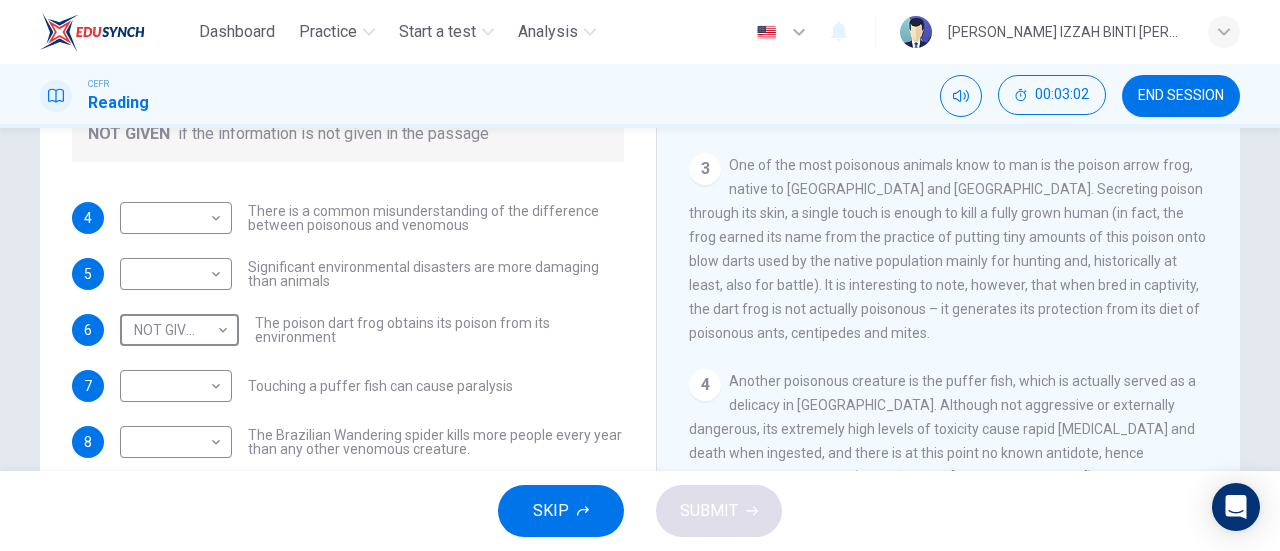scroll, scrollTop: 100, scrollLeft: 0, axis: vertical 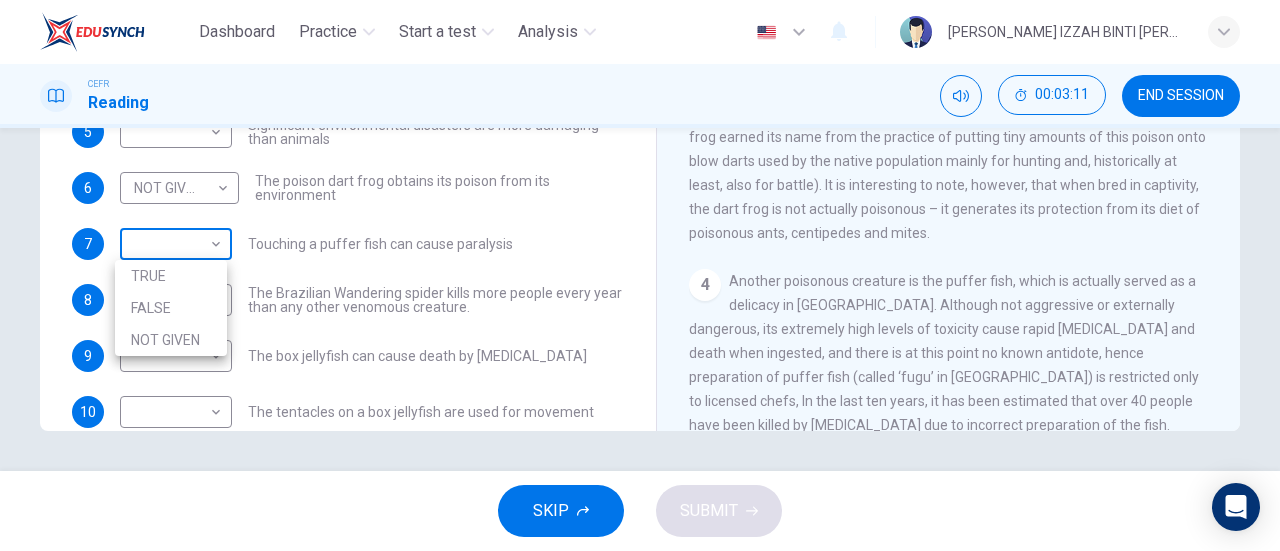 click on "Dashboard Practice Start a test Analysis English en ​ WAN NURUL IZZAH BINTI WAN ZAIDI CEFR Reading 00:03:11 END SESSION Questions 4 - 10 Do the following statements agree with the information given in the Reading Passage?
In the boxes below, on your answer sheet write TRUE if the statement is true FALSE if the statement is false NOT GIVEN if the information is not given in the passage 4 ​ ​ There is a common misunderstanding of the difference between poisonous and venomous 5 ​ ​ Significant environmental disasters are more damaging than animals 6 NOT GIVEN NOT GIVEN ​ The poison dart frog obtains its poison from its environment 7 ​ ​ Touching a puffer fish can cause paralysis 8 ​ ​ The Brazilian Wandering spider kills more people every year than any other venomous creature. 9 ​ ​ The box jellyfish can cause death by drowning 10 ​ ​ The tentacles on a box jellyfish are used for movement Poisonous Animals CLICK TO ZOOM Click to Zoom 1 2 3 4 5 6 SKIP SUBMIT
Dashboard Practice" at bounding box center (640, 275) 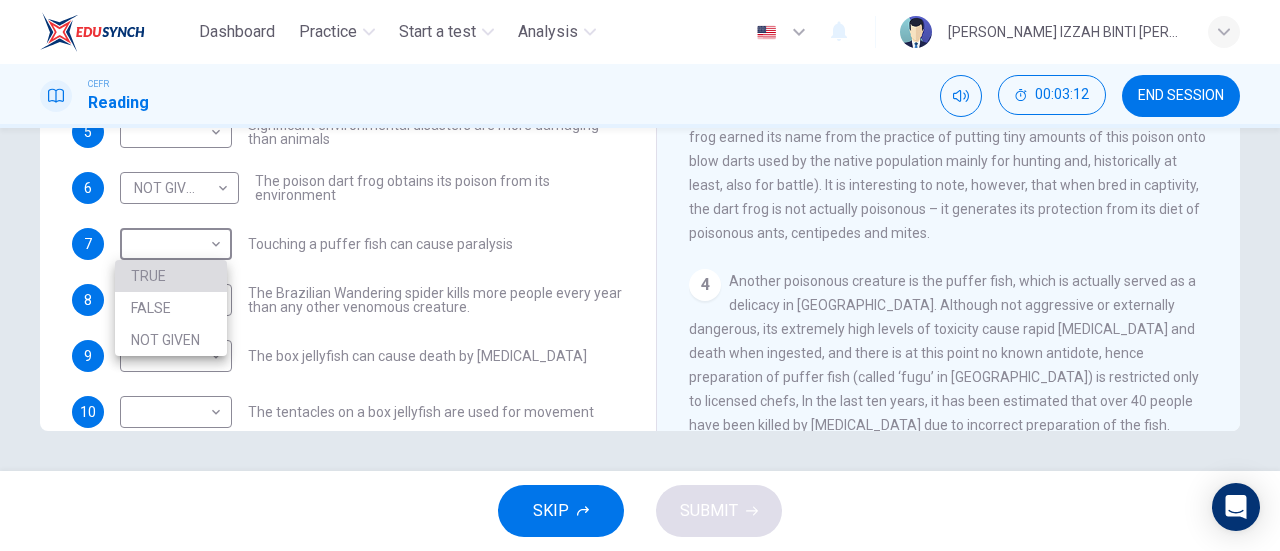 click on "TRUE" at bounding box center [171, 276] 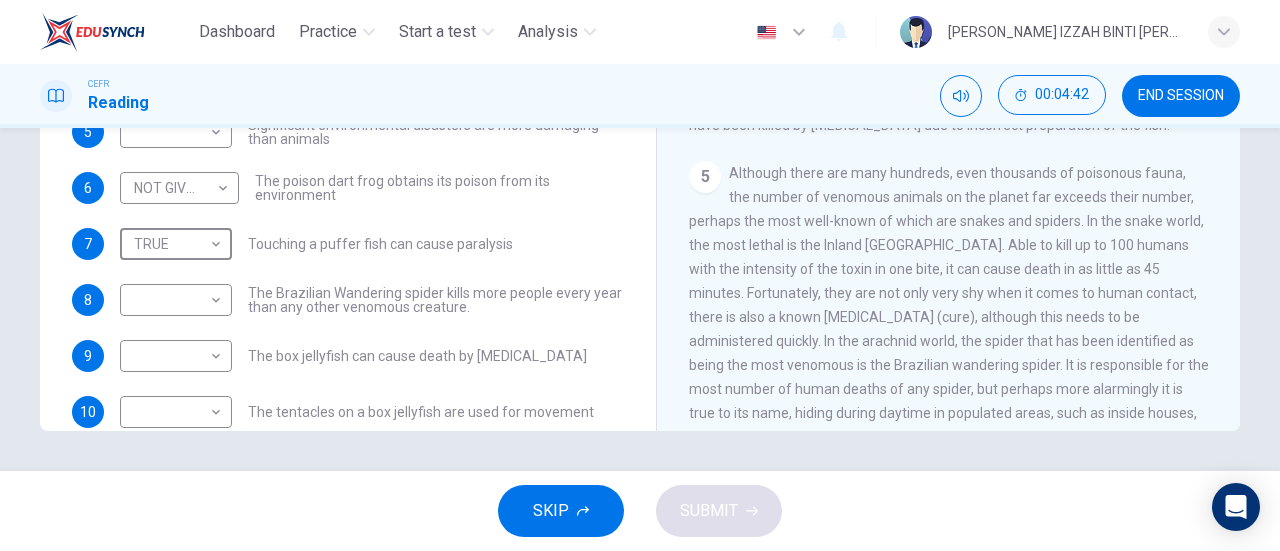 scroll, scrollTop: 1000, scrollLeft: 0, axis: vertical 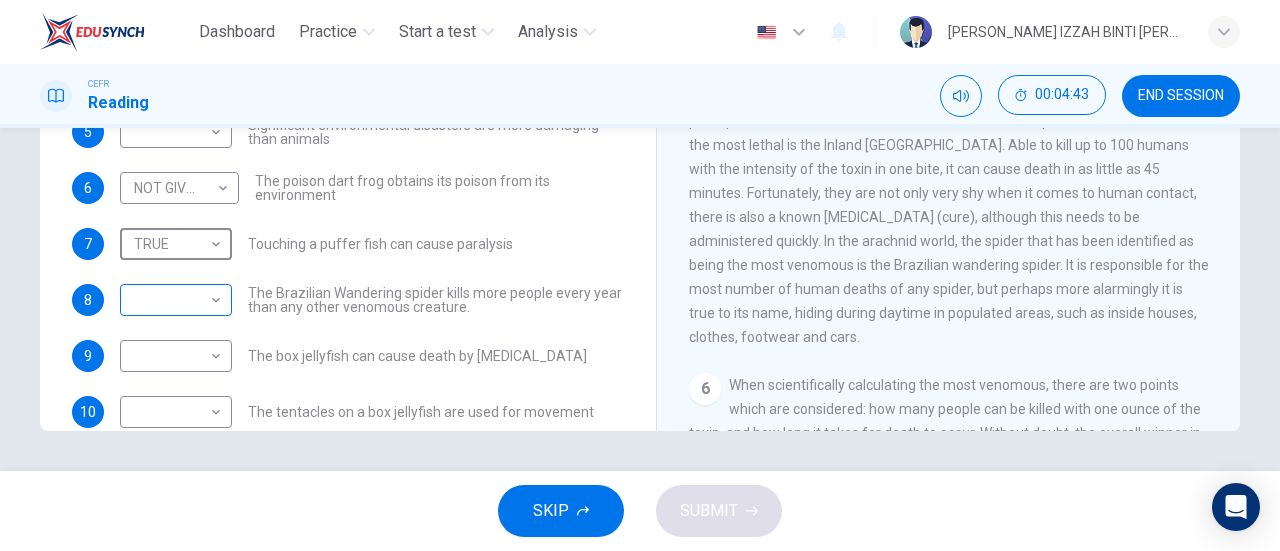 click on "Dashboard Practice Start a test Analysis English en ​ WAN NURUL IZZAH BINTI WAN ZAIDI CEFR Reading 00:04:43 END SESSION Questions 4 - 10 Do the following statements agree with the information given in the Reading Passage?
In the boxes below, on your answer sheet write TRUE if the statement is true FALSE if the statement is false NOT GIVEN if the information is not given in the passage 4 ​ ​ There is a common misunderstanding of the difference between poisonous and venomous 5 ​ ​ Significant environmental disasters are more damaging than animals 6 NOT GIVEN NOT GIVEN ​ The poison dart frog obtains its poison from its environment 7 TRUE TRUE ​ Touching a puffer fish can cause paralysis 8 ​ ​ The Brazilian Wandering spider kills more people every year than any other venomous creature. 9 ​ ​ The box jellyfish can cause death by drowning 10 ​ ​ The tentacles on a box jellyfish are used for movement Poisonous Animals CLICK TO ZOOM Click to Zoom 1 2 3 4 5 6 SKIP SUBMIT
Dashboard" at bounding box center (640, 275) 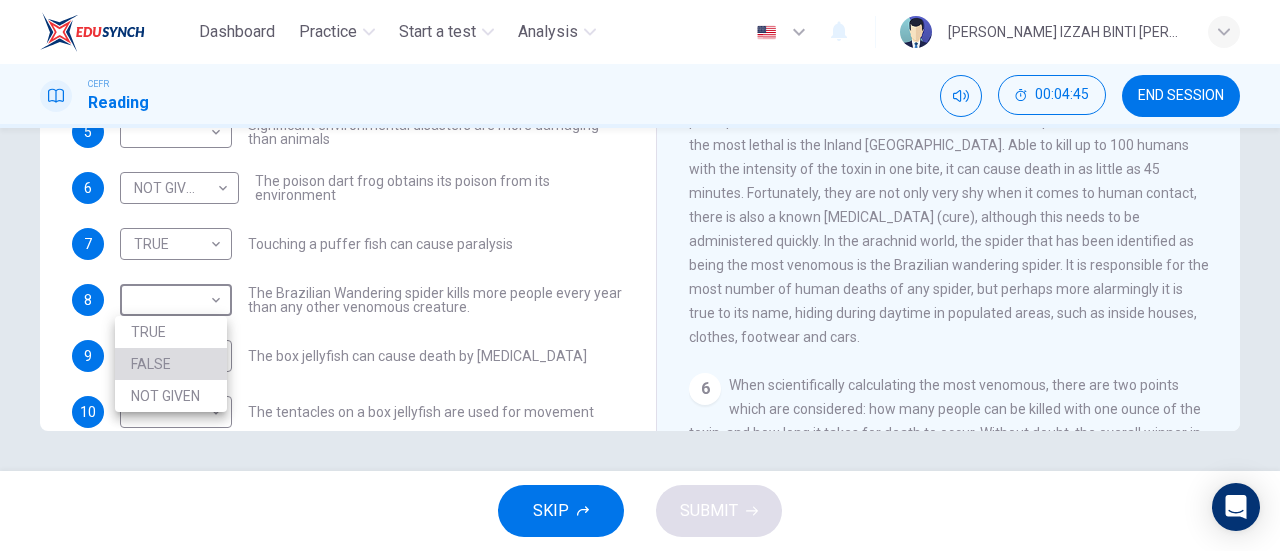 click on "FALSE" at bounding box center (171, 364) 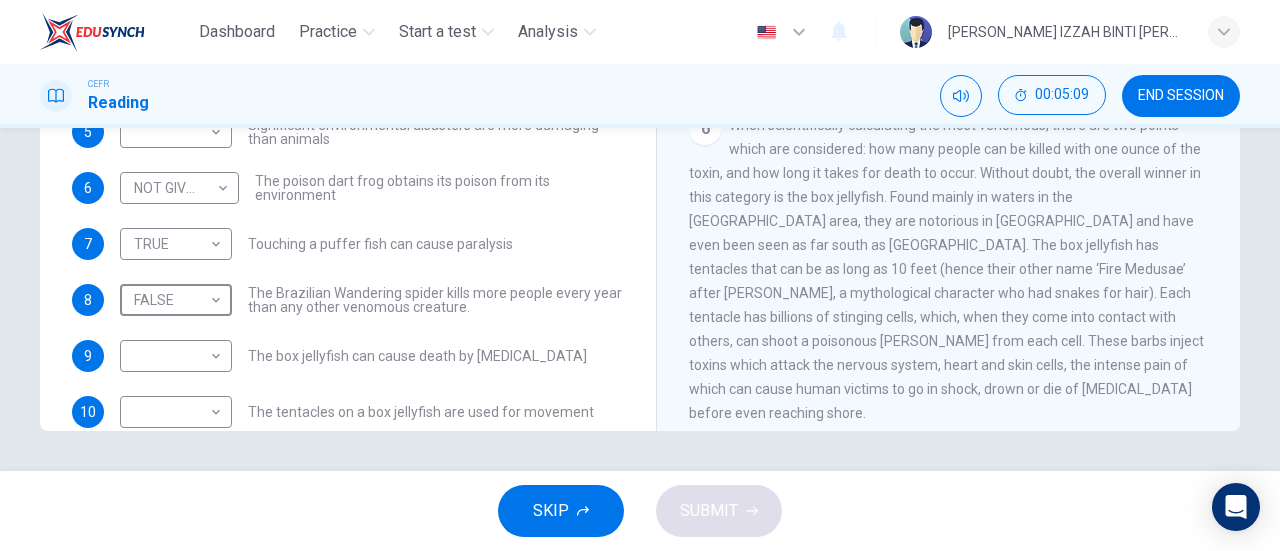 scroll, scrollTop: 1290, scrollLeft: 0, axis: vertical 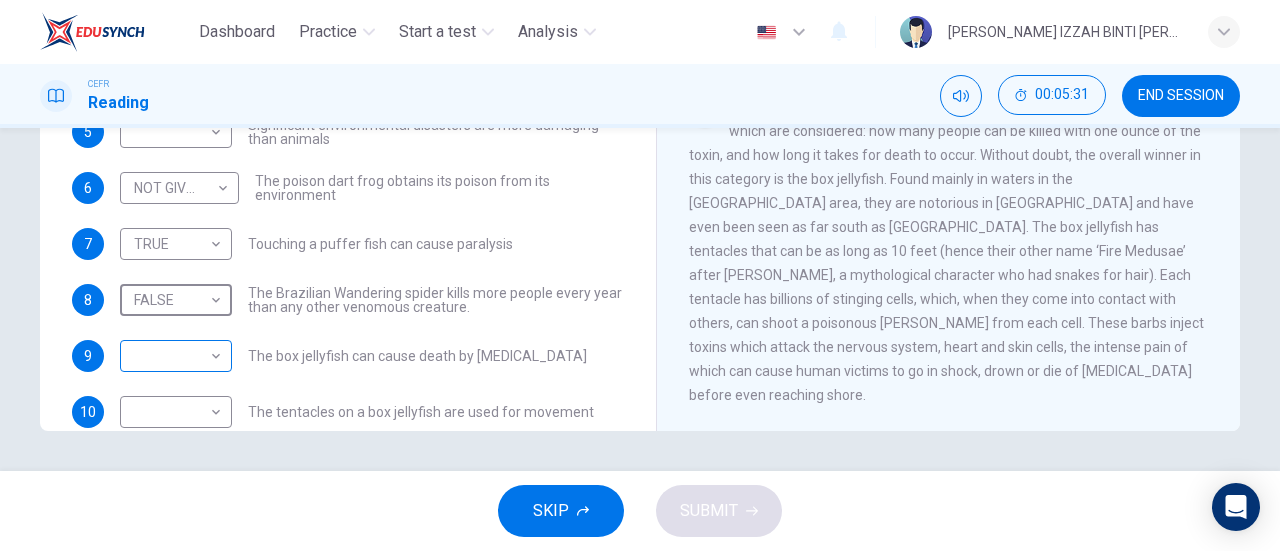 click on "Dashboard Practice Start a test Analysis English en ​ WAN NURUL IZZAH BINTI WAN ZAIDI CEFR Reading 00:05:31 END SESSION Questions 4 - 10 Do the following statements agree with the information given in the Reading Passage?
In the boxes below, on your answer sheet write TRUE if the statement is true FALSE if the statement is false NOT GIVEN if the information is not given in the passage 4 ​ ​ There is a common misunderstanding of the difference between poisonous and venomous 5 ​ ​ Significant environmental disasters are more damaging than animals 6 NOT GIVEN NOT GIVEN ​ The poison dart frog obtains its poison from its environment 7 TRUE TRUE ​ Touching a puffer fish can cause paralysis 8 FALSE FALSE ​ The Brazilian Wandering spider kills more people every year than any other venomous creature. 9 ​ ​ The box jellyfish can cause death by drowning 10 ​ ​ The tentacles on a box jellyfish are used for movement Poisonous Animals CLICK TO ZOOM Click to Zoom 1 2 3 4 5 6 SKIP SUBMIT
2025" at bounding box center [640, 275] 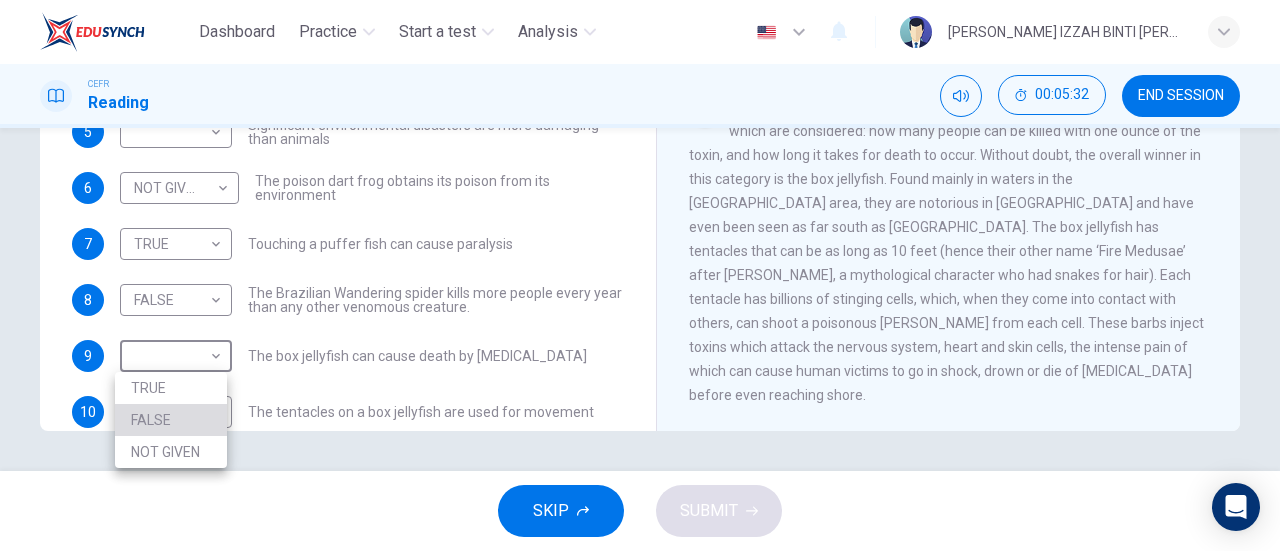 click on "FALSE" at bounding box center (171, 420) 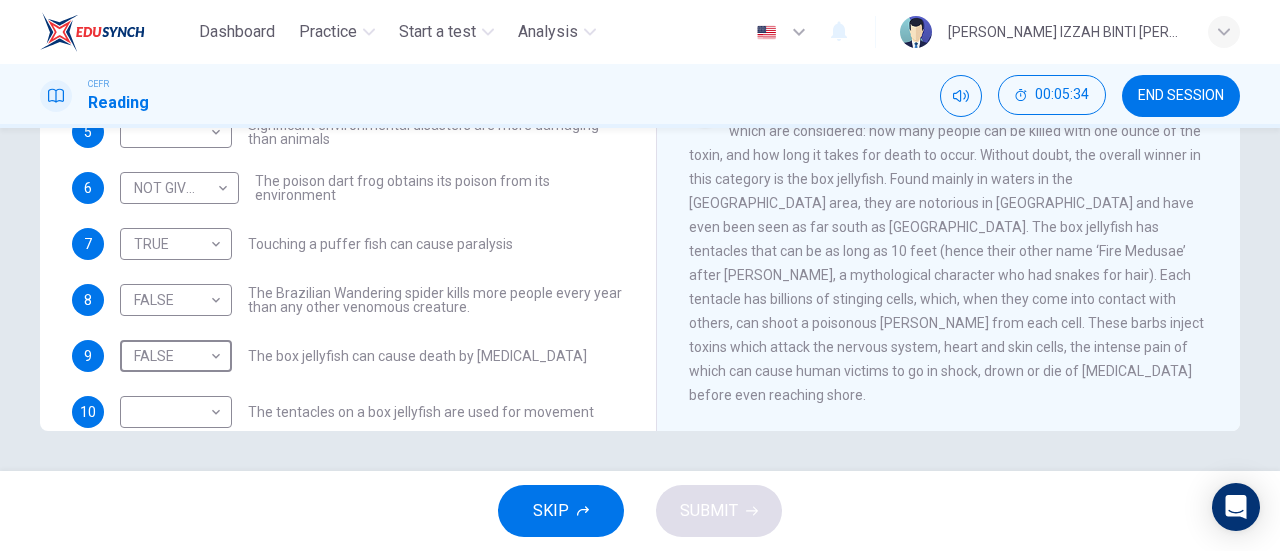 scroll, scrollTop: 136, scrollLeft: 0, axis: vertical 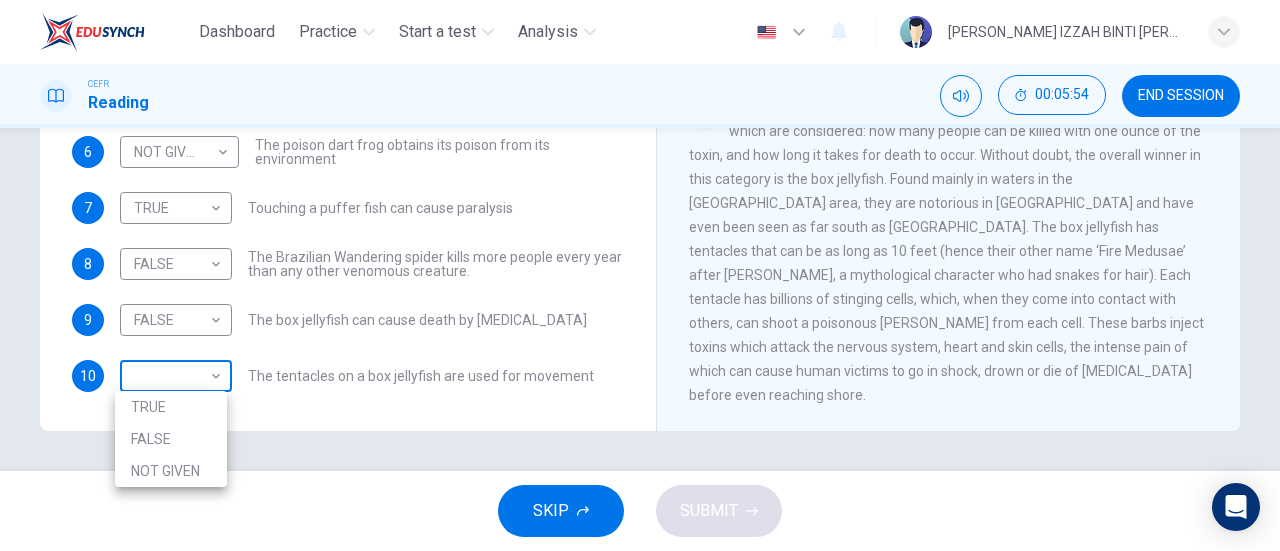 click on "Dashboard Practice Start a test Analysis English en ​ WAN NURUL IZZAH BINTI WAN ZAIDI CEFR Reading 00:05:54 END SESSION Questions 4 - 10 Do the following statements agree with the information given in the Reading Passage?
In the boxes below, on your answer sheet write TRUE if the statement is true FALSE if the statement is false NOT GIVEN if the information is not given in the passage 4 ​ ​ There is a common misunderstanding of the difference between poisonous and venomous 5 ​ ​ Significant environmental disasters are more damaging than animals 6 NOT GIVEN NOT GIVEN ​ The poison dart frog obtains its poison from its environment 7 TRUE TRUE ​ Touching a puffer fish can cause paralysis 8 FALSE FALSE ​ The Brazilian Wandering spider kills more people every year than any other venomous creature. 9 FALSE FALSE ​ The box jellyfish can cause death by drowning 10 ​ ​ The tentacles on a box jellyfish are used for movement Poisonous Animals CLICK TO ZOOM Click to Zoom 1 2 3 4 5 6 SKIP SUBMIT" at bounding box center [640, 275] 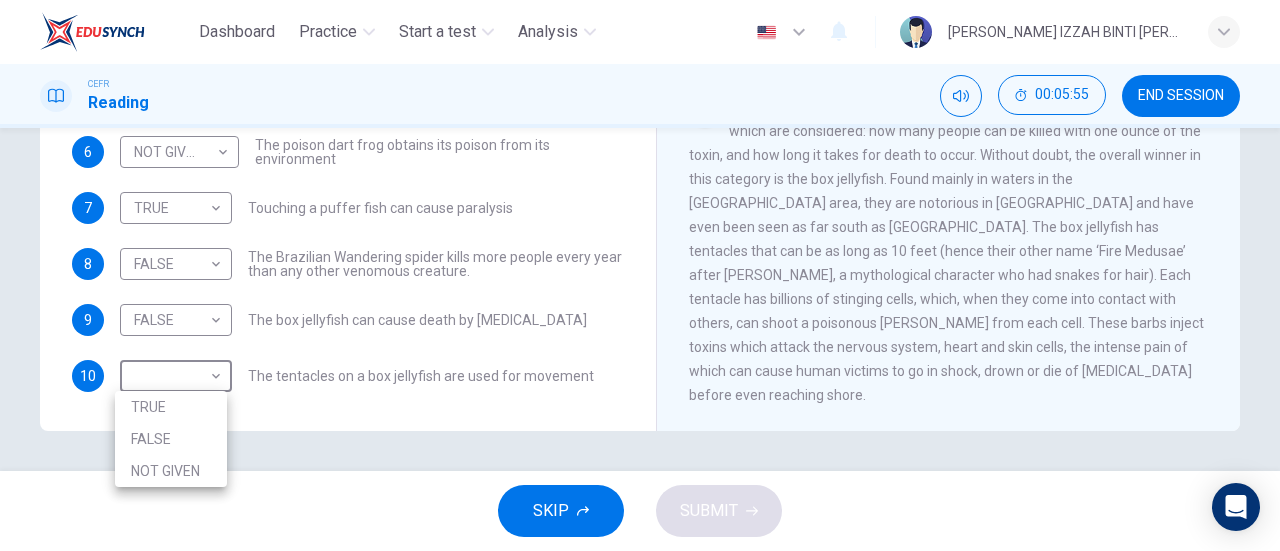 click on "NOT GIVEN" at bounding box center (171, 471) 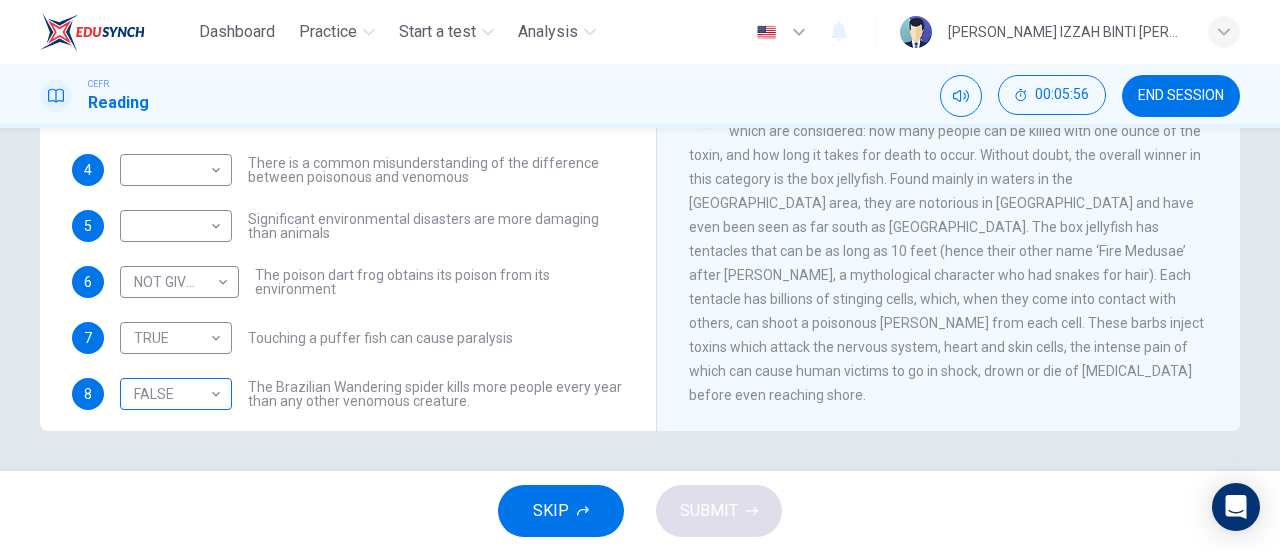 scroll, scrollTop: 0, scrollLeft: 0, axis: both 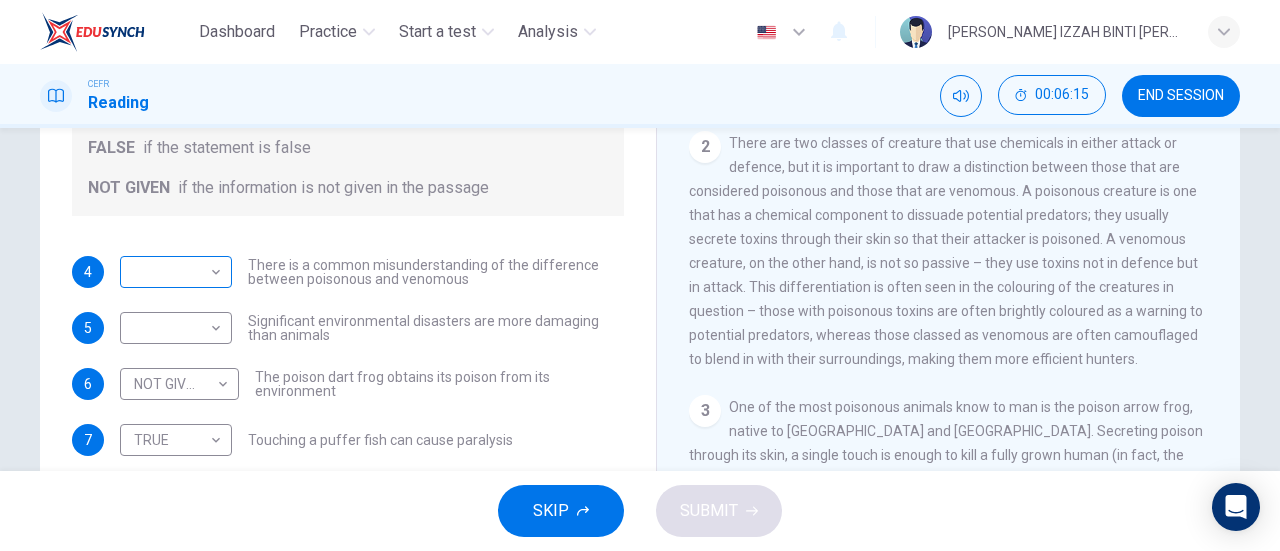 click on "Dashboard Practice Start a test Analysis English en ​ WAN NURUL IZZAH BINTI WAN ZAIDI CEFR Reading 00:06:15 END SESSION Questions 4 - 10 Do the following statements agree with the information given in the Reading Passage?
In the boxes below, on your answer sheet write TRUE if the statement is true FALSE if the statement is false NOT GIVEN if the information is not given in the passage 4 ​ ​ There is a common misunderstanding of the difference between poisonous and venomous 5 ​ ​ Significant environmental disasters are more damaging than animals 6 NOT GIVEN NOT GIVEN ​ The poison dart frog obtains its poison from its environment 7 TRUE TRUE ​ Touching a puffer fish can cause paralysis 8 FALSE FALSE ​ The Brazilian Wandering spider kills more people every year than any other venomous creature. 9 FALSE FALSE ​ The box jellyfish can cause death by drowning 10 NOT GIVEN NOT GIVEN ​ The tentacles on a box jellyfish are used for movement Poisonous Animals CLICK TO ZOOM Click to Zoom 1 2 3 4 5 6" at bounding box center [640, 275] 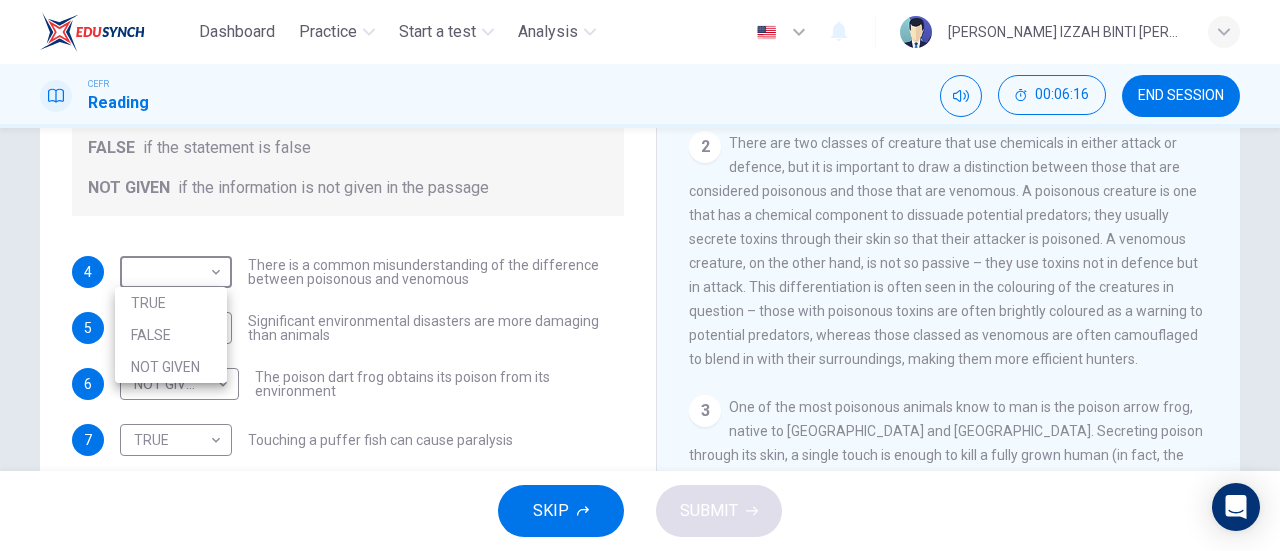 click on "TRUE" at bounding box center [171, 303] 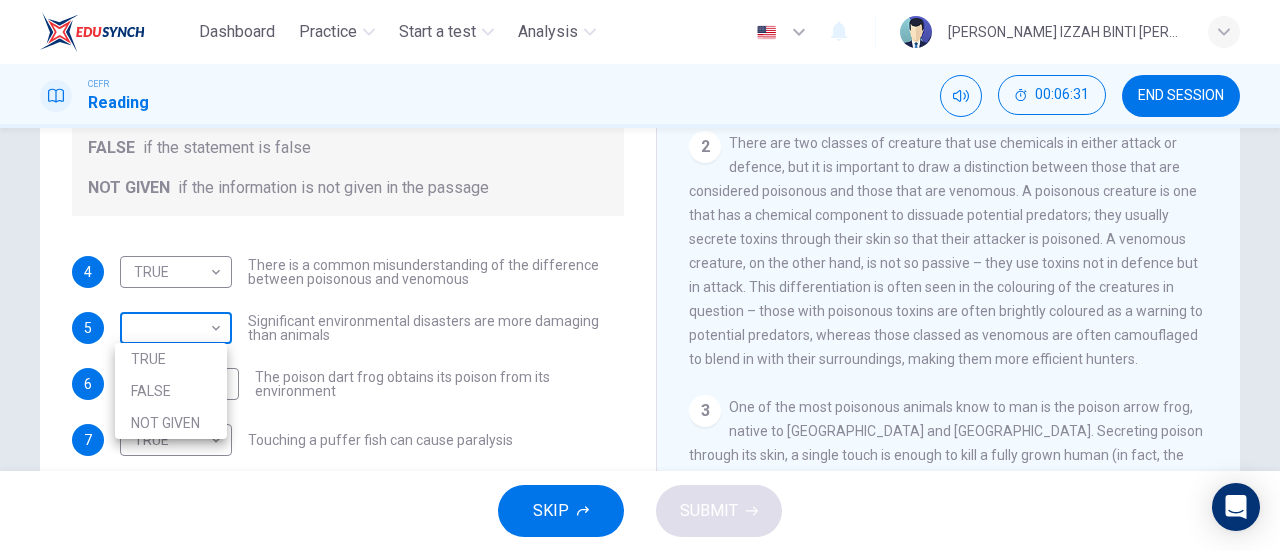 click on "Dashboard Practice Start a test Analysis English en ​ WAN NURUL IZZAH BINTI WAN ZAIDI CEFR Reading 00:06:31 END SESSION Questions 4 - 10 Do the following statements agree with the information given in the Reading Passage?
In the boxes below, on your answer sheet write TRUE if the statement is true FALSE if the statement is false NOT GIVEN if the information is not given in the passage 4 TRUE TRUE ​ There is a common misunderstanding of the difference between poisonous and venomous 5 ​ ​ Significant environmental disasters are more damaging than animals 6 NOT GIVEN NOT GIVEN ​ The poison dart frog obtains its poison from its environment 7 TRUE TRUE ​ Touching a puffer fish can cause paralysis 8 FALSE FALSE ​ The Brazilian Wandering spider kills more people every year than any other venomous creature. 9 FALSE FALSE ​ The box jellyfish can cause death by drowning 10 NOT GIVEN NOT GIVEN ​ The tentacles on a box jellyfish are used for movement Poisonous Animals CLICK TO ZOOM Click to Zoom 1 2 3" at bounding box center (640, 275) 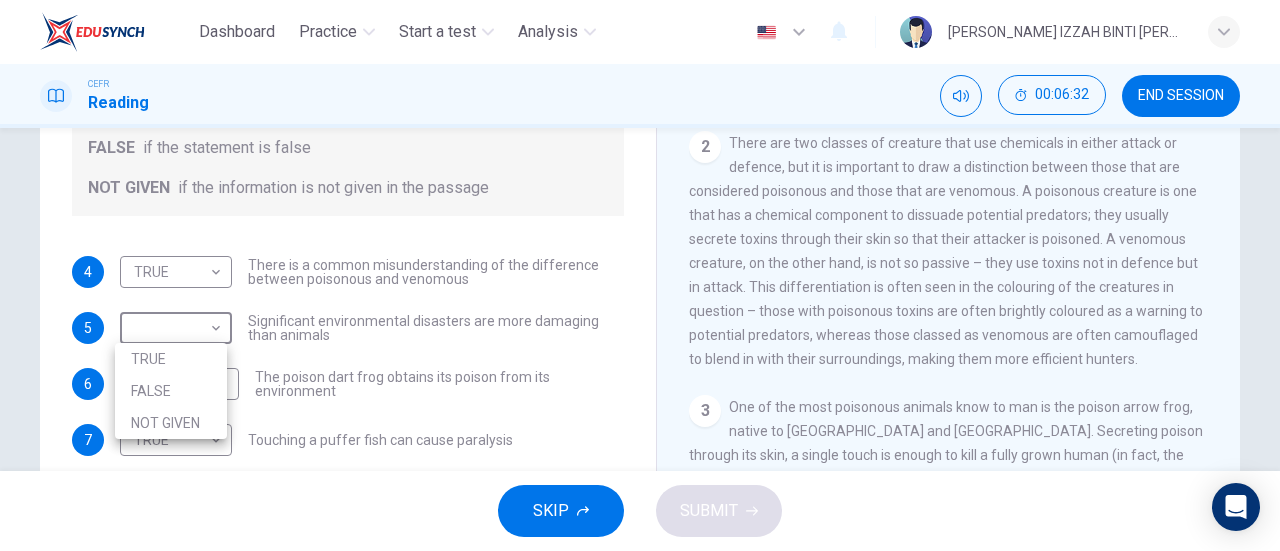 click on "NOT GIVEN" at bounding box center [171, 423] 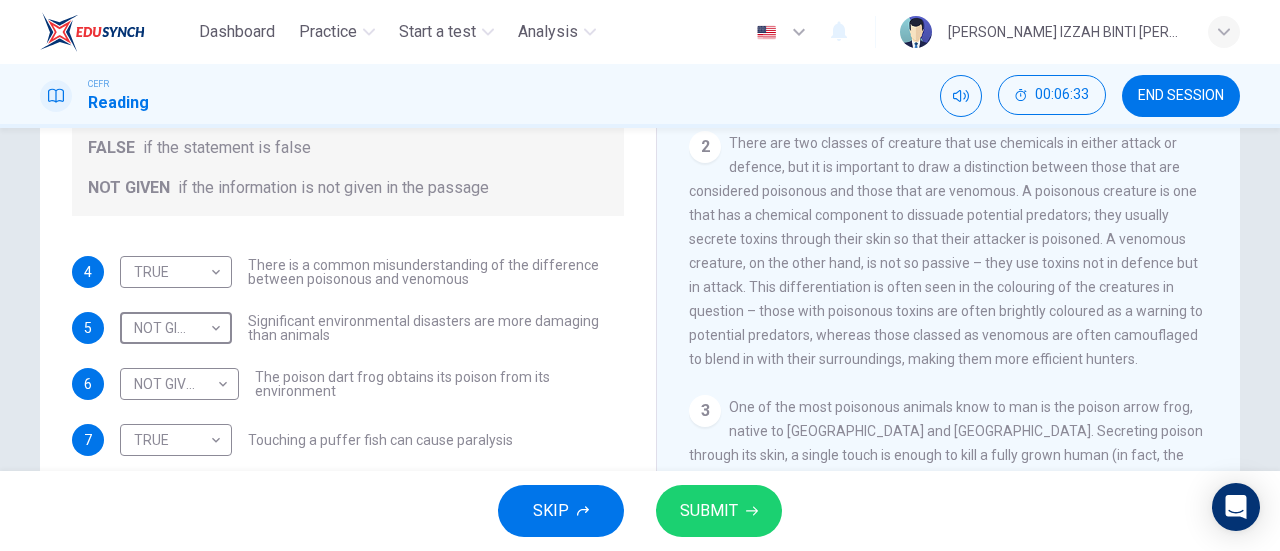 click on "SUBMIT" at bounding box center [719, 511] 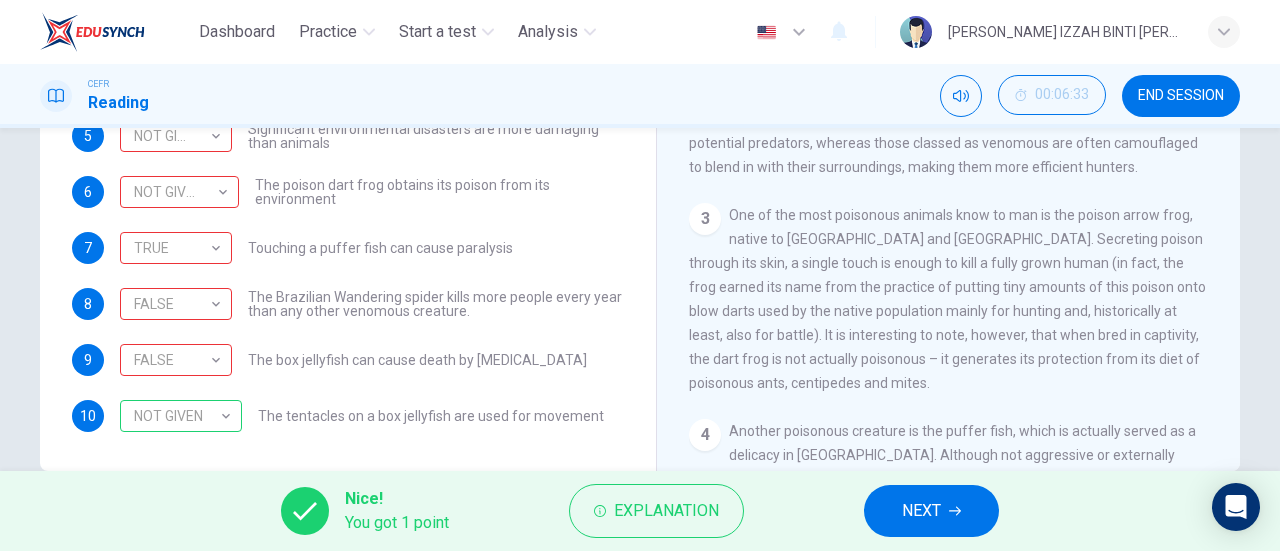 scroll, scrollTop: 400, scrollLeft: 0, axis: vertical 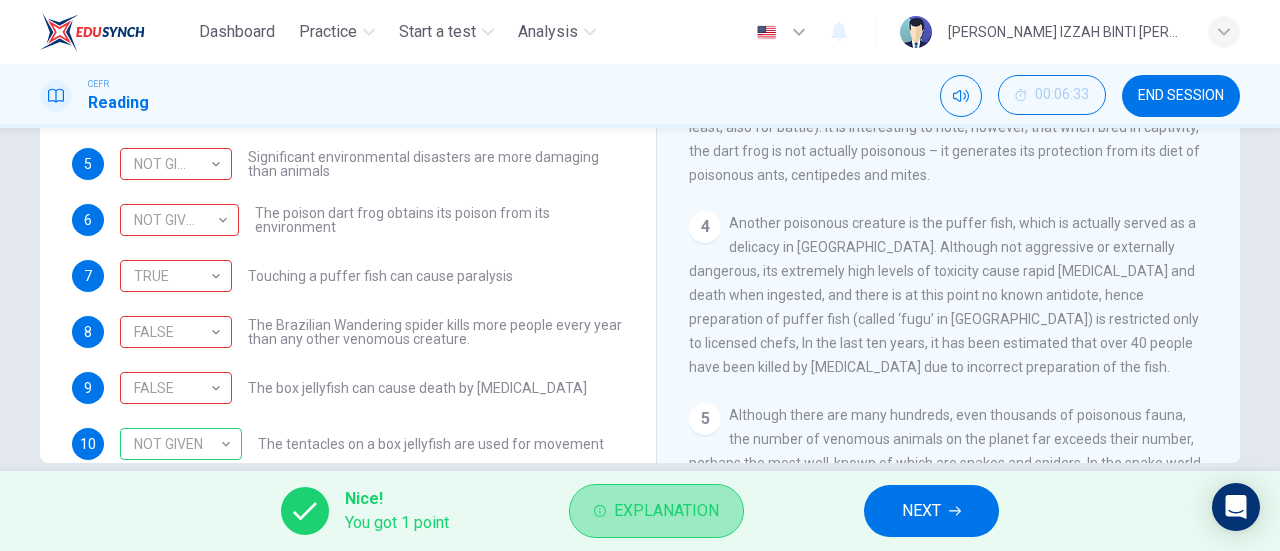 click on "Explanation" at bounding box center [656, 511] 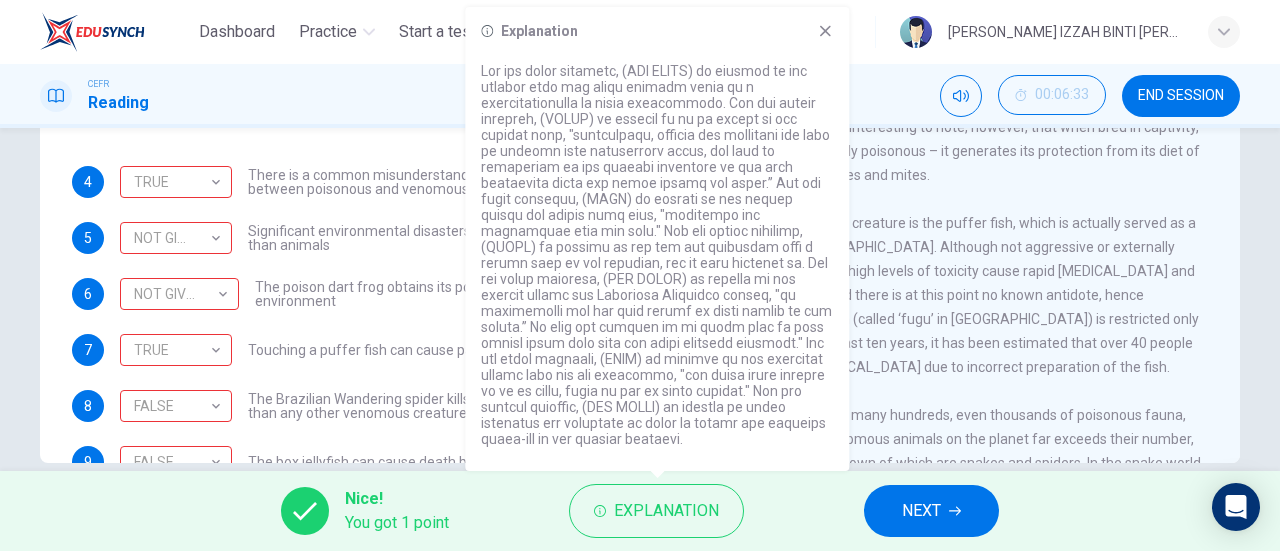 scroll, scrollTop: 0, scrollLeft: 0, axis: both 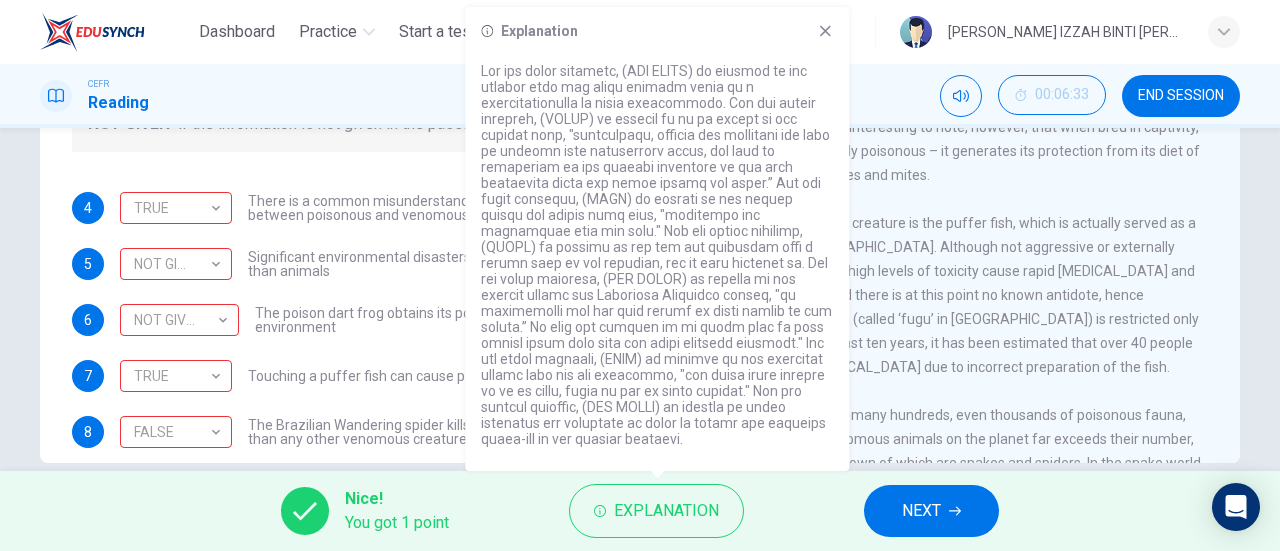 click on "Explanation" at bounding box center [657, 31] 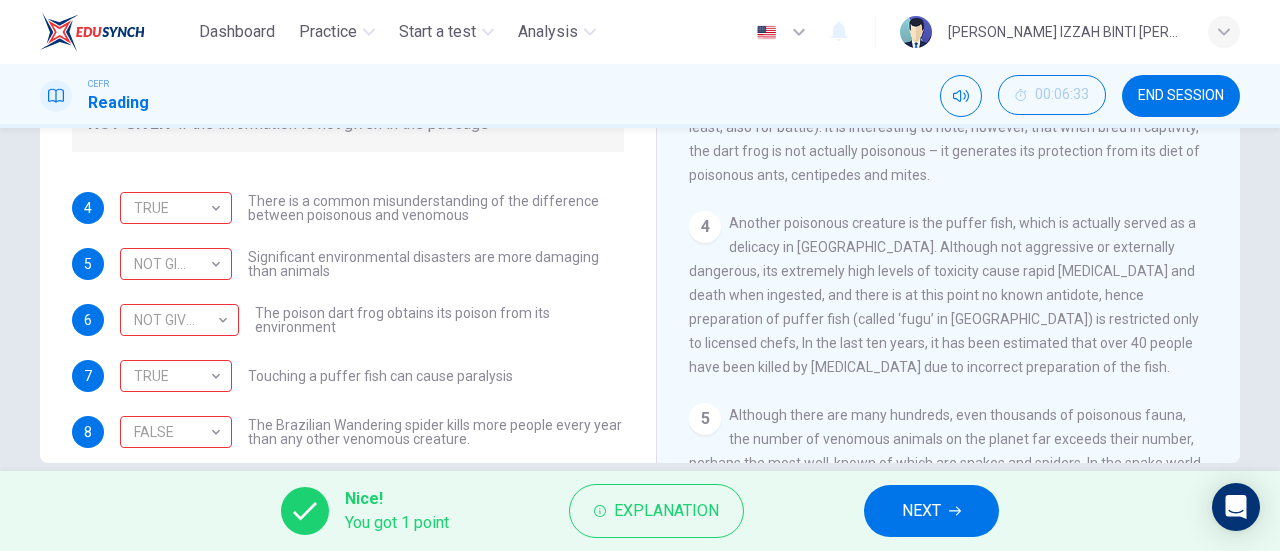 click on "NEXT" at bounding box center (921, 511) 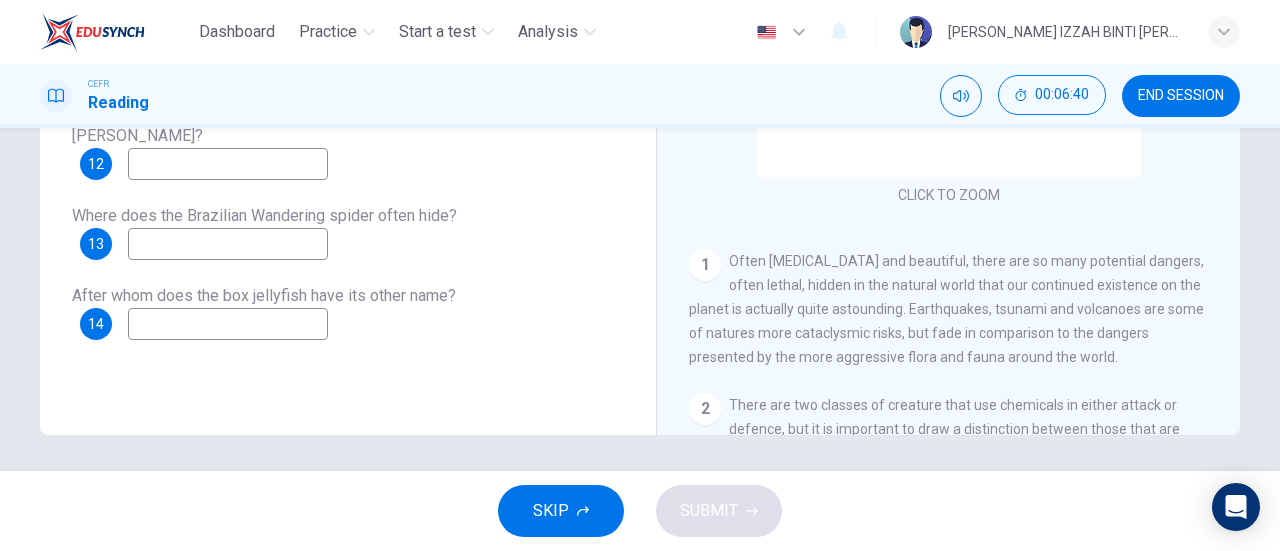 scroll, scrollTop: 432, scrollLeft: 0, axis: vertical 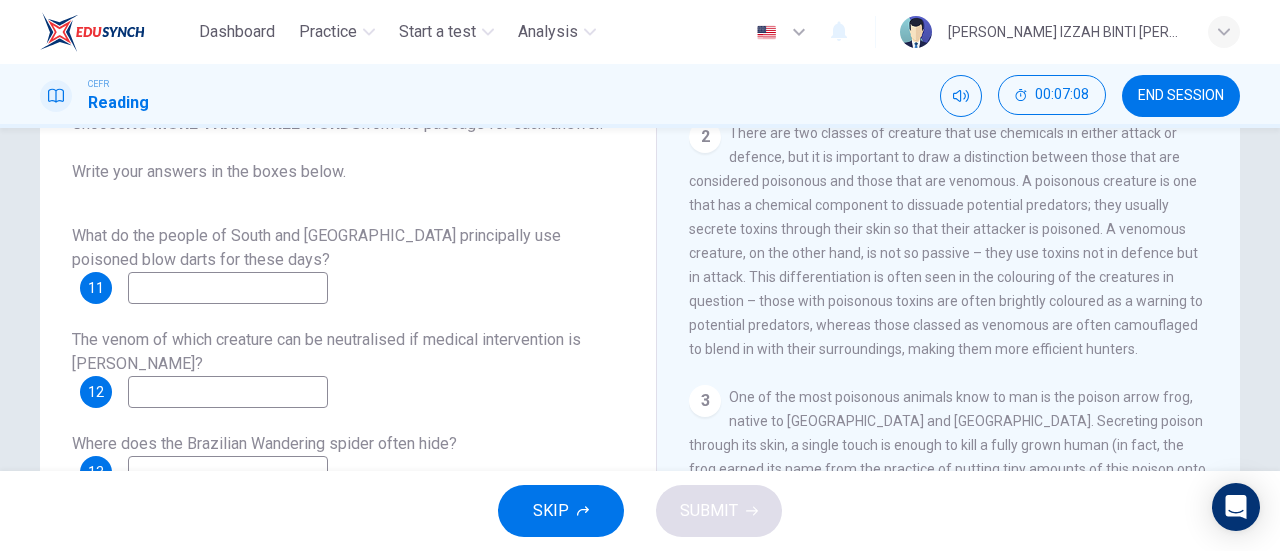 click at bounding box center (228, 288) 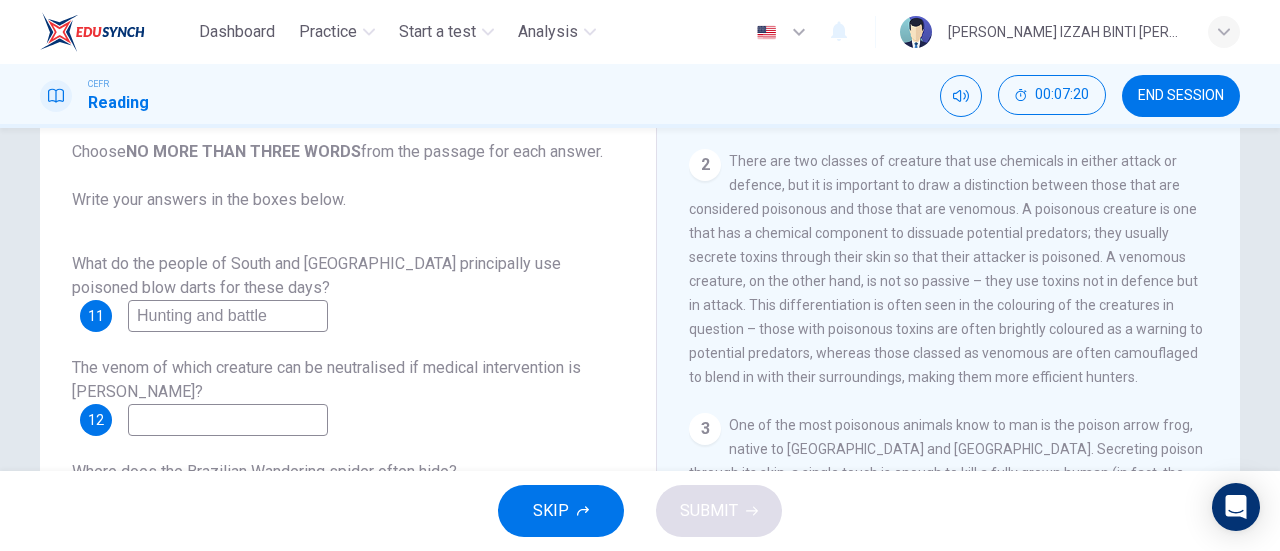 scroll, scrollTop: 300, scrollLeft: 0, axis: vertical 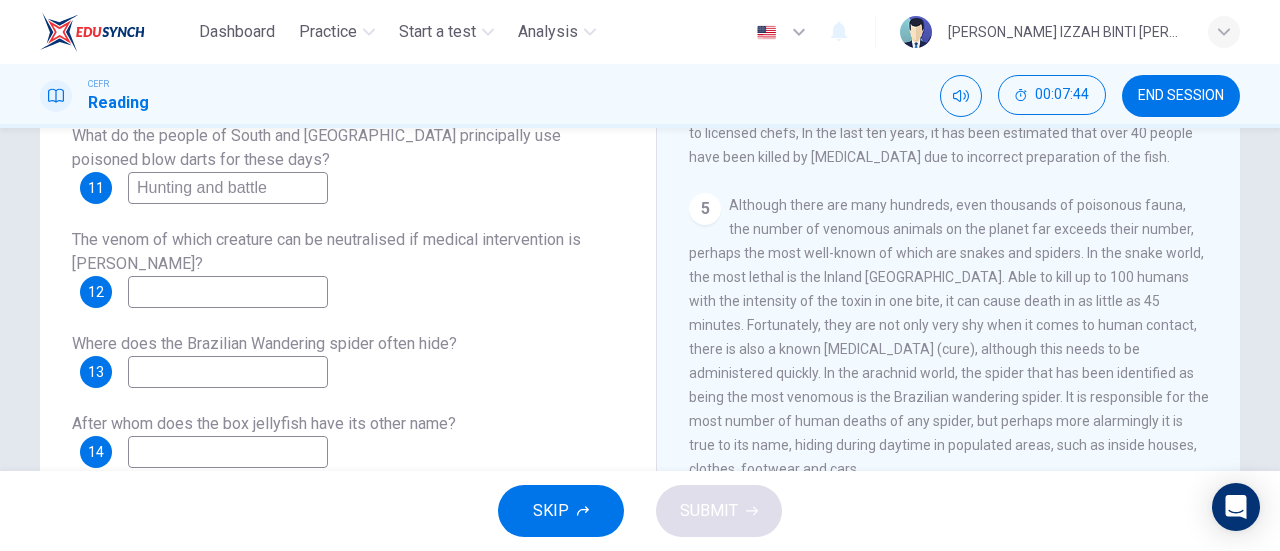 type on "Hunting and battle" 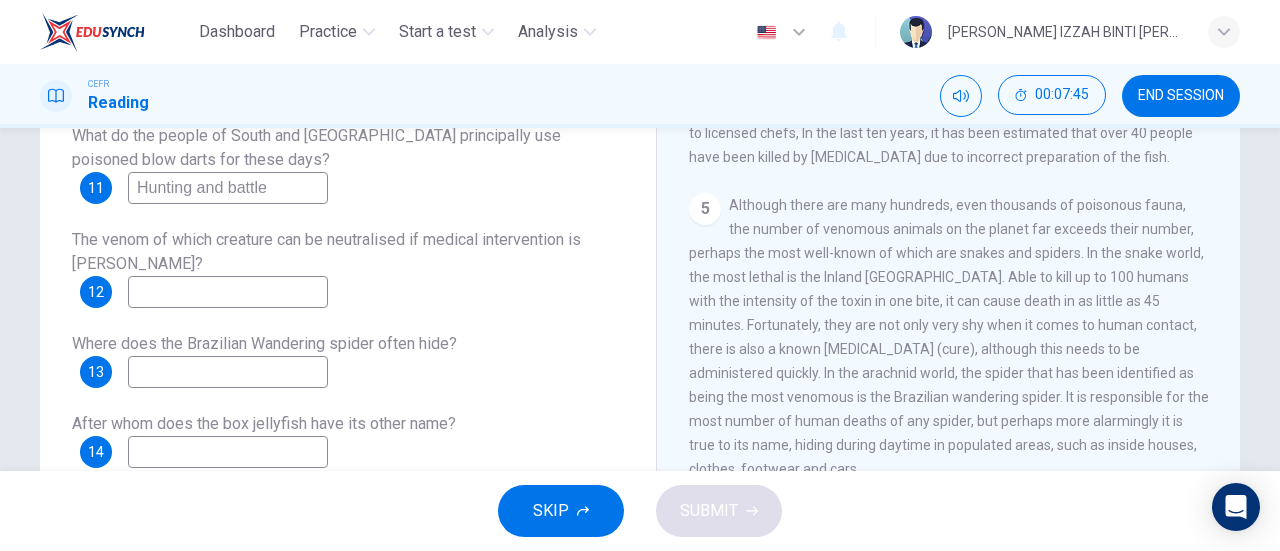 click at bounding box center [228, 292] 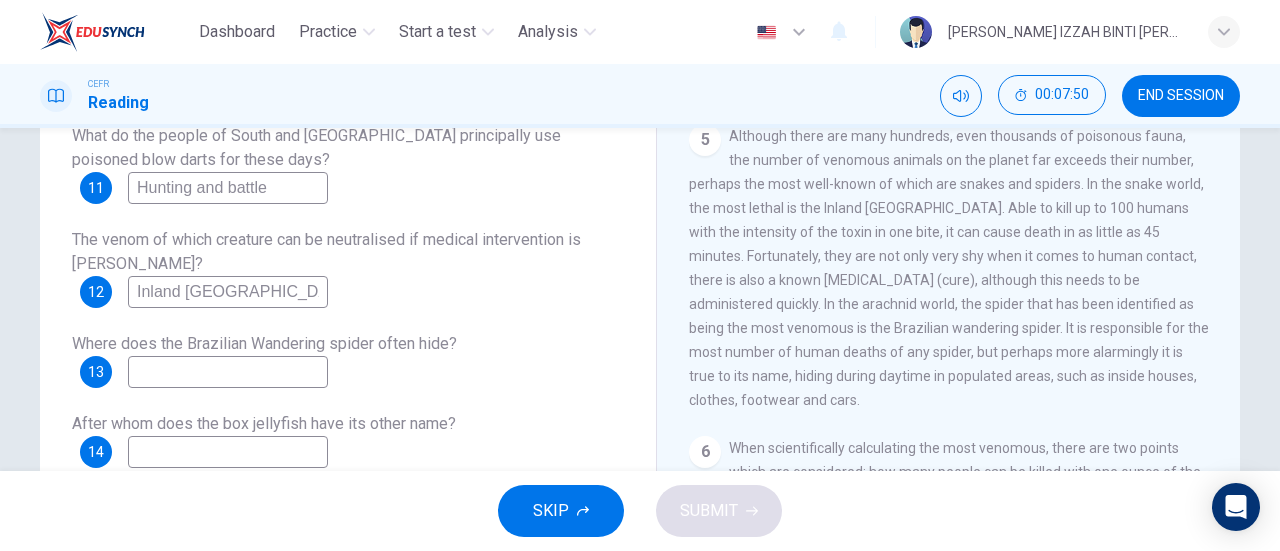 scroll, scrollTop: 1100, scrollLeft: 0, axis: vertical 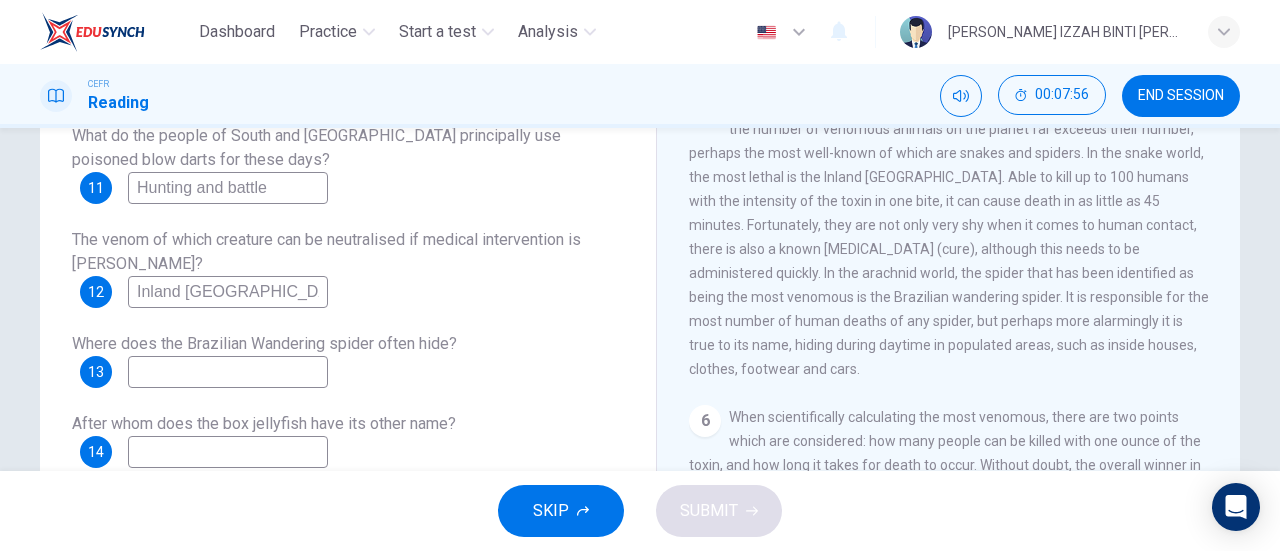 type on "Inland Taipan" 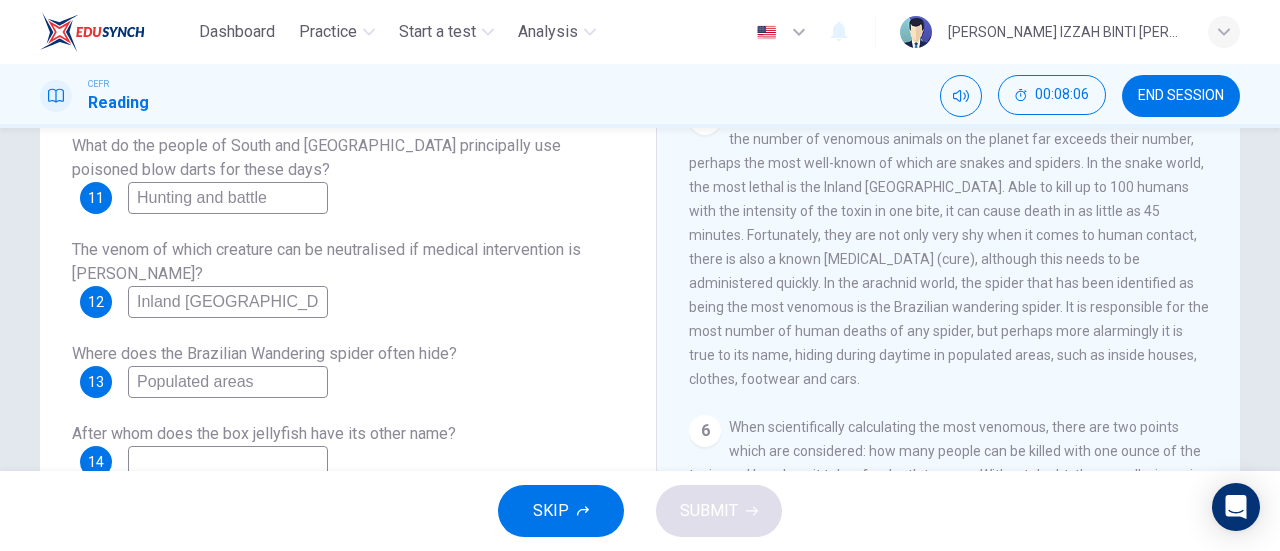 scroll, scrollTop: 400, scrollLeft: 0, axis: vertical 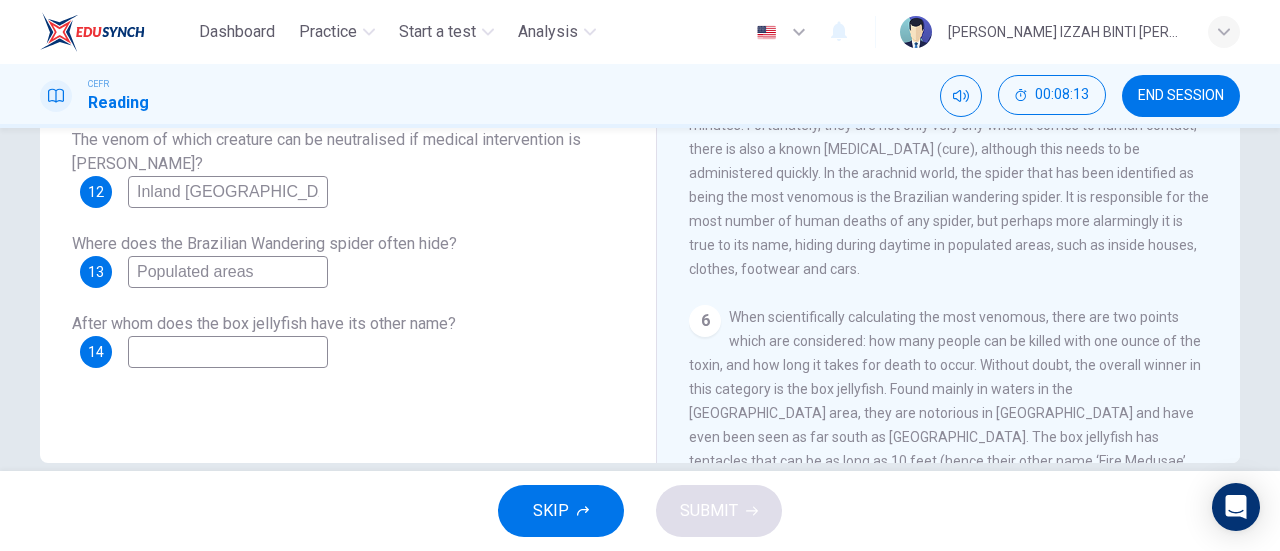 click on "Populated areas" at bounding box center [228, 272] 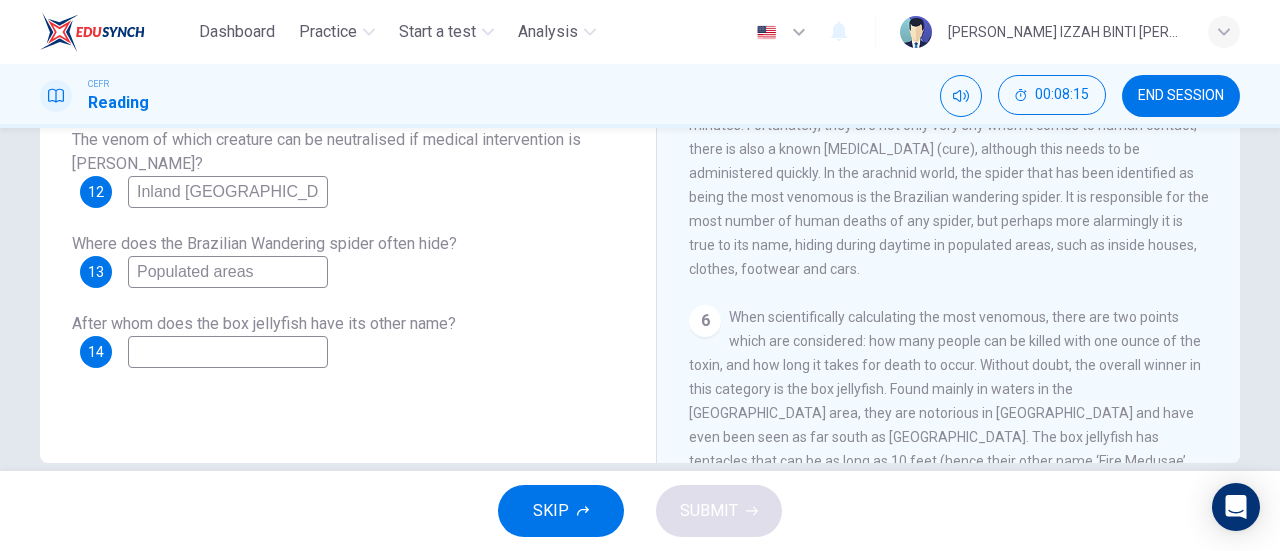 type on "Populated areas" 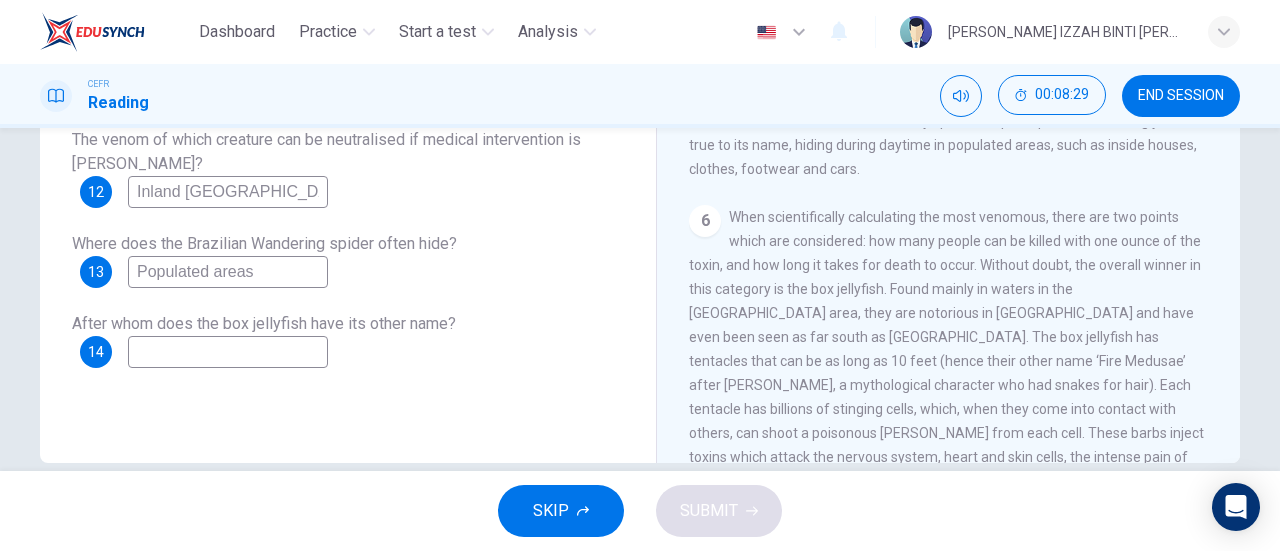 scroll, scrollTop: 1290, scrollLeft: 0, axis: vertical 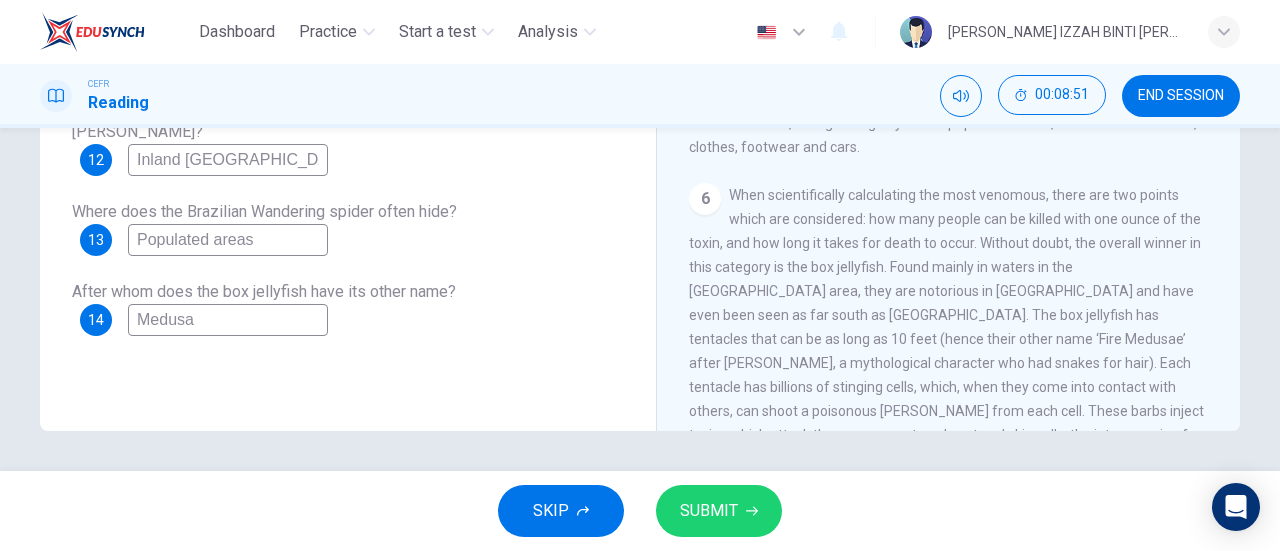 type on "Medusa" 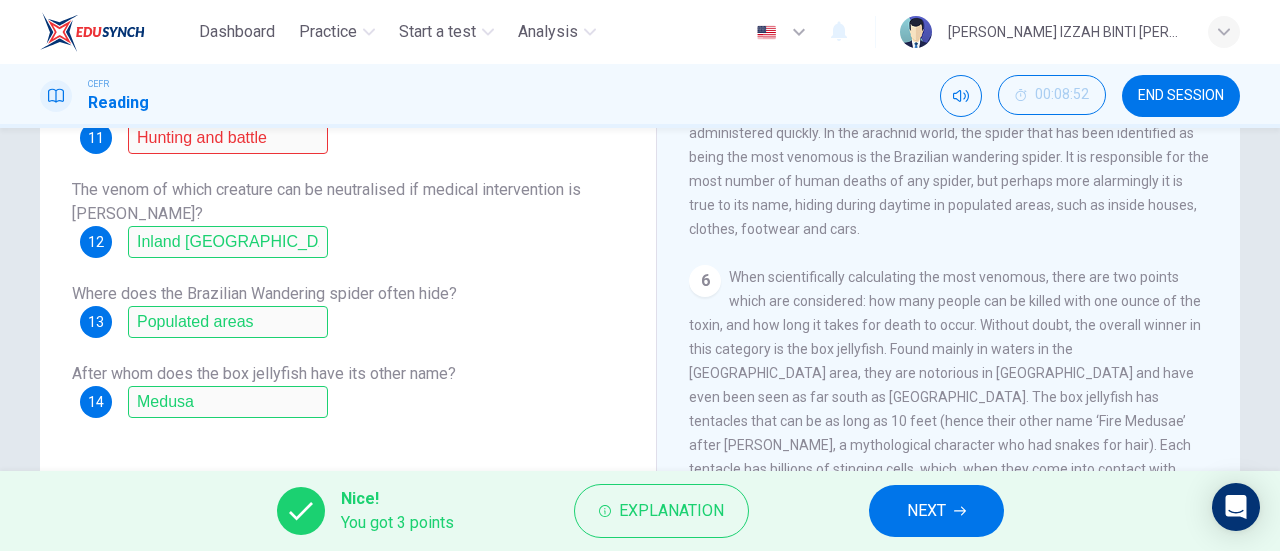 scroll, scrollTop: 132, scrollLeft: 0, axis: vertical 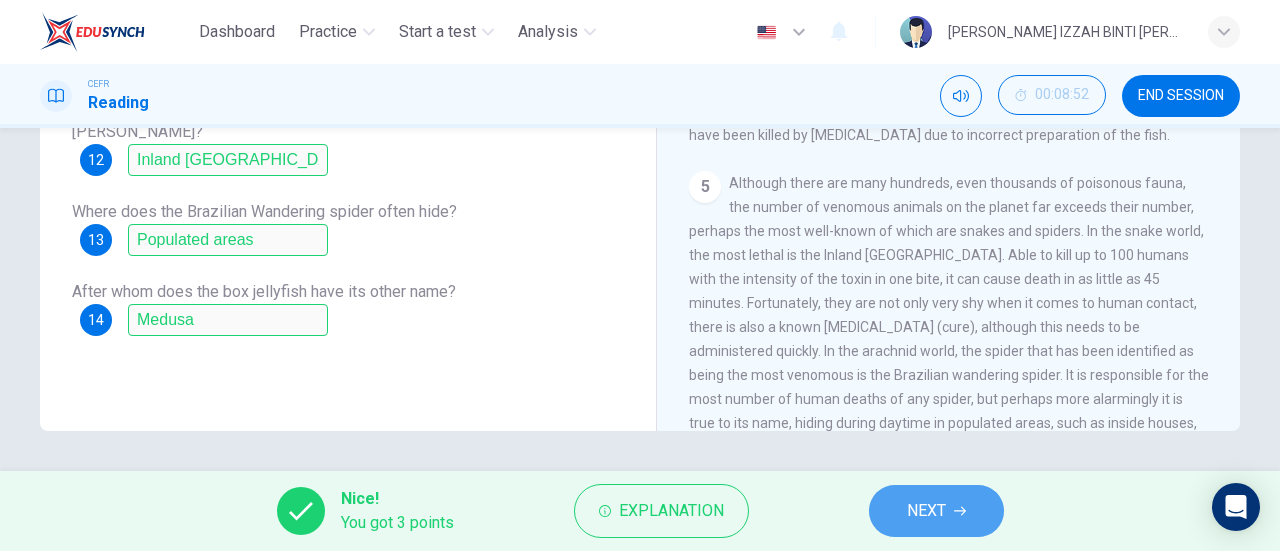 click on "NEXT" at bounding box center (936, 511) 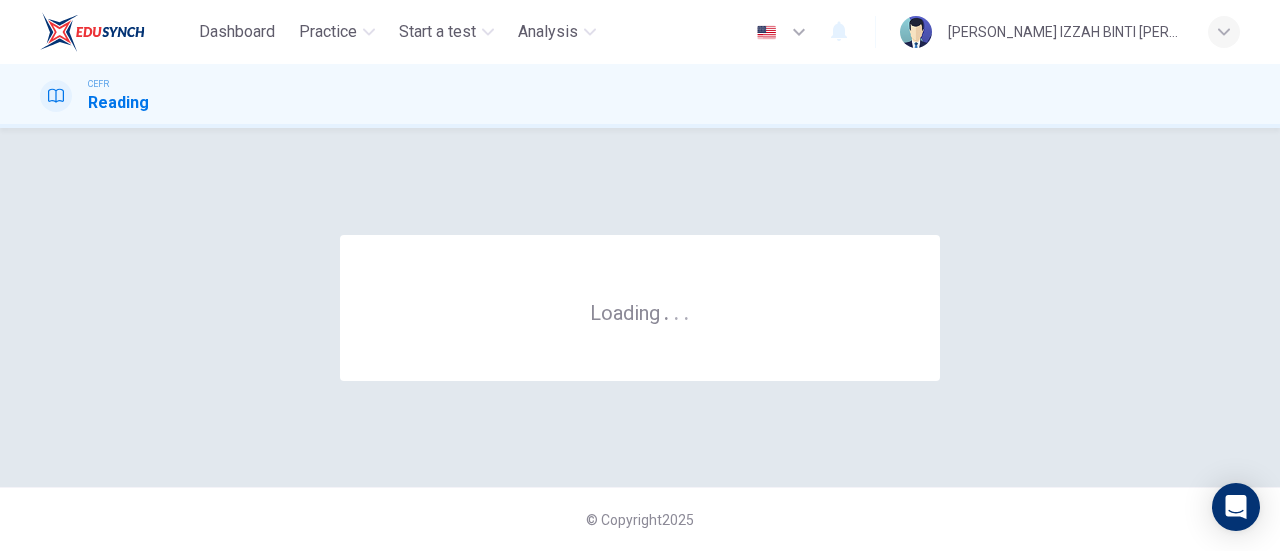 scroll, scrollTop: 0, scrollLeft: 0, axis: both 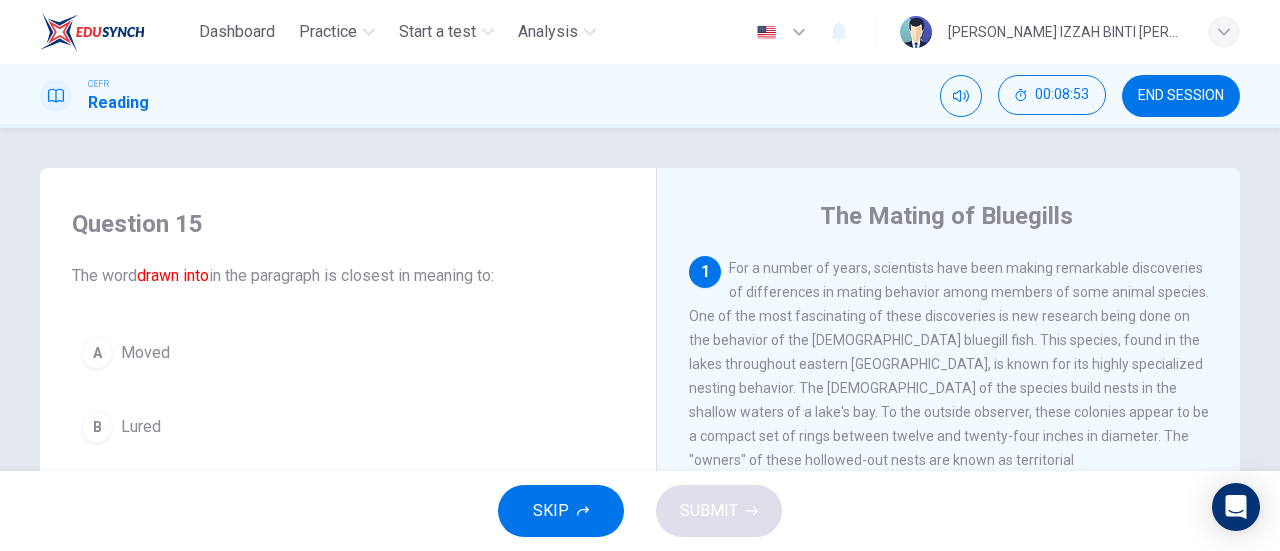 click on "END SESSION" at bounding box center (1181, 96) 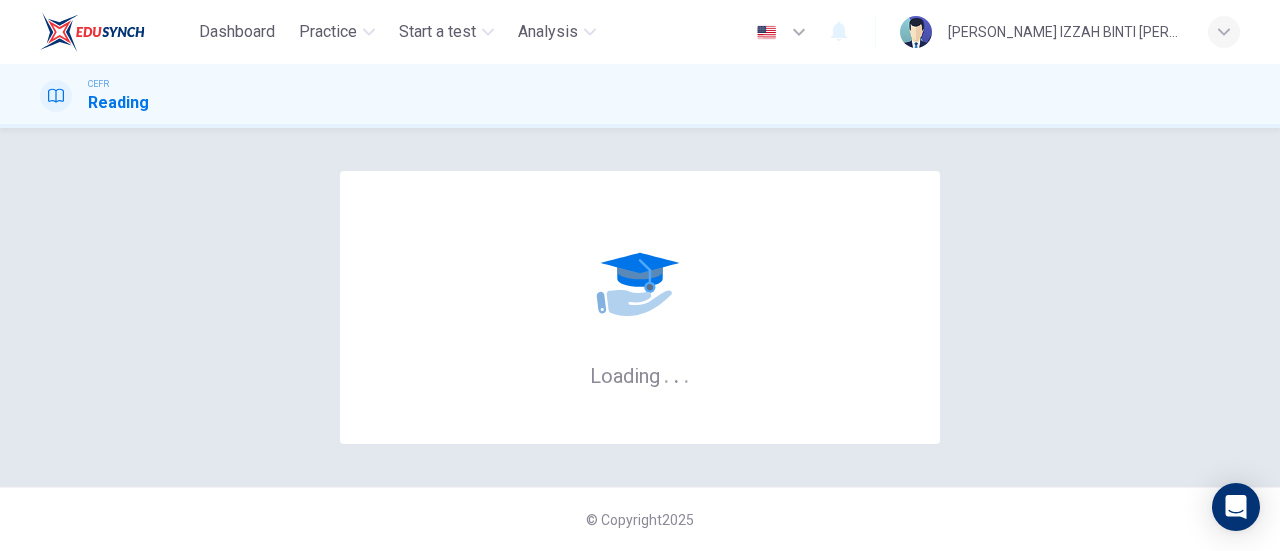 scroll, scrollTop: 0, scrollLeft: 0, axis: both 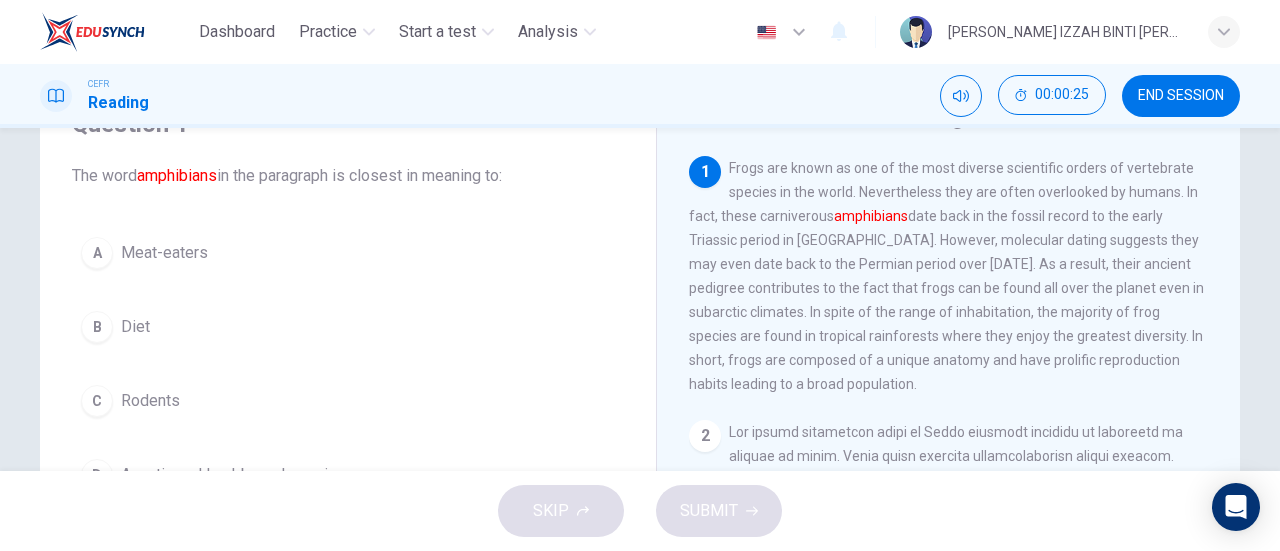 click on "Meat-eaters" at bounding box center [164, 253] 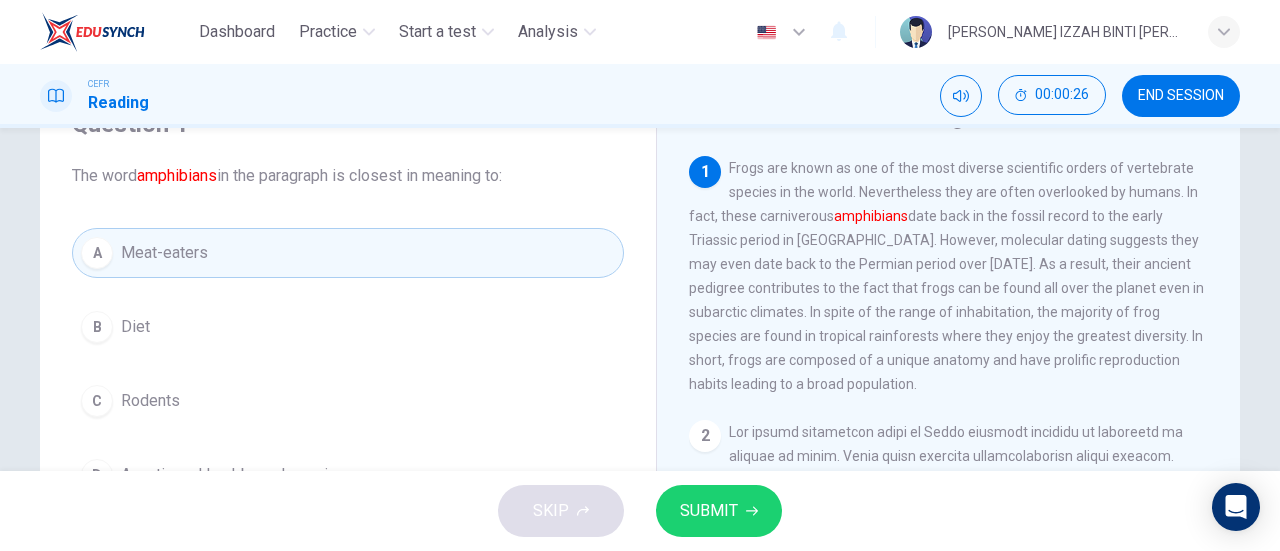 click on "SUBMIT" at bounding box center [719, 511] 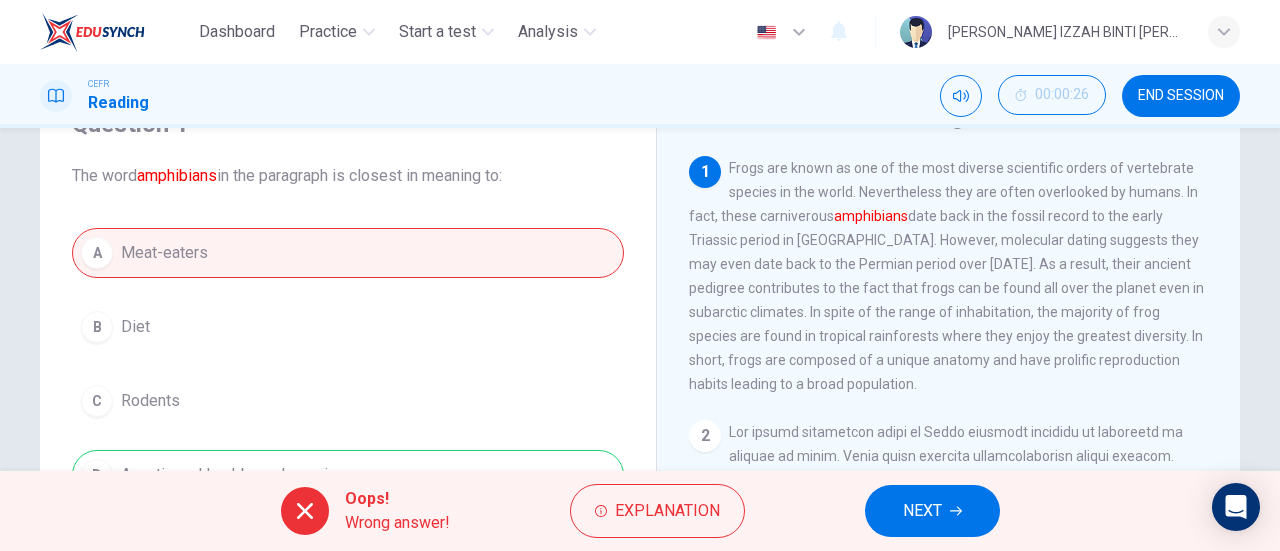 scroll, scrollTop: 200, scrollLeft: 0, axis: vertical 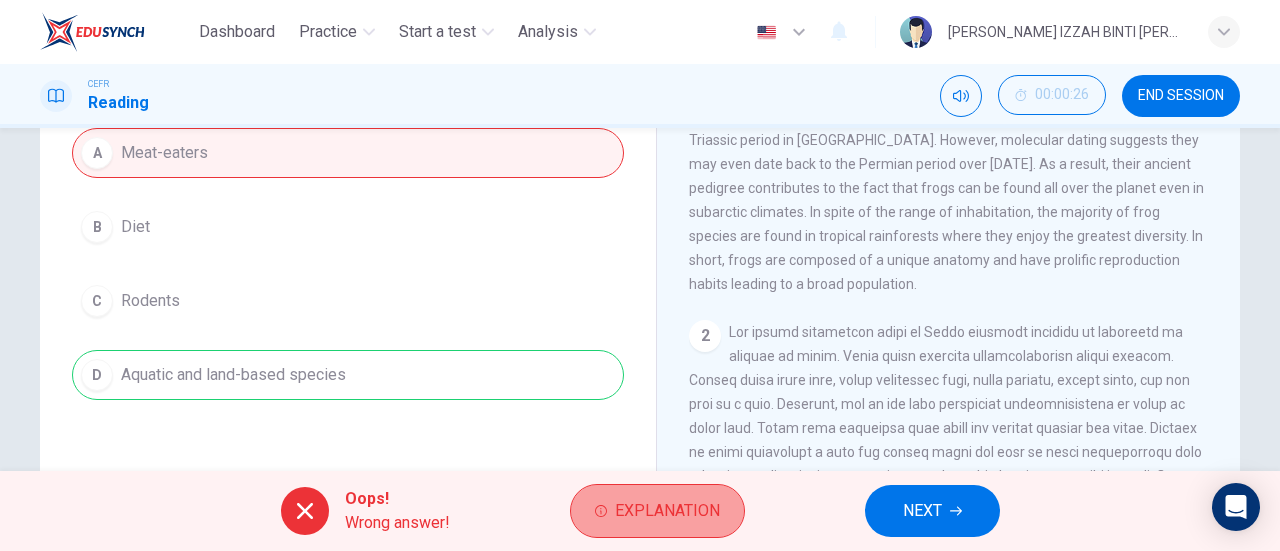 click on "Explanation" at bounding box center [657, 511] 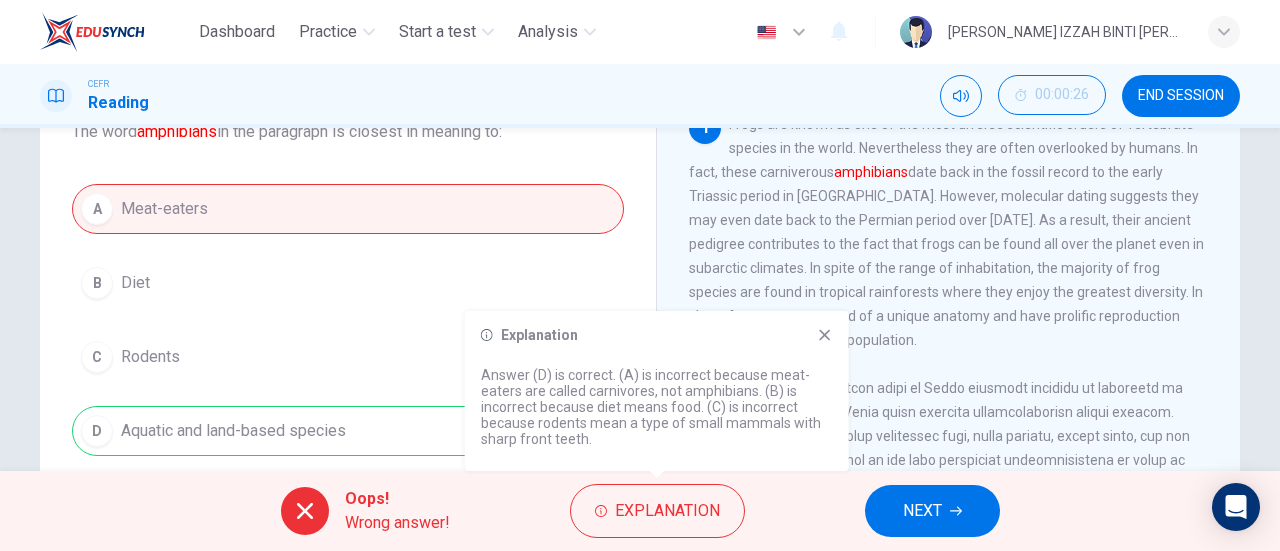 scroll, scrollTop: 100, scrollLeft: 0, axis: vertical 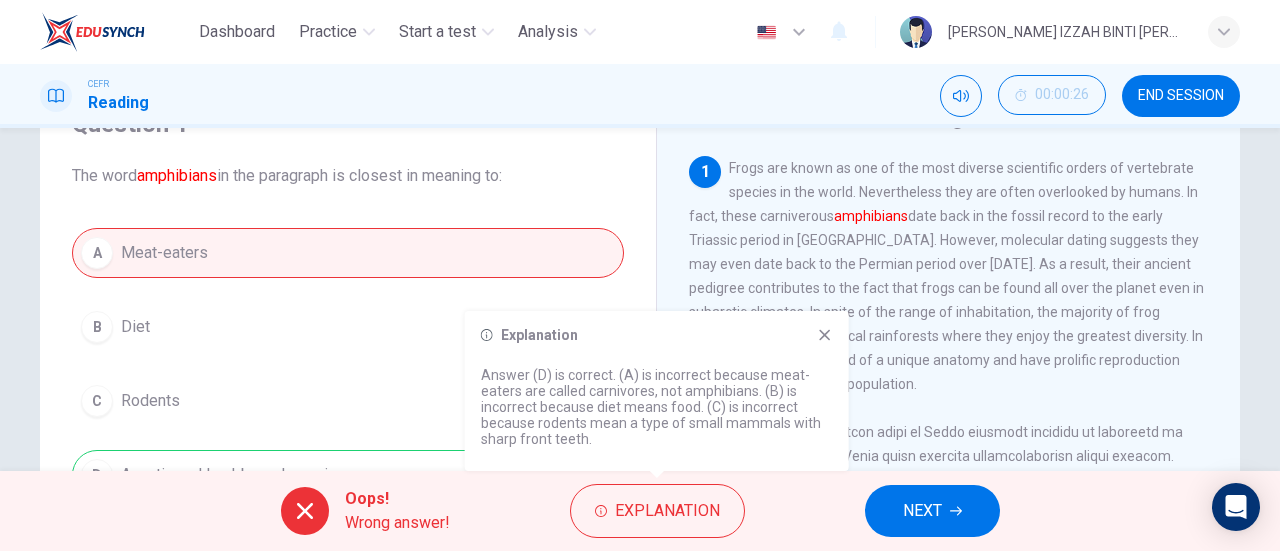 click on "amphibians" at bounding box center (871, 216) 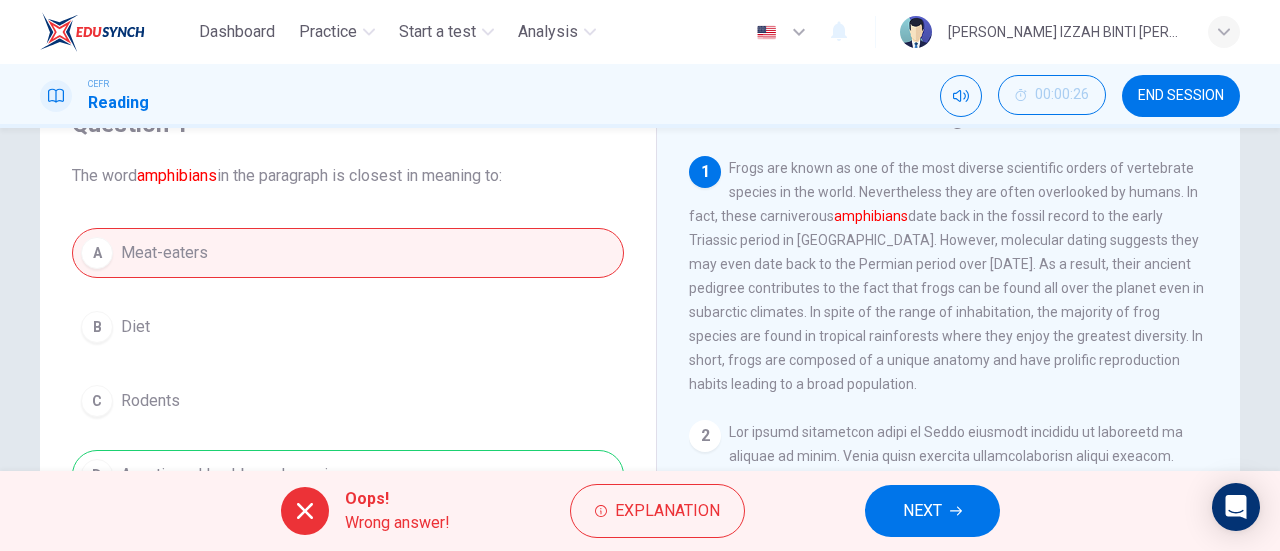 click on "amphibians" at bounding box center [871, 216] 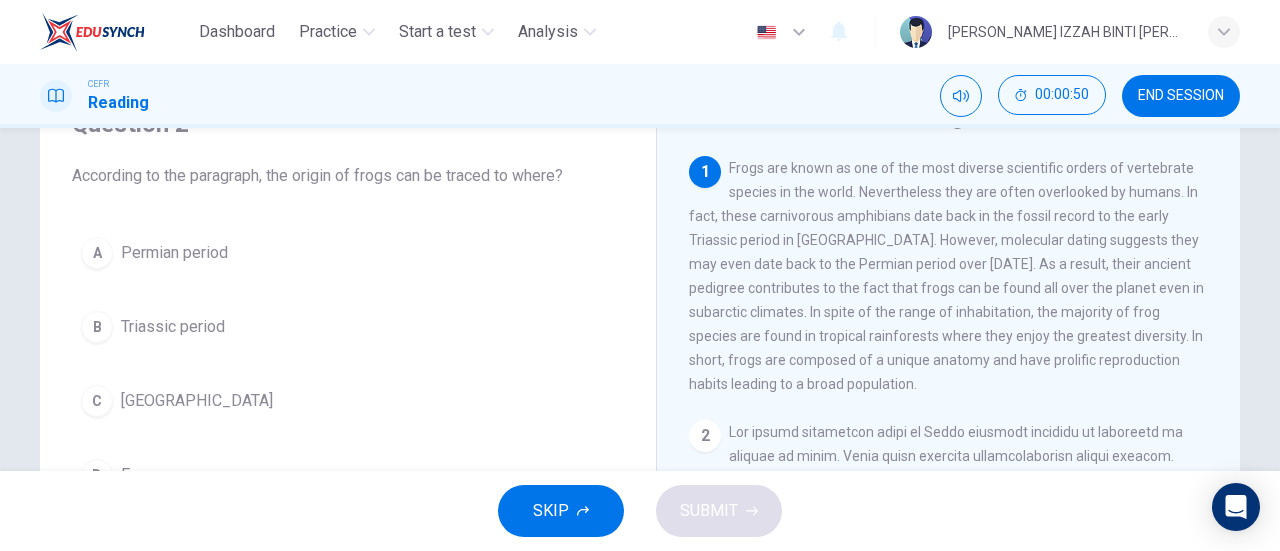 scroll, scrollTop: 200, scrollLeft: 0, axis: vertical 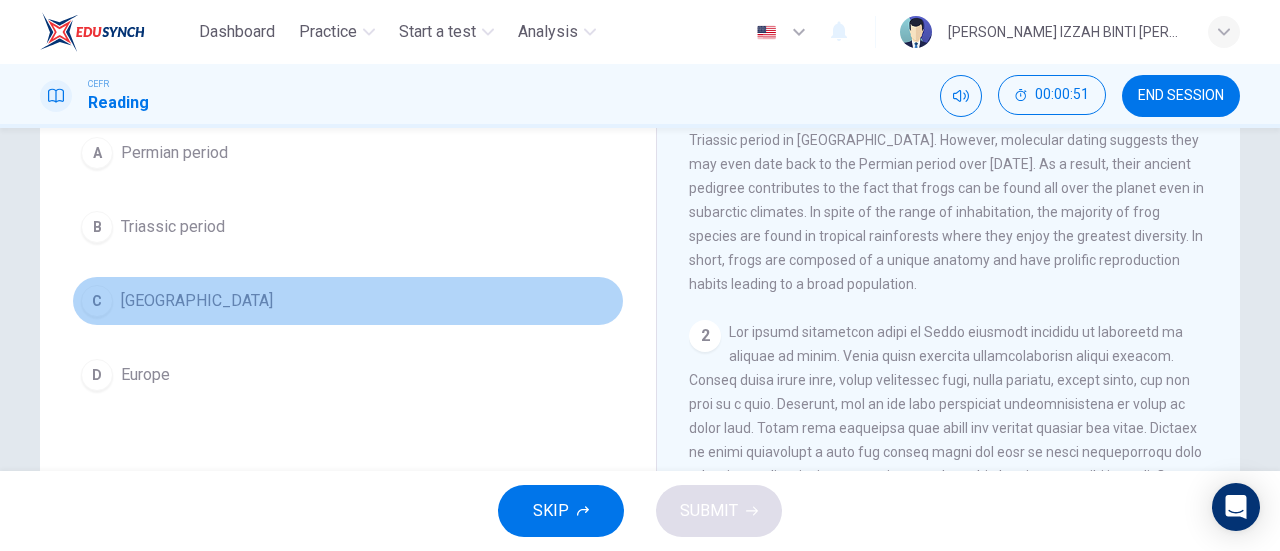 click on "[GEOGRAPHIC_DATA]" at bounding box center [197, 301] 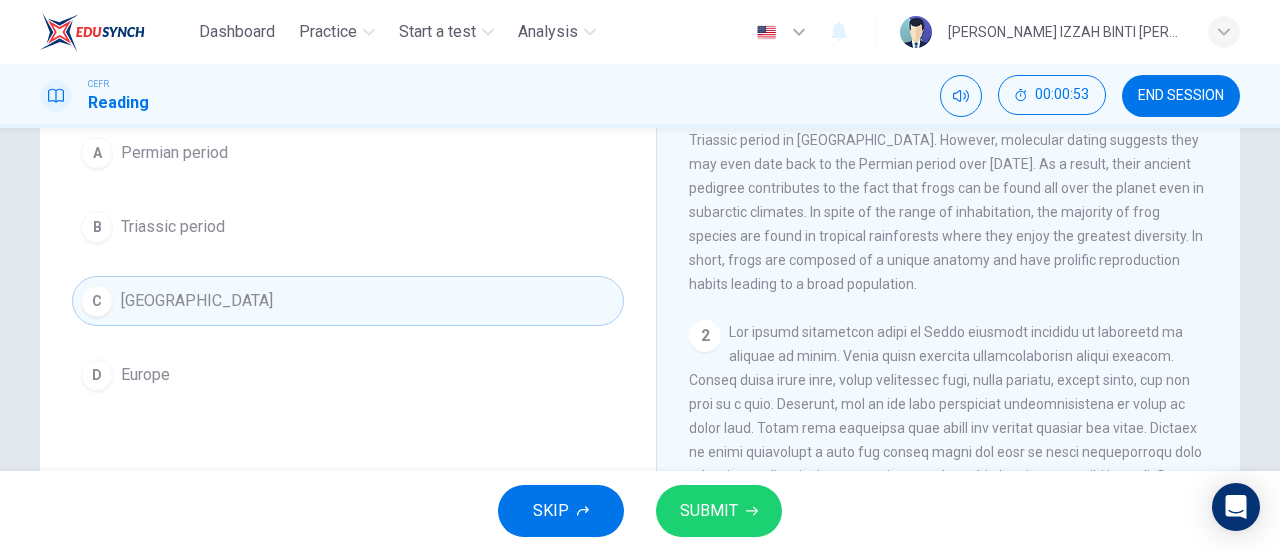 click on "SUBMIT" at bounding box center (719, 511) 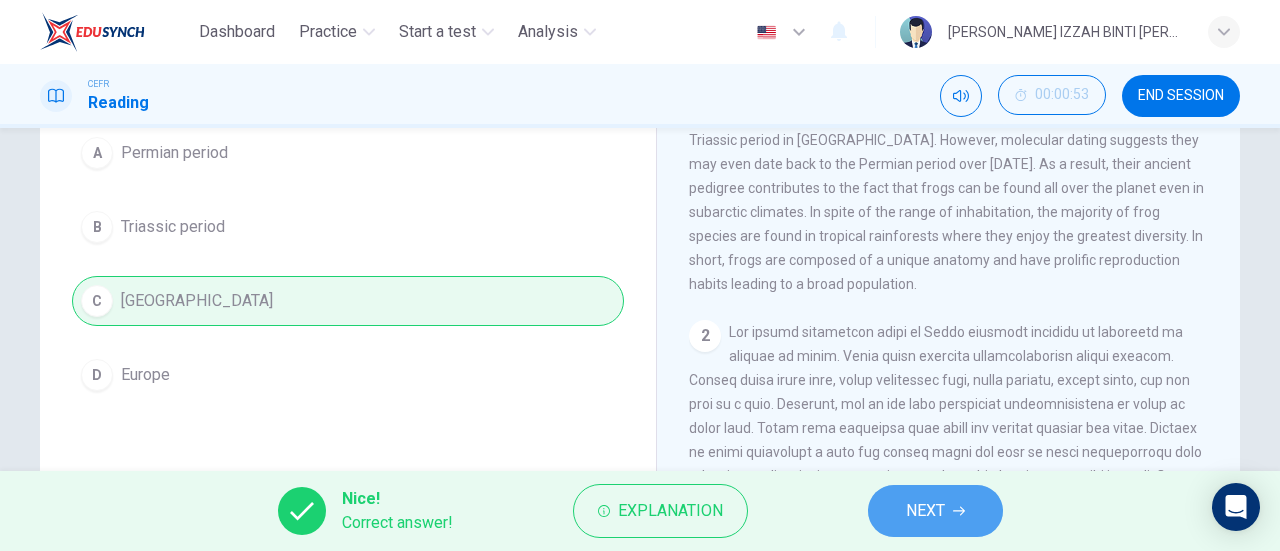 click on "NEXT" at bounding box center [925, 511] 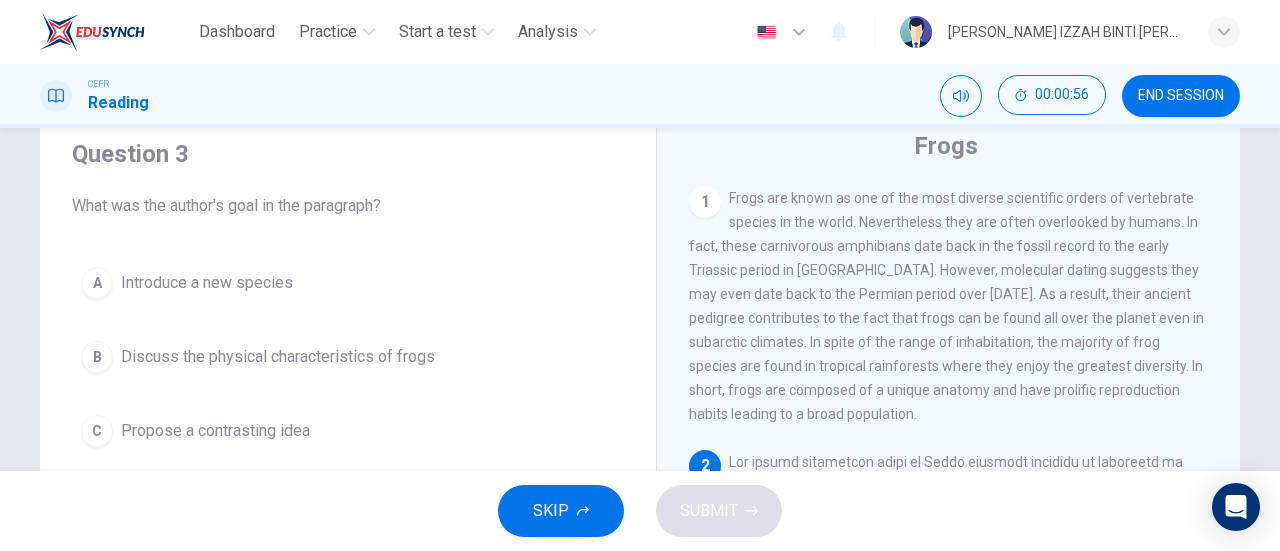 scroll, scrollTop: 100, scrollLeft: 0, axis: vertical 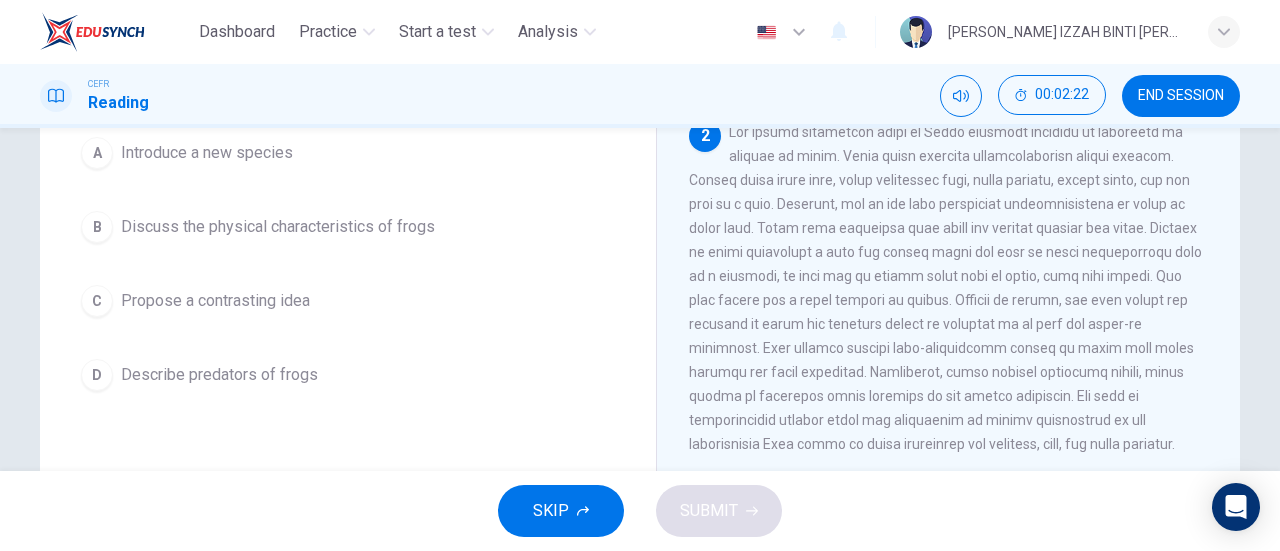 click on "Discuss the physical characteristics of frogs" at bounding box center [278, 227] 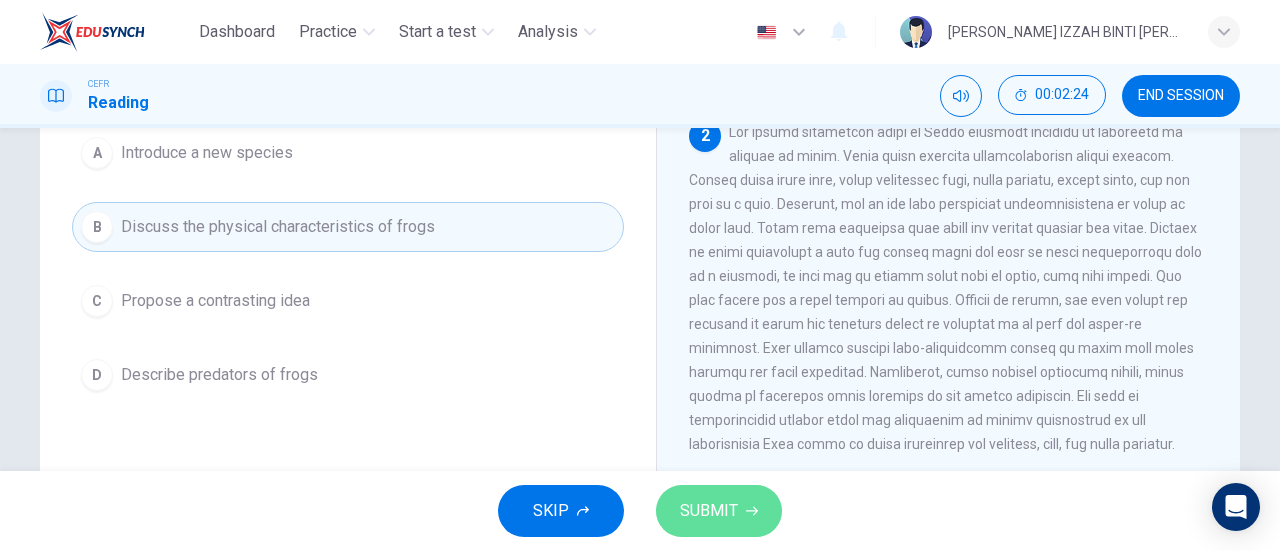click on "SUBMIT" at bounding box center (719, 511) 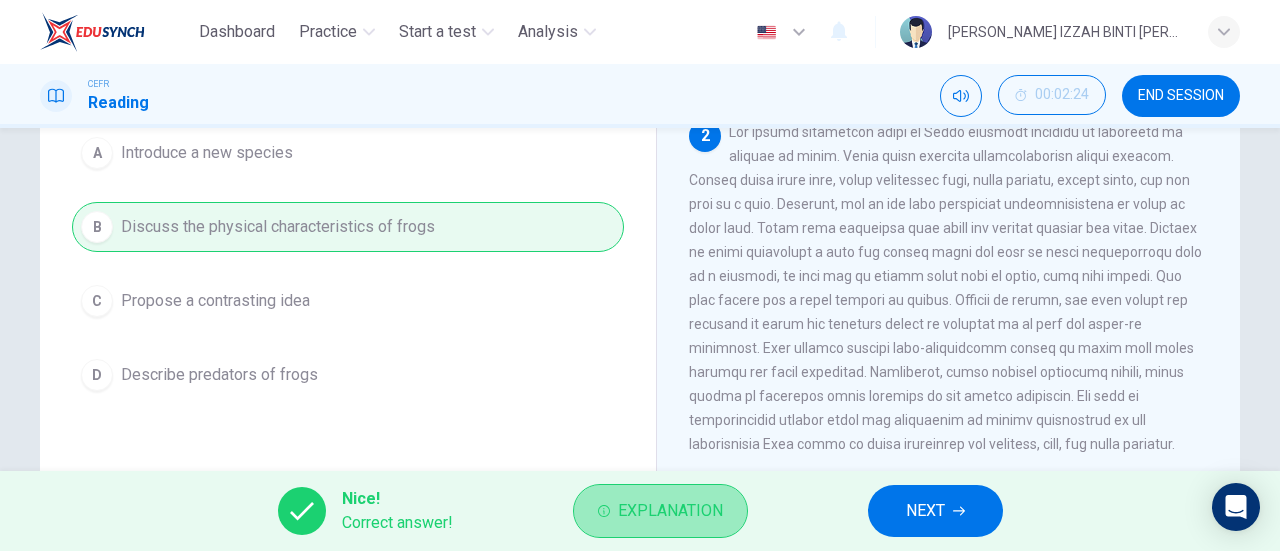 click on "Explanation" at bounding box center (670, 511) 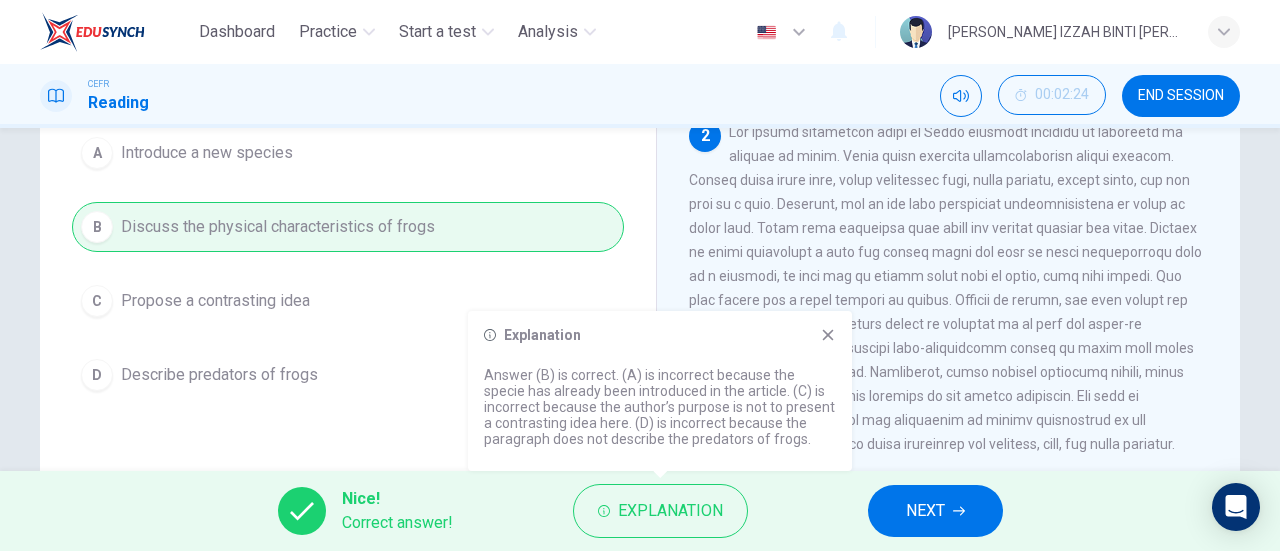 click 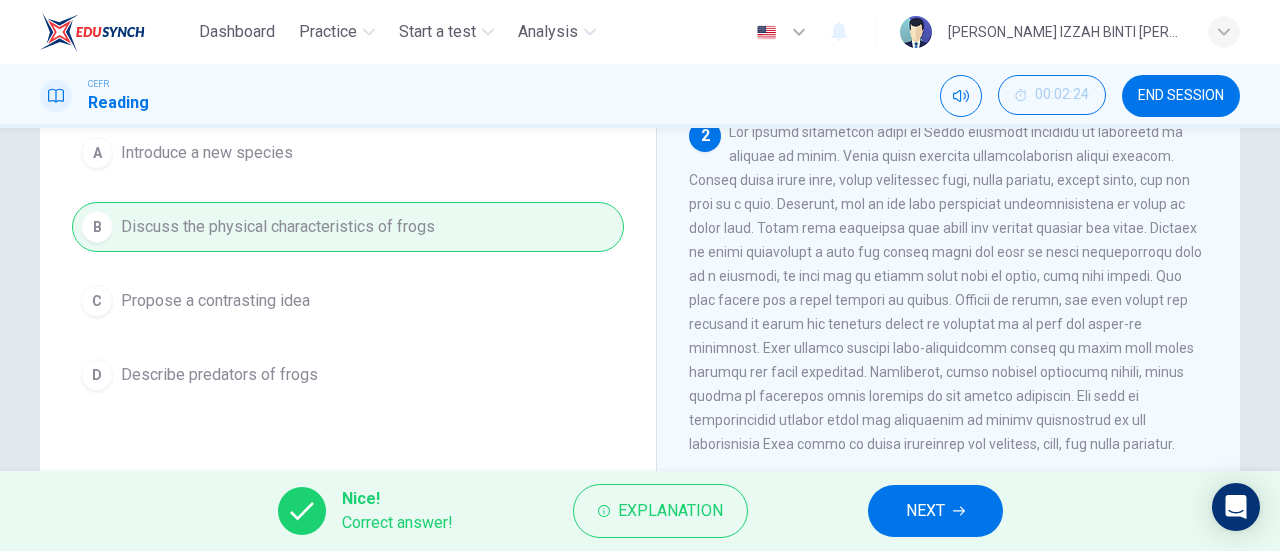 click on "NEXT" at bounding box center [925, 511] 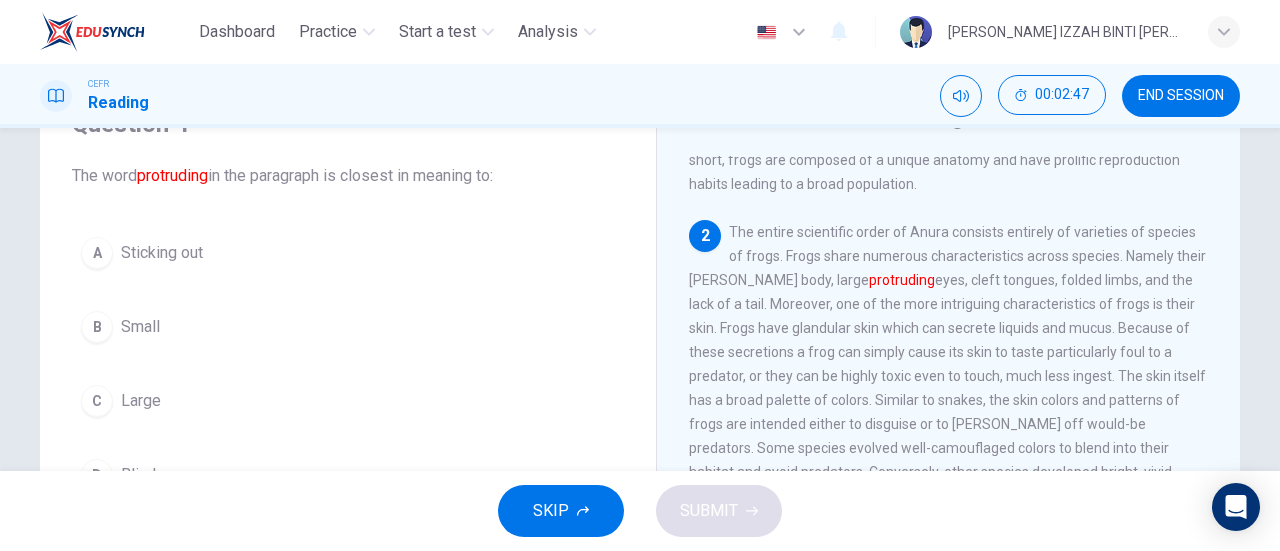 scroll, scrollTop: 200, scrollLeft: 0, axis: vertical 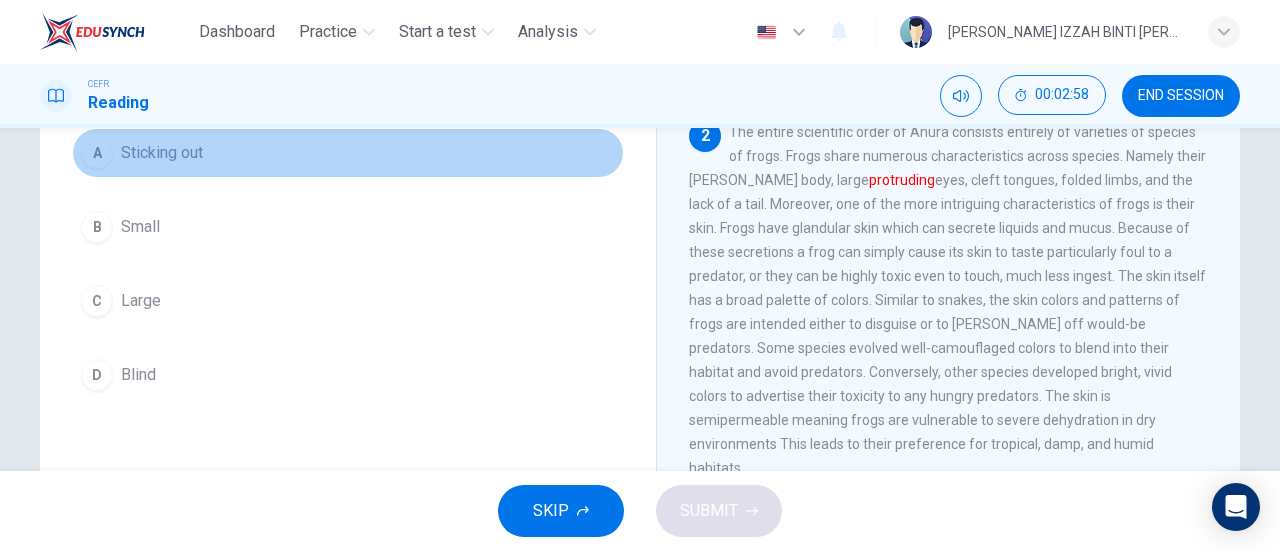 click on "A Sticking out" at bounding box center (348, 153) 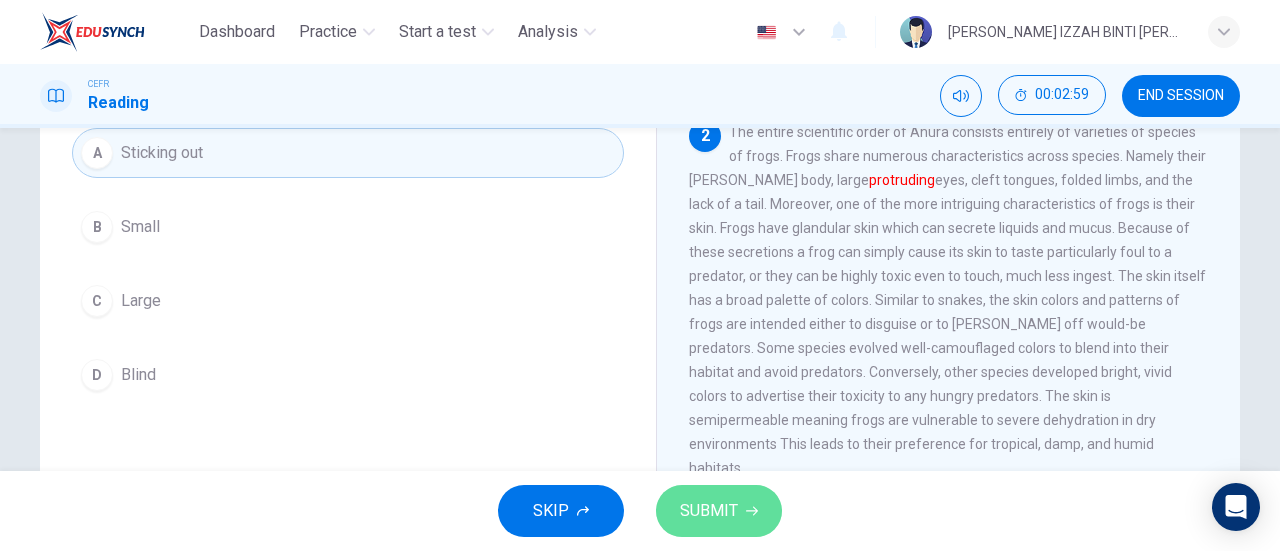click on "SUBMIT" at bounding box center [709, 511] 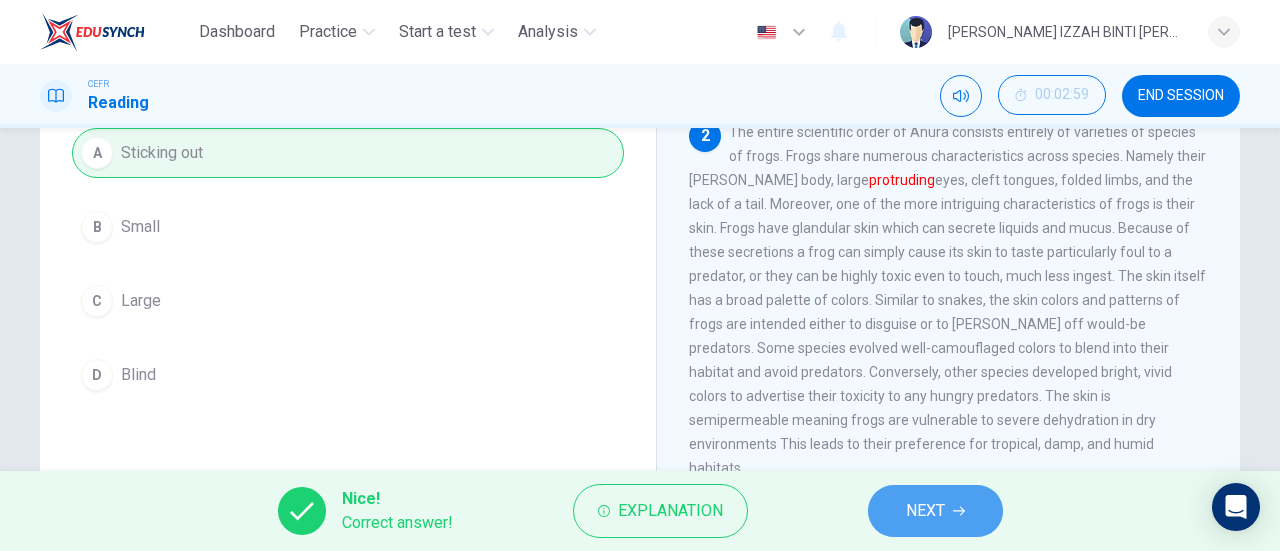 click on "NEXT" at bounding box center [935, 511] 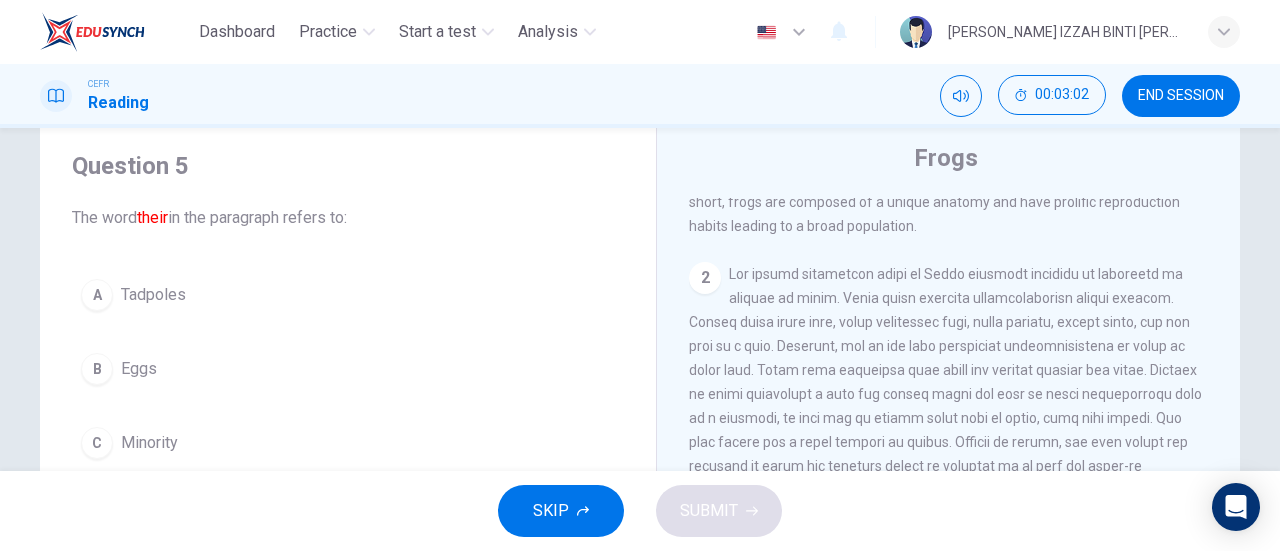 scroll, scrollTop: 100, scrollLeft: 0, axis: vertical 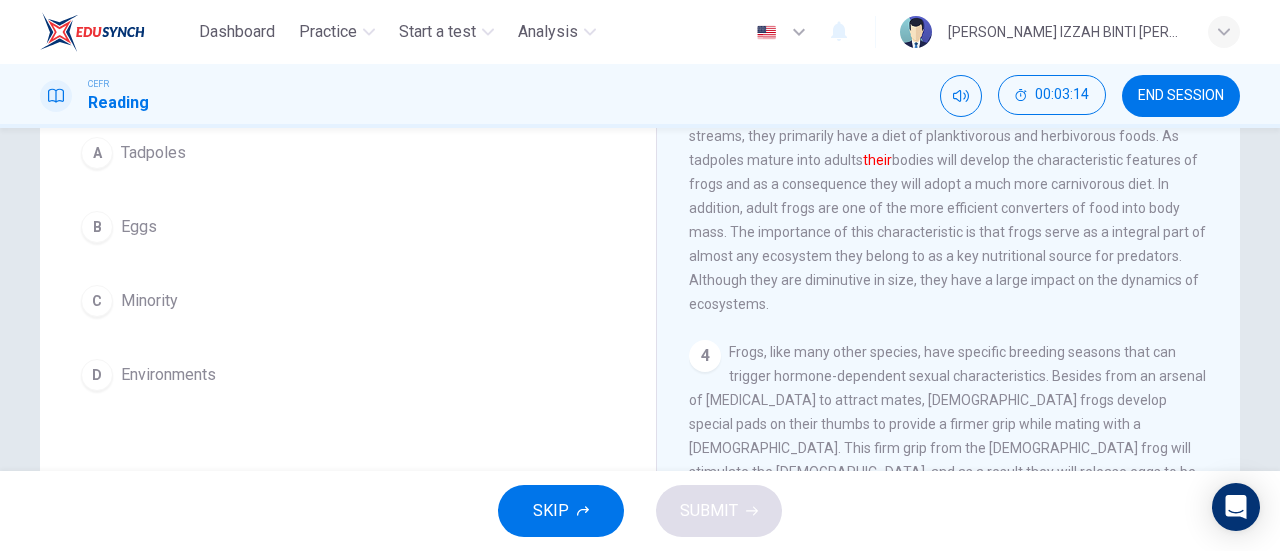 click on "A Tadpoles" at bounding box center (348, 153) 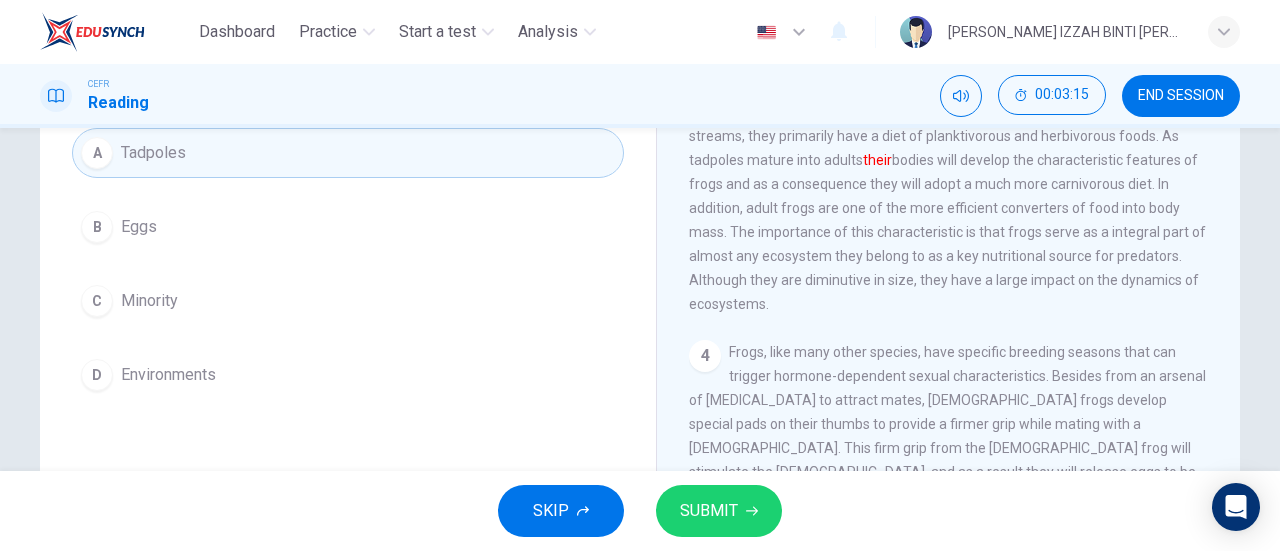 click on "SUBMIT" at bounding box center [709, 511] 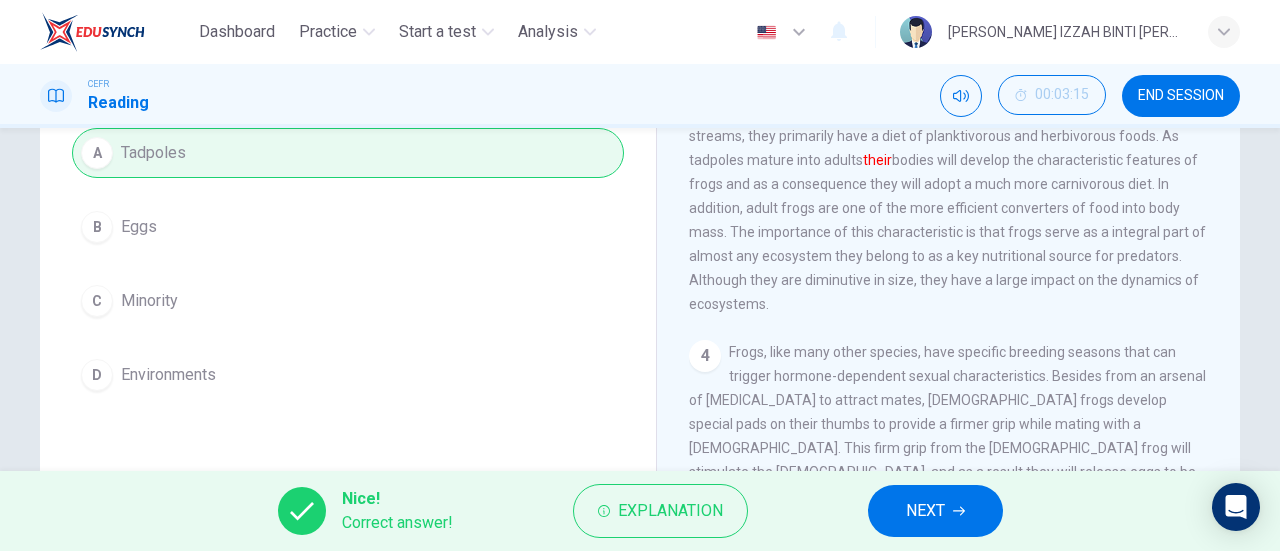 click on "NEXT" at bounding box center (925, 511) 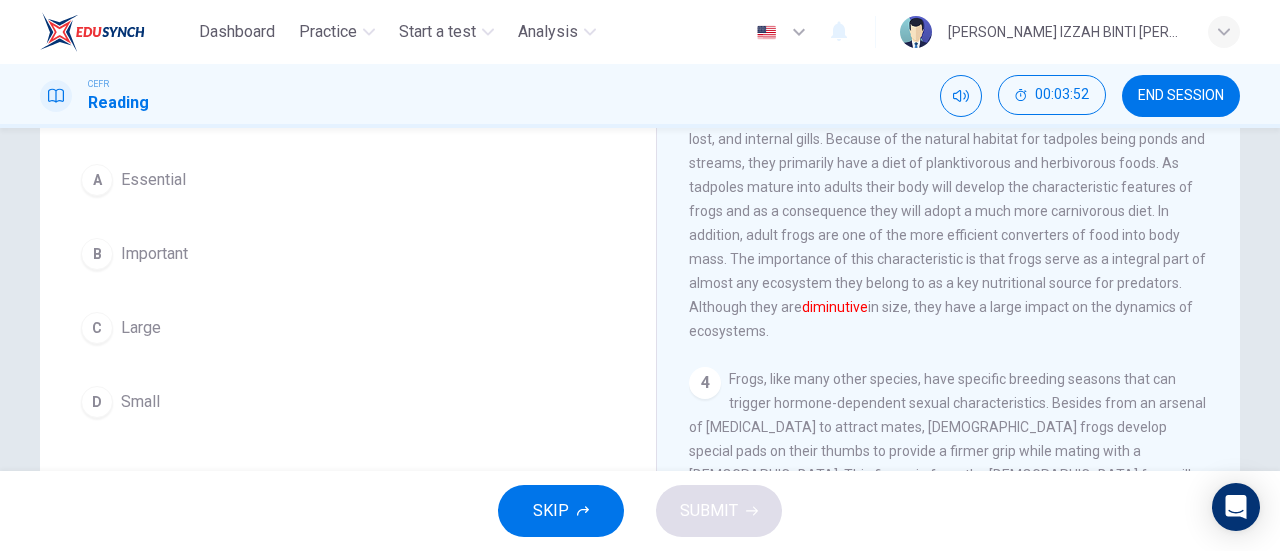 scroll, scrollTop: 200, scrollLeft: 0, axis: vertical 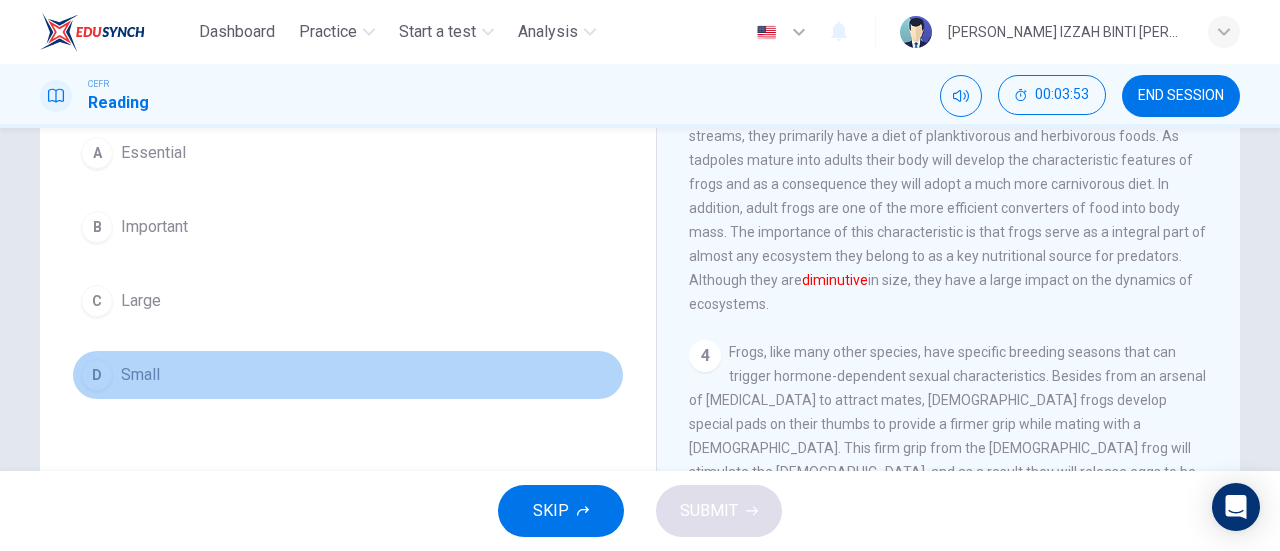 click on "Small" at bounding box center [140, 375] 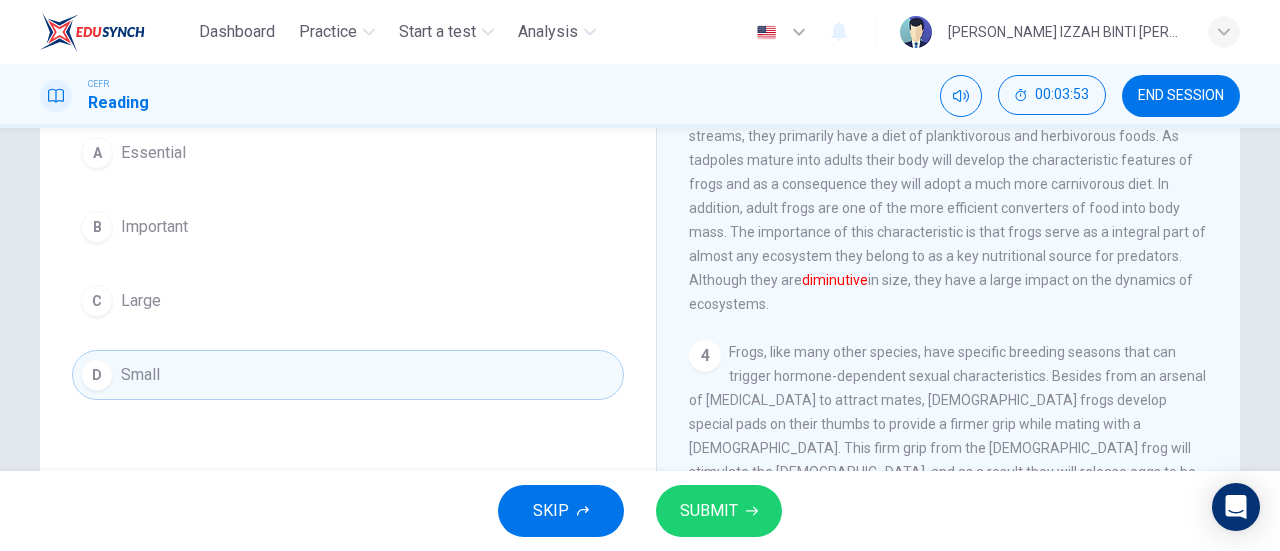 click on "SUBMIT" at bounding box center (709, 511) 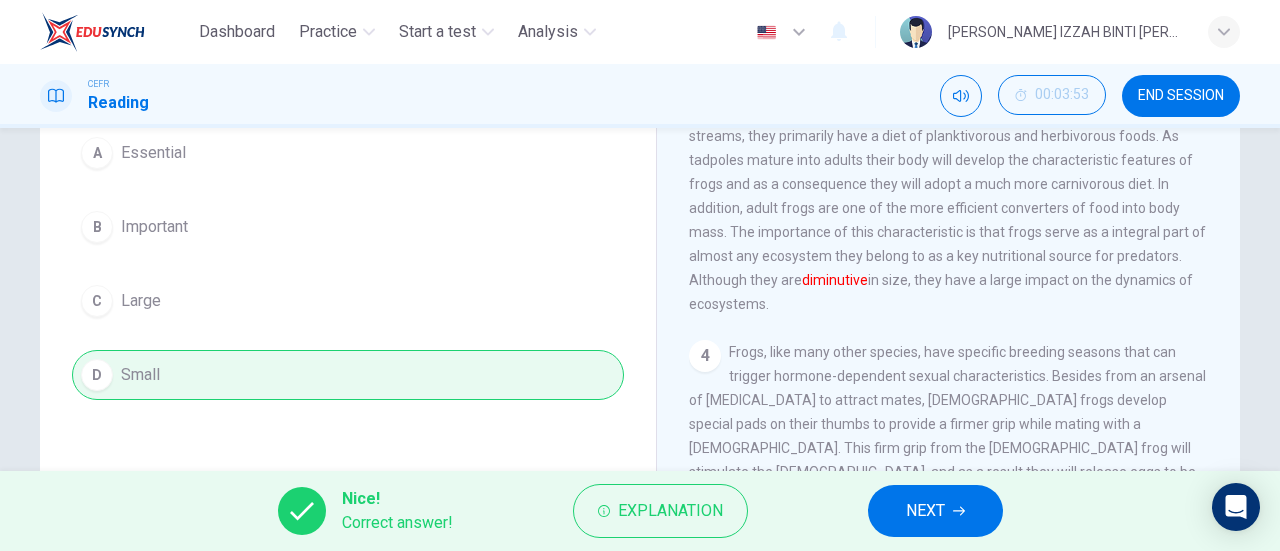click on "NEXT" at bounding box center (935, 511) 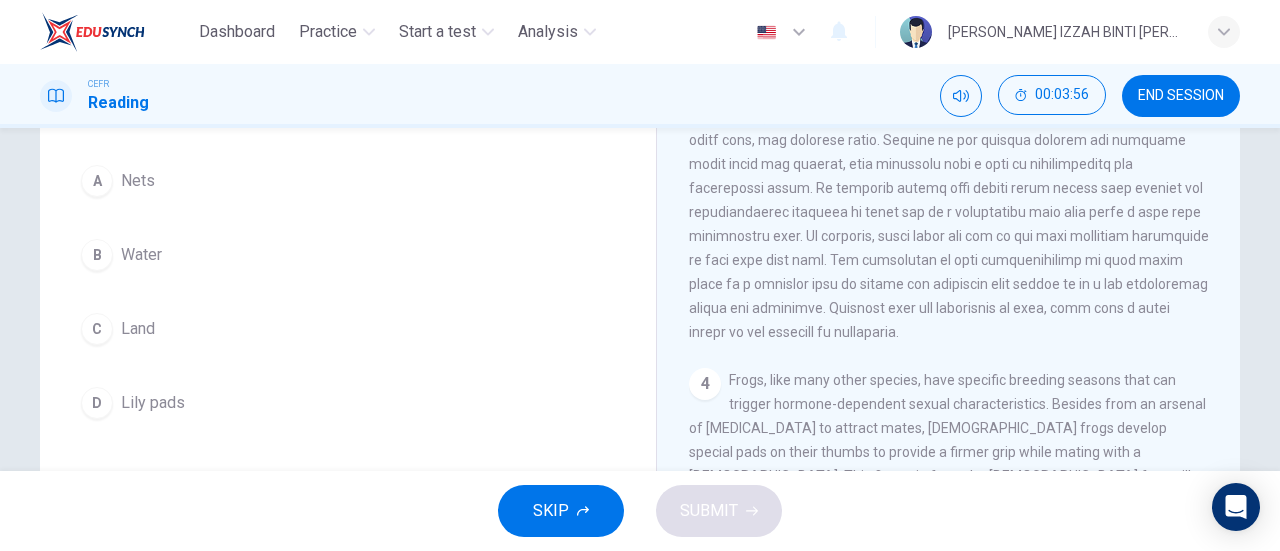 scroll, scrollTop: 200, scrollLeft: 0, axis: vertical 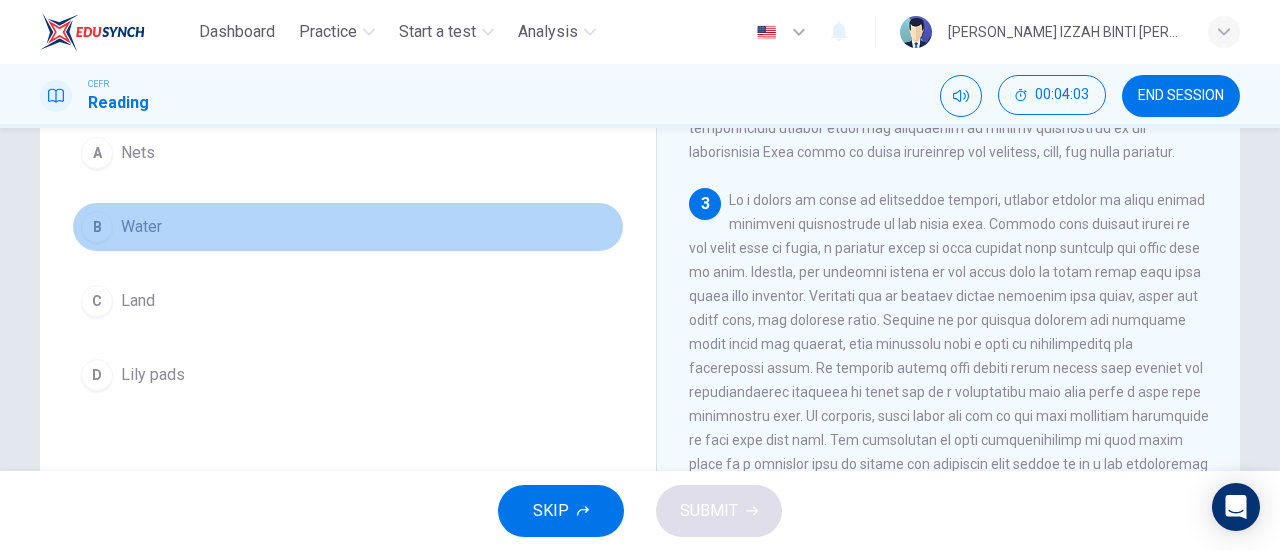 click on "B Water" at bounding box center (348, 227) 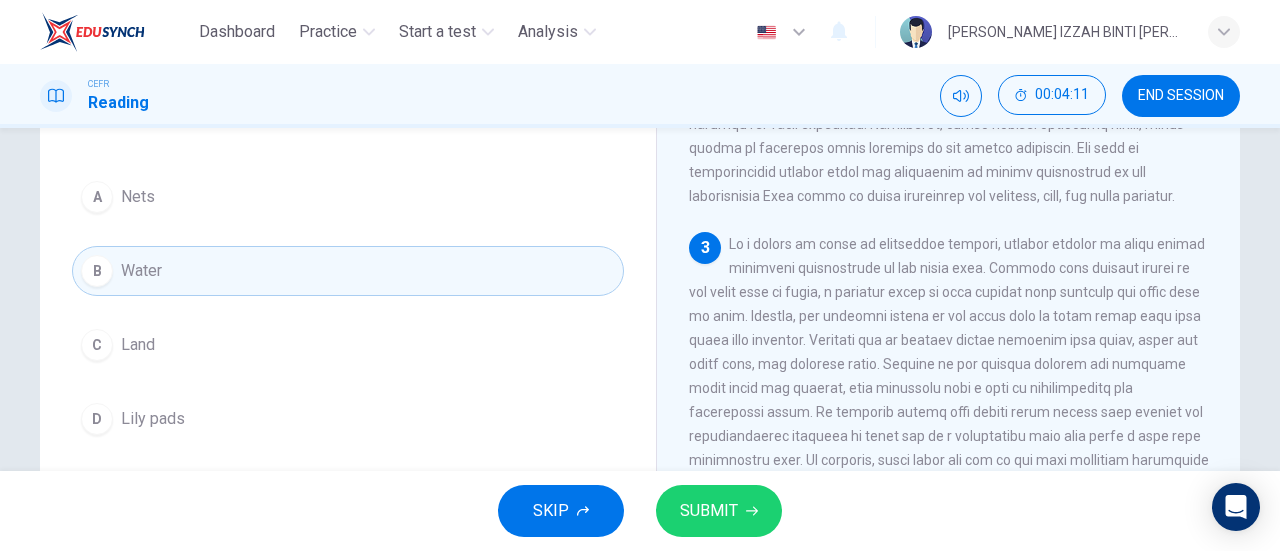 scroll, scrollTop: 200, scrollLeft: 0, axis: vertical 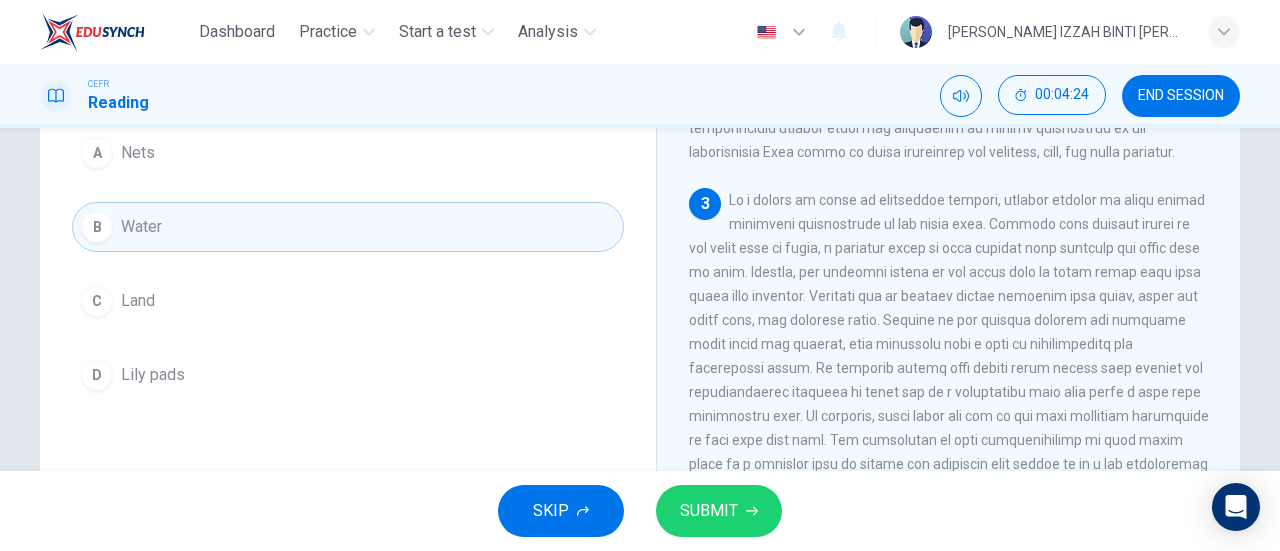 click on "SUBMIT" at bounding box center (719, 511) 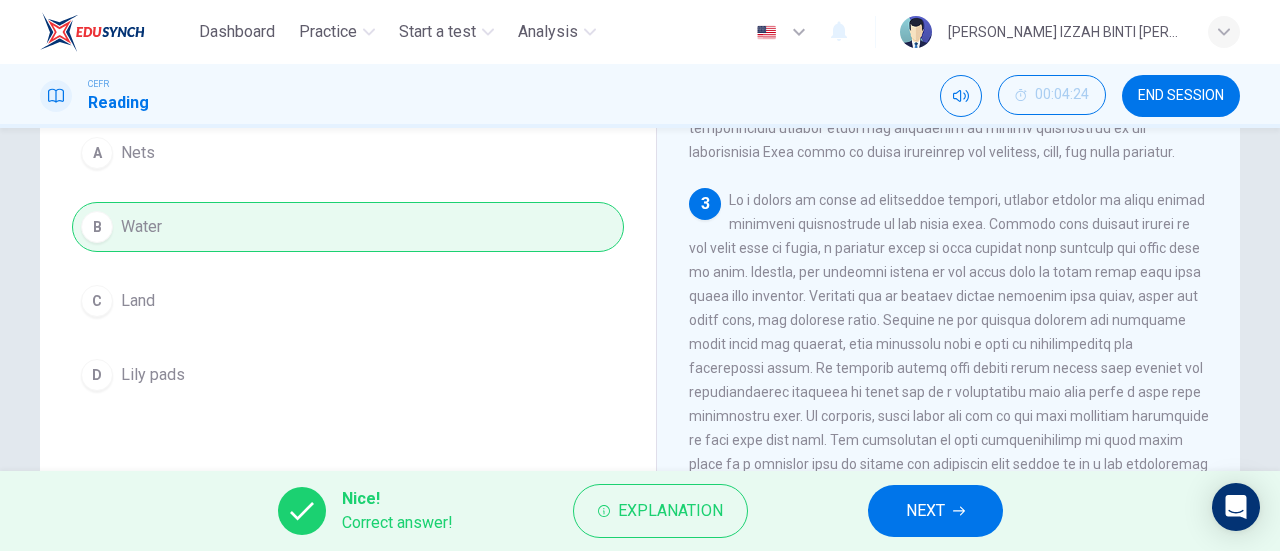 click on "NEXT" at bounding box center (935, 511) 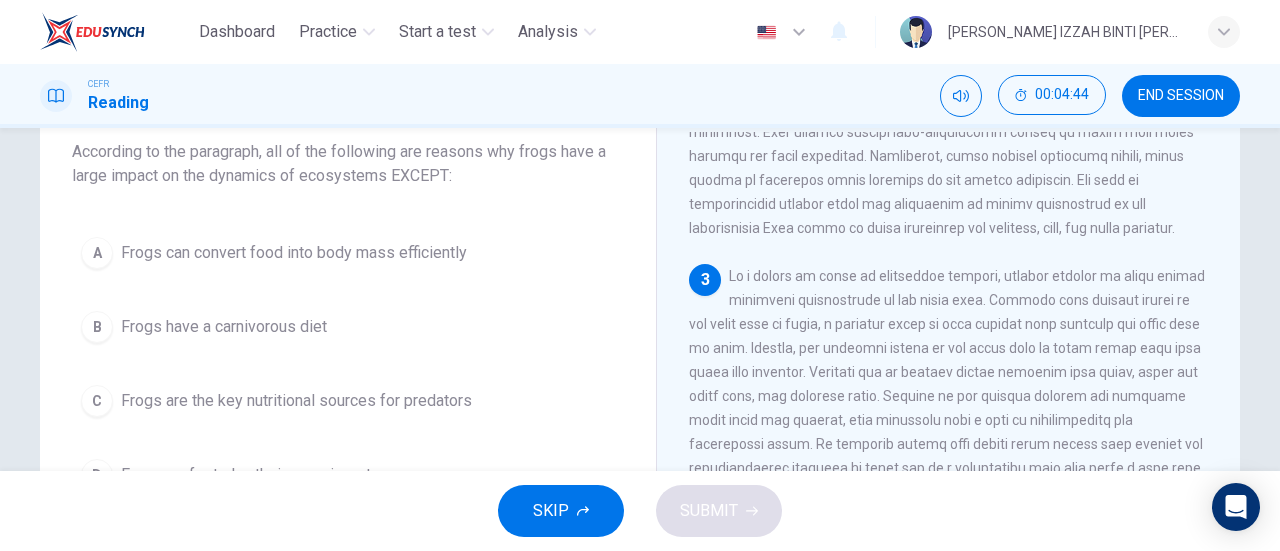 scroll, scrollTop: 224, scrollLeft: 0, axis: vertical 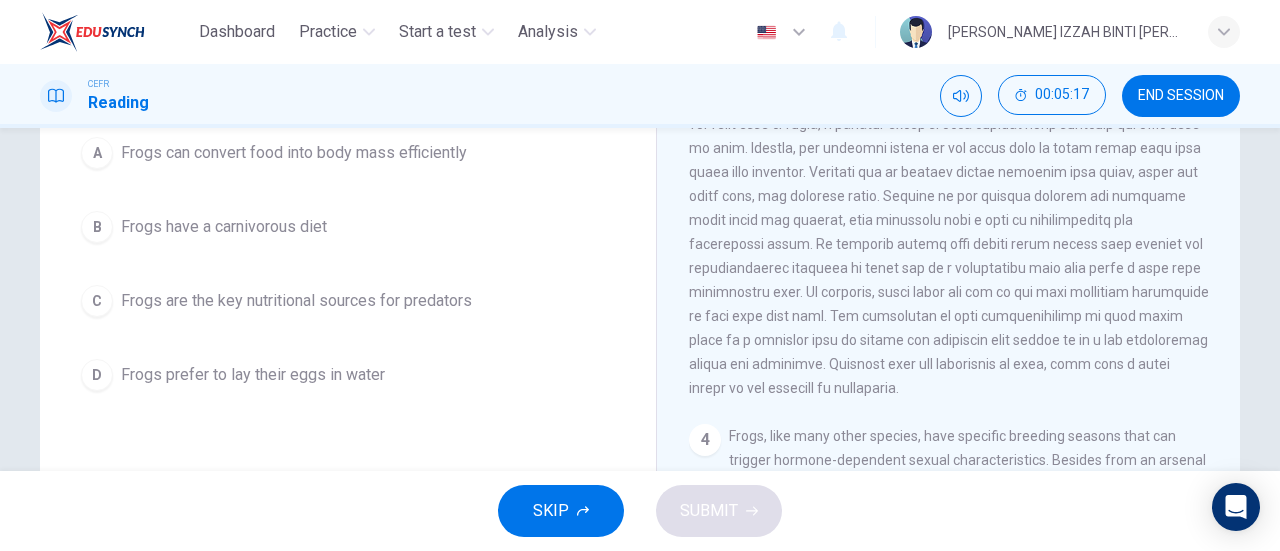 click on "D Frogs prefer to lay their eggs in water" at bounding box center [348, 375] 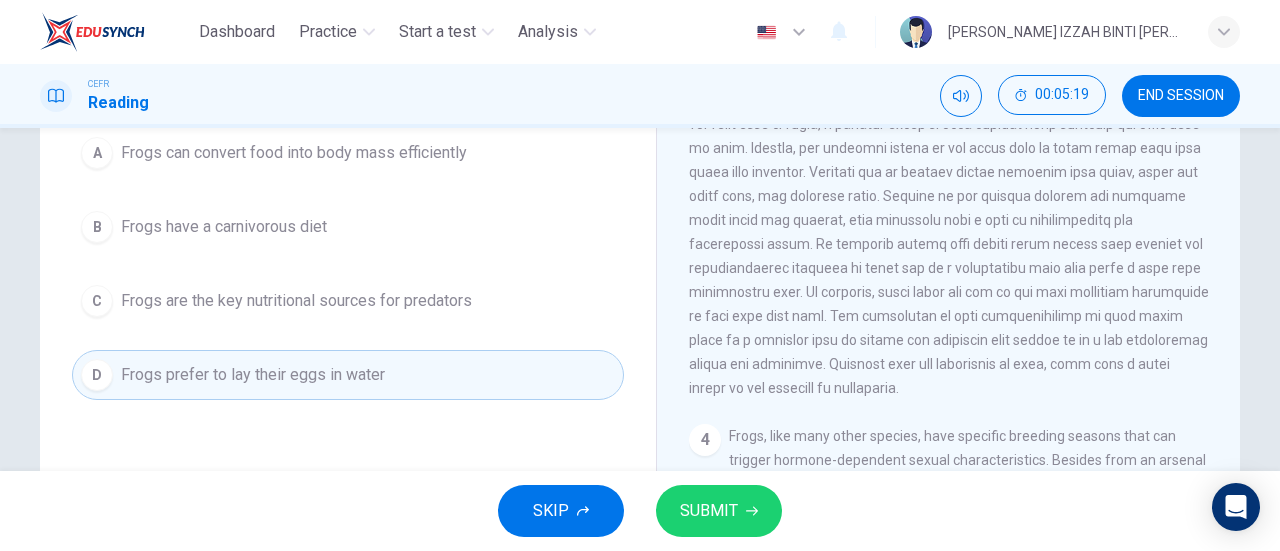 click on "SUBMIT" at bounding box center [719, 511] 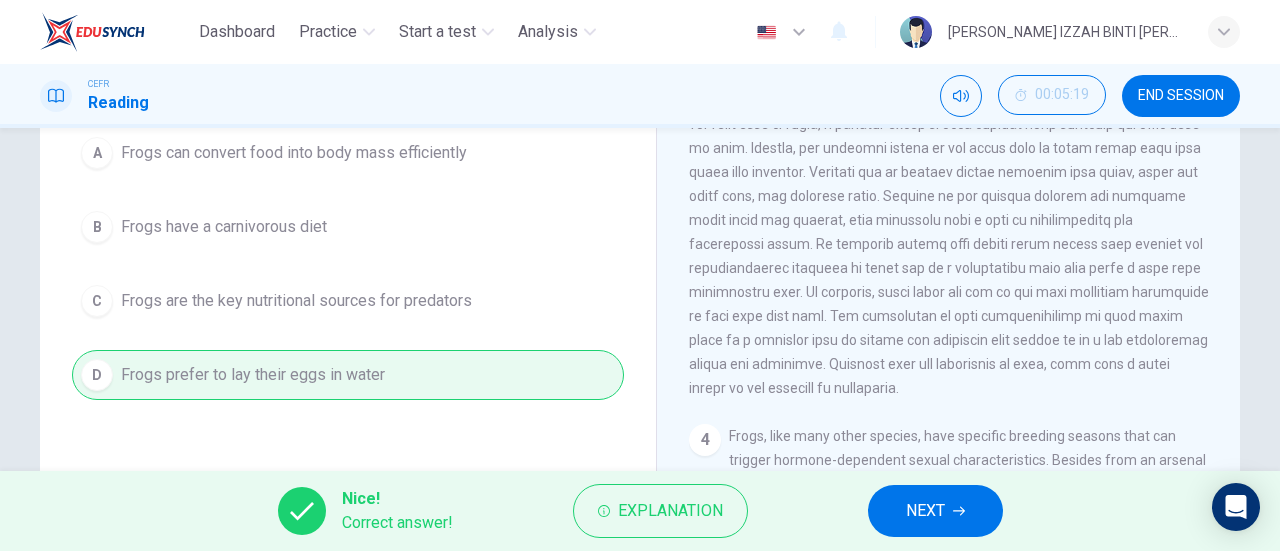 click on "NEXT" at bounding box center [935, 511] 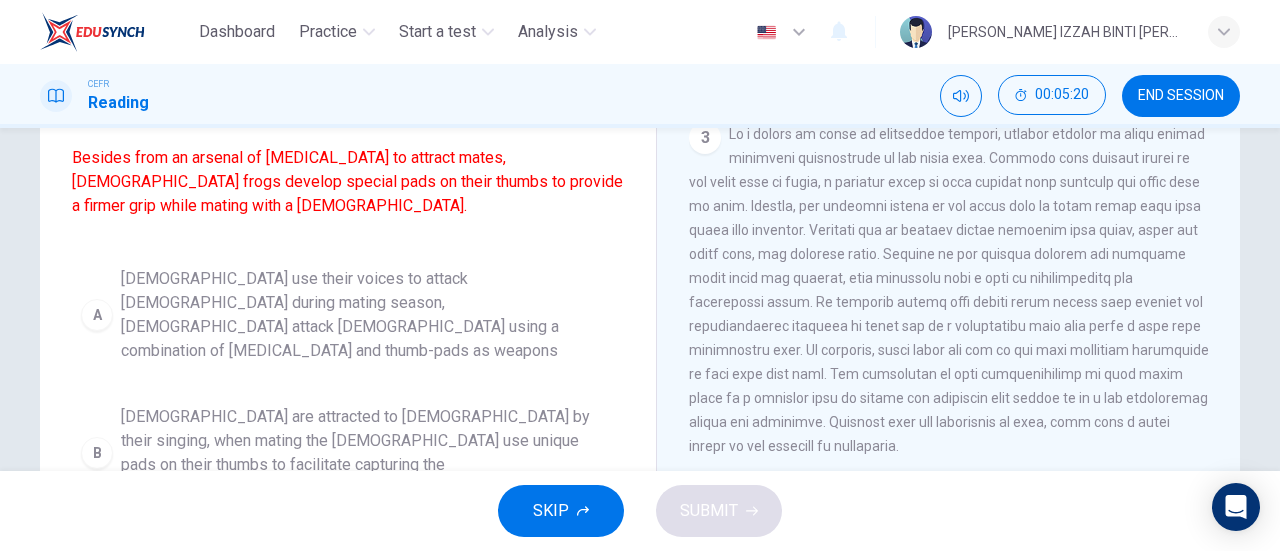 scroll, scrollTop: 120, scrollLeft: 0, axis: vertical 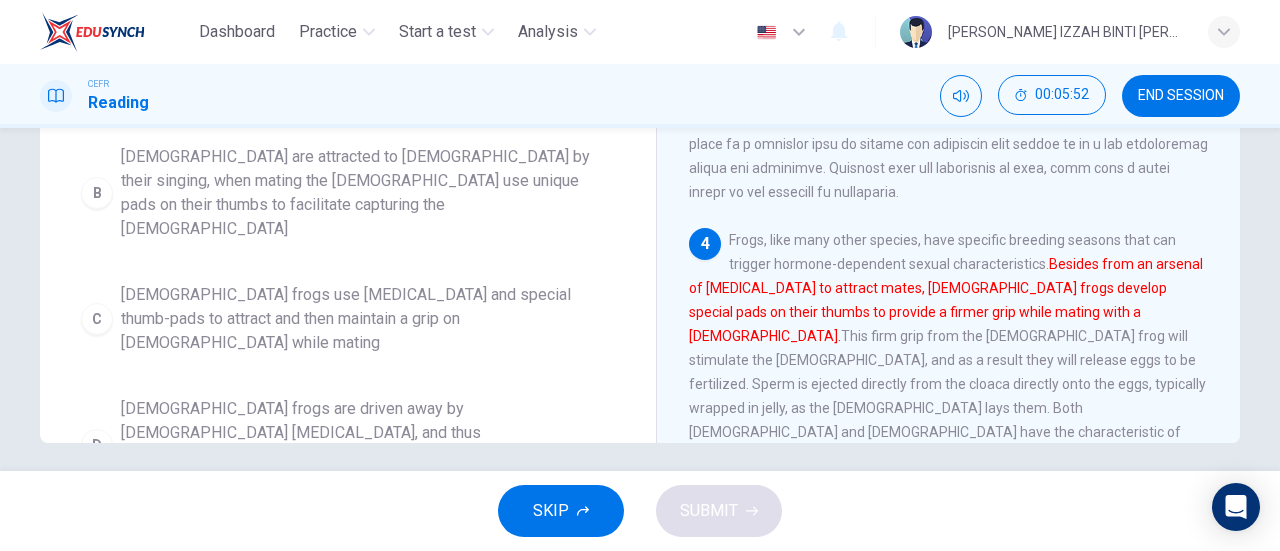 click on "[DEMOGRAPHIC_DATA] frogs use [MEDICAL_DATA] and special thumb-pads to attract and then maintain a grip on [DEMOGRAPHIC_DATA] while mating" at bounding box center (368, 319) 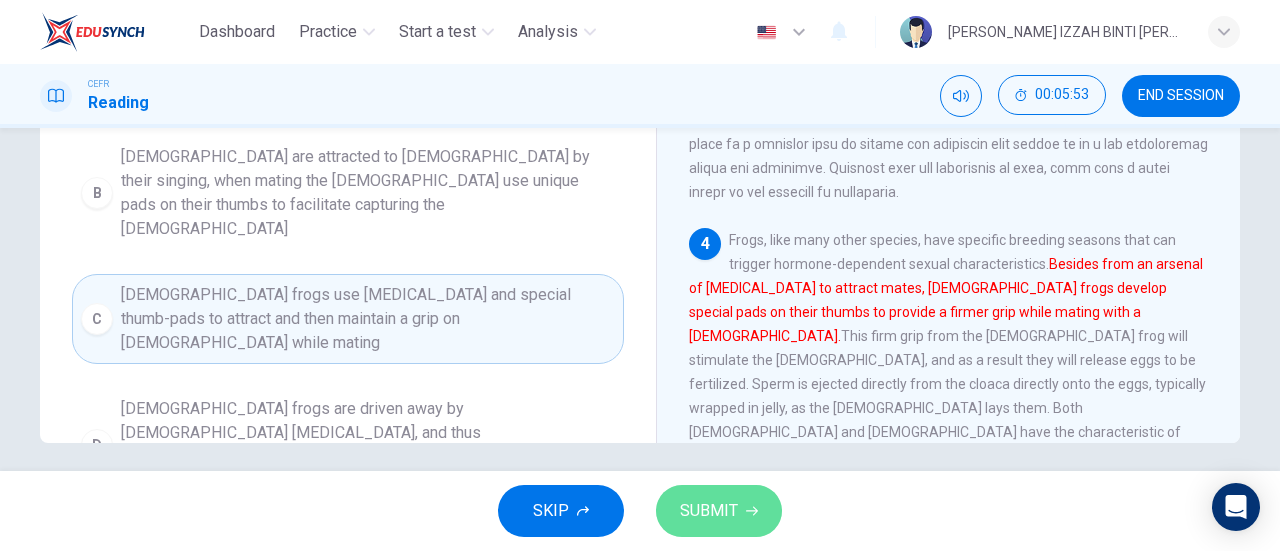 click on "SUBMIT" at bounding box center [719, 511] 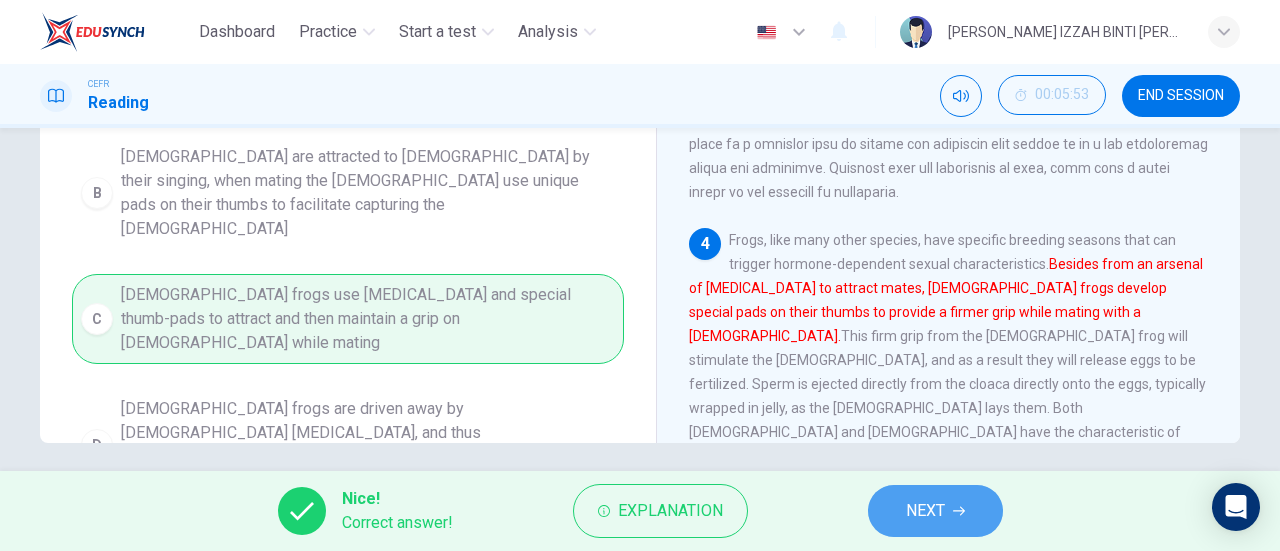click on "NEXT" at bounding box center (935, 511) 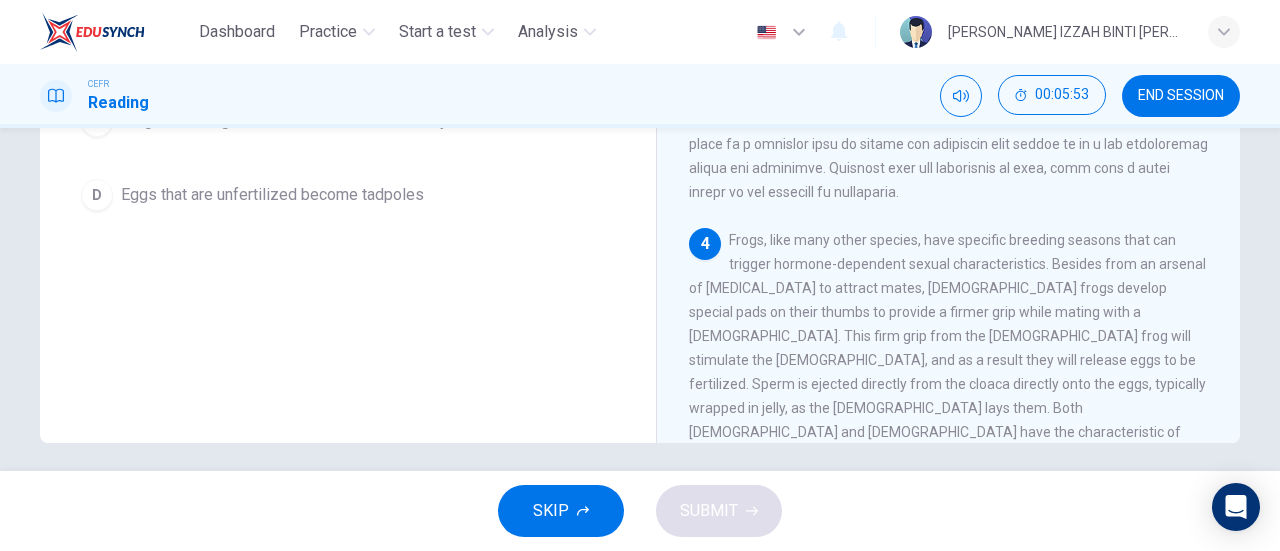 scroll, scrollTop: 0, scrollLeft: 0, axis: both 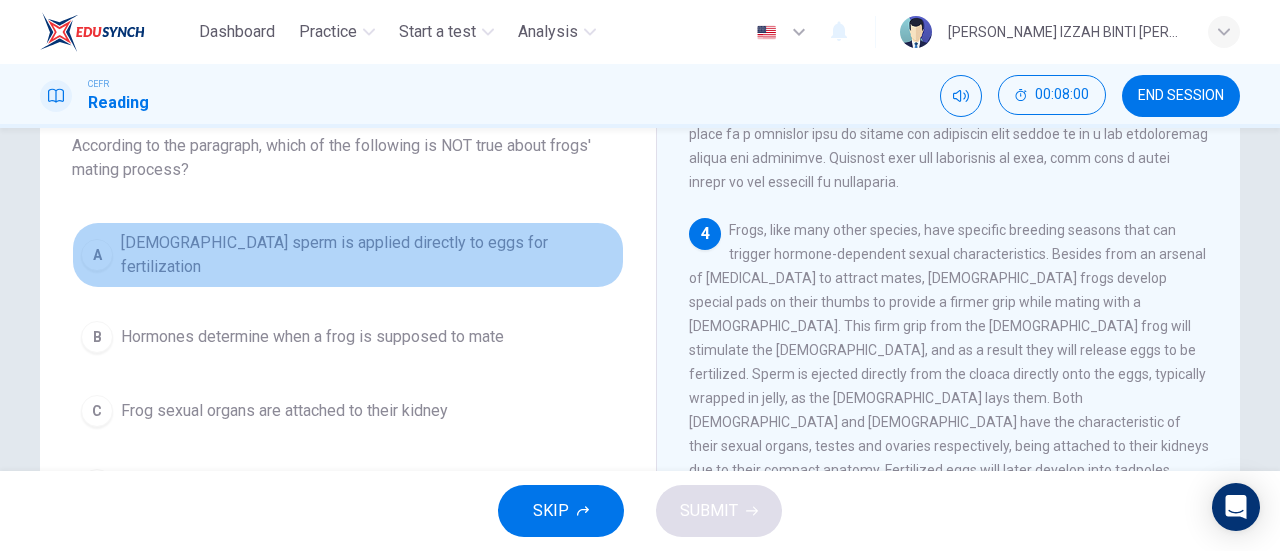click on "A [DEMOGRAPHIC_DATA] sperm is applied directly to eggs for fertilization" at bounding box center (348, 255) 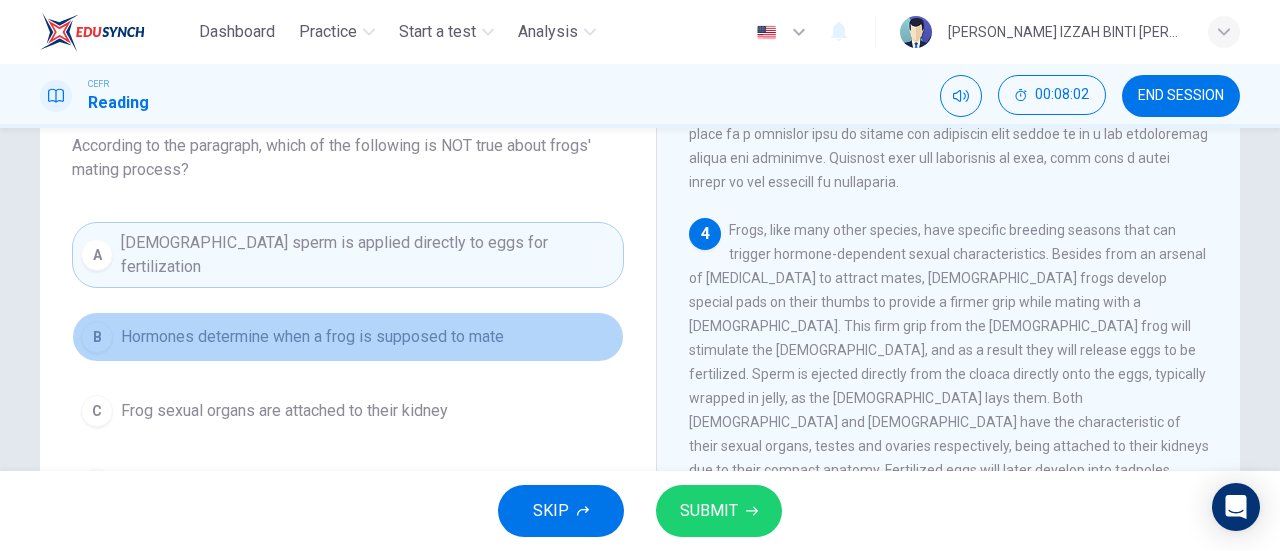 click on "Hormones determine when a frog is supposed to mate" at bounding box center (312, 337) 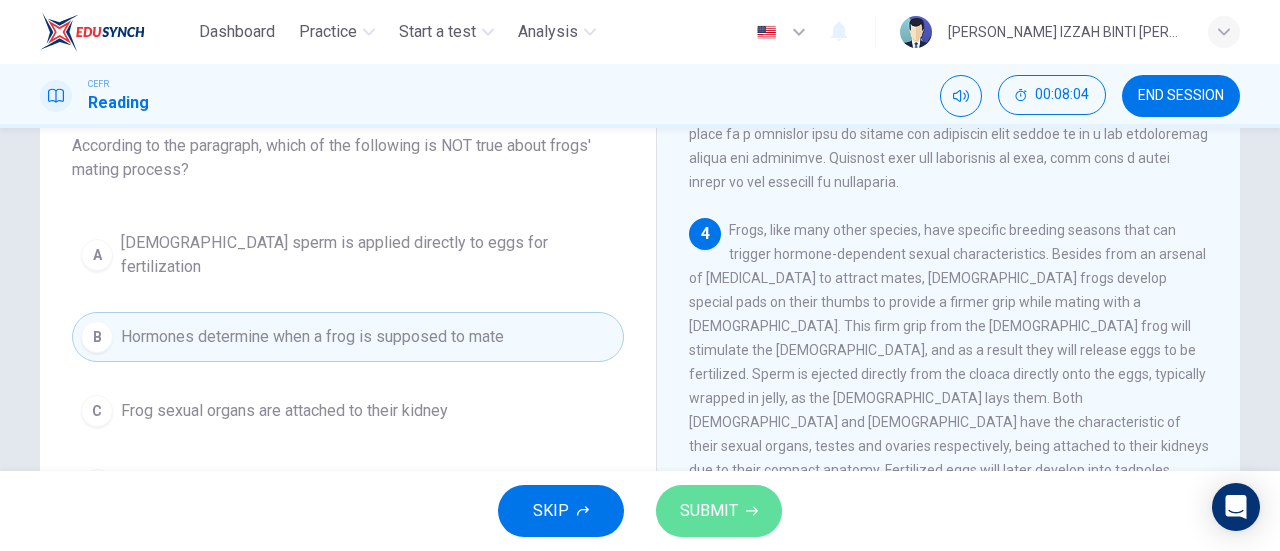 click on "SUBMIT" at bounding box center (709, 511) 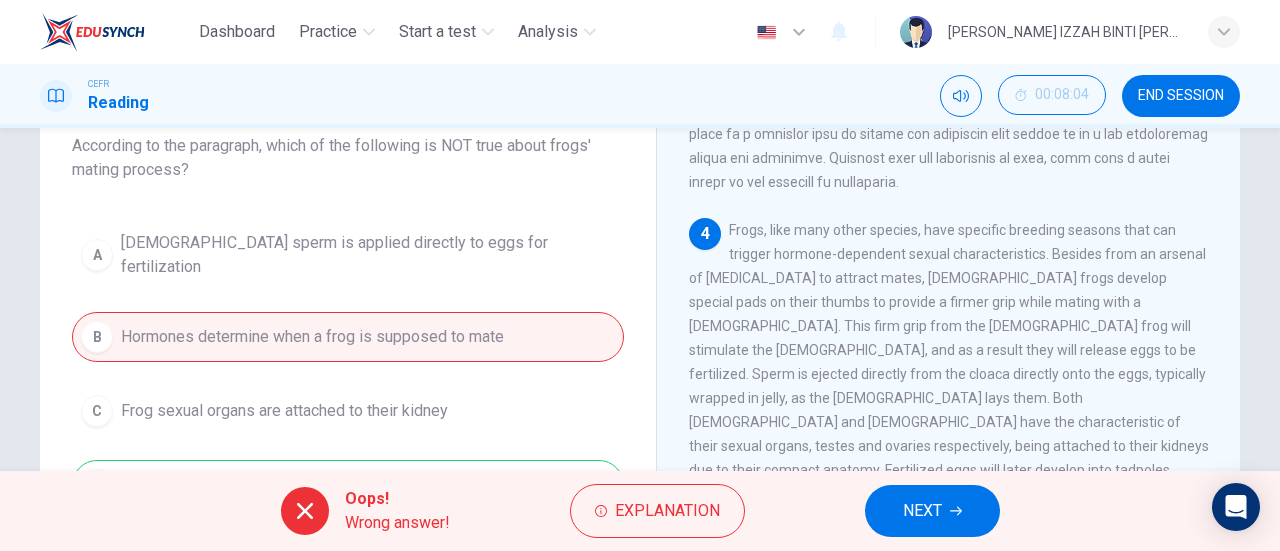 scroll, scrollTop: 230, scrollLeft: 0, axis: vertical 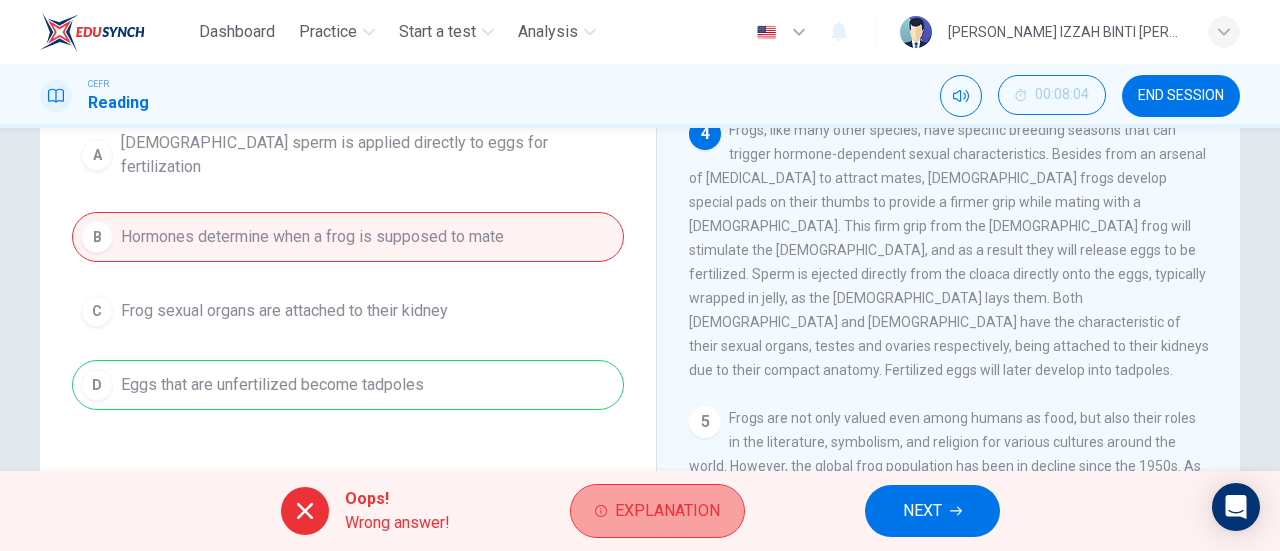 click on "Explanation" at bounding box center (667, 511) 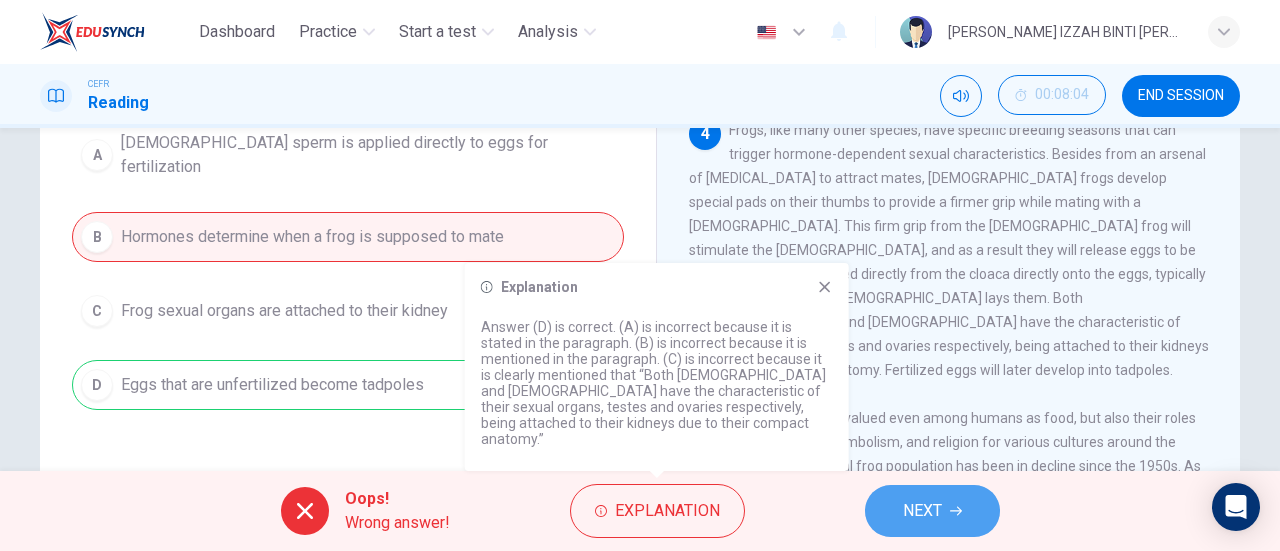 click on "NEXT" at bounding box center [922, 511] 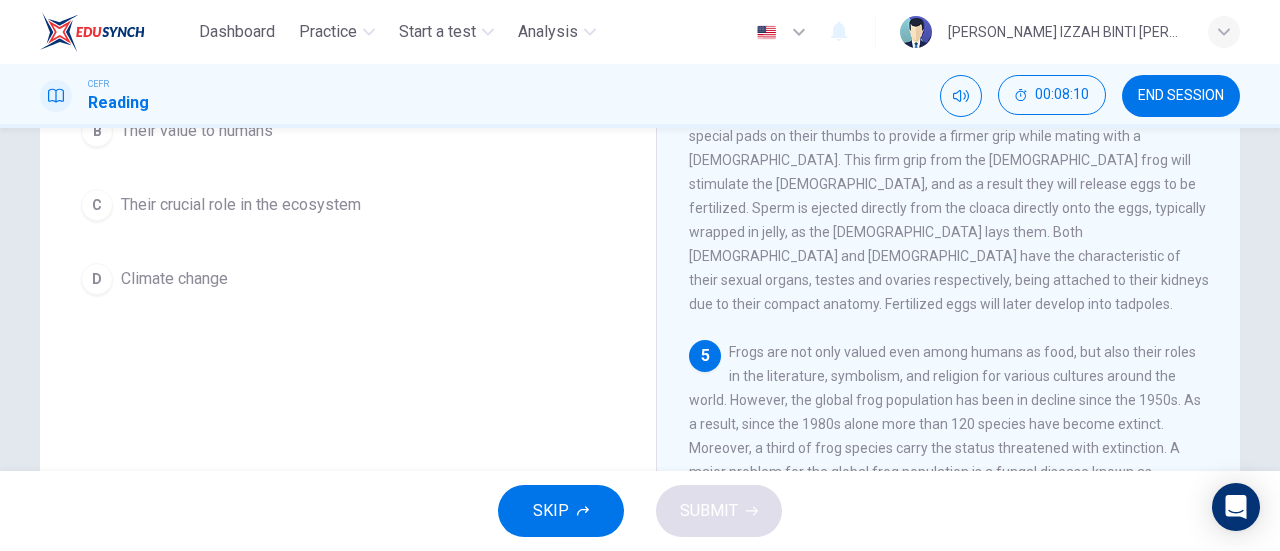 scroll, scrollTop: 306, scrollLeft: 0, axis: vertical 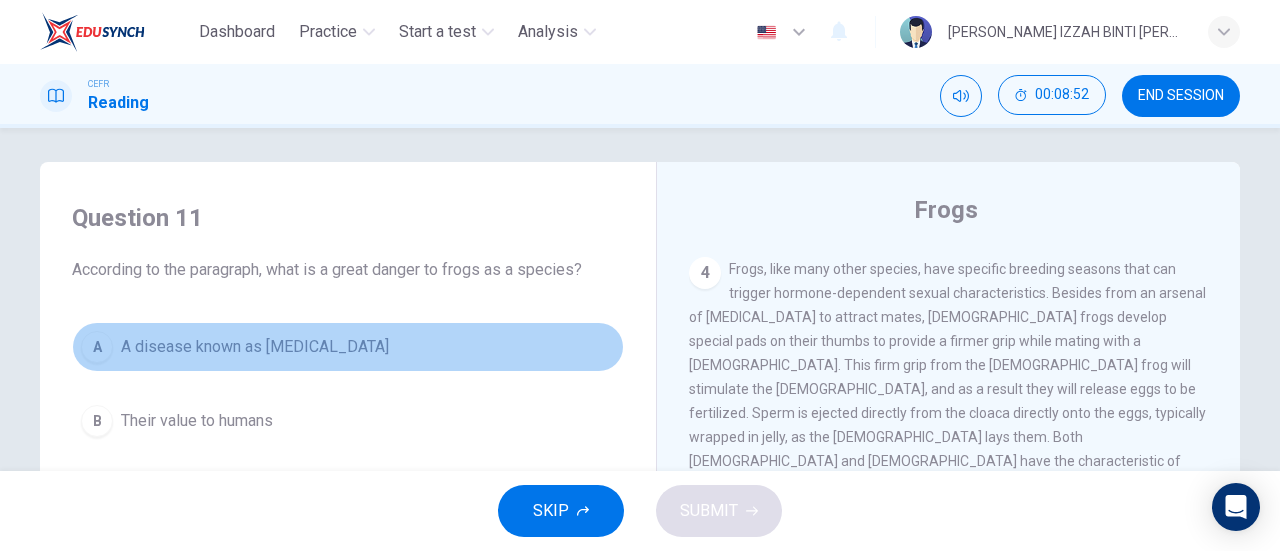 click on "A disease known as [MEDICAL_DATA]" at bounding box center [255, 347] 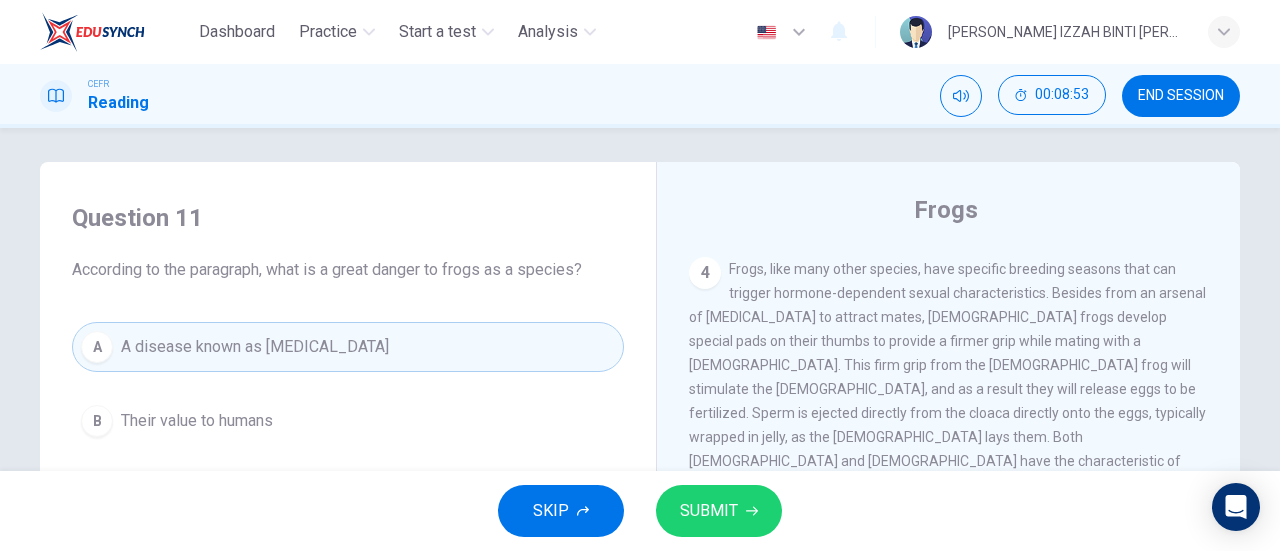 click on "SUBMIT" at bounding box center [719, 511] 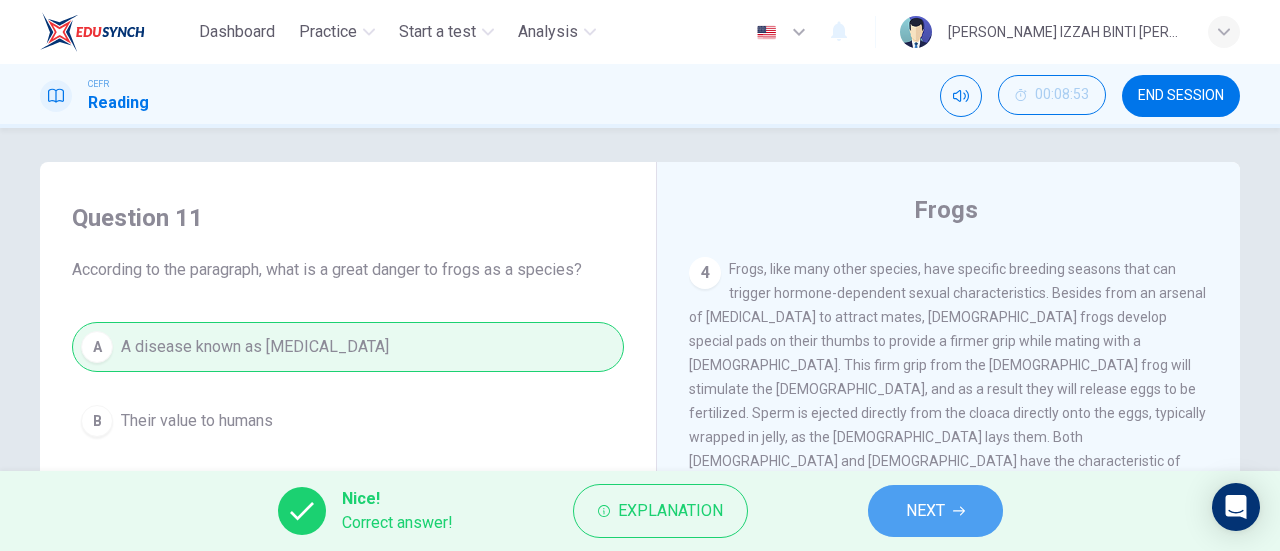 click on "NEXT" at bounding box center [935, 511] 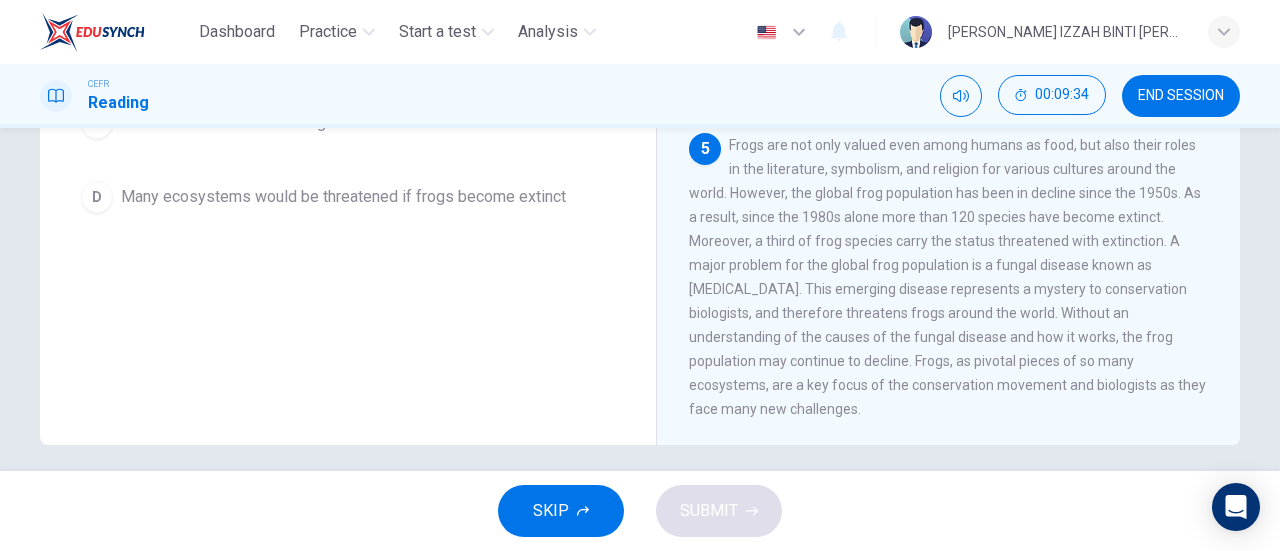 scroll, scrollTop: 432, scrollLeft: 0, axis: vertical 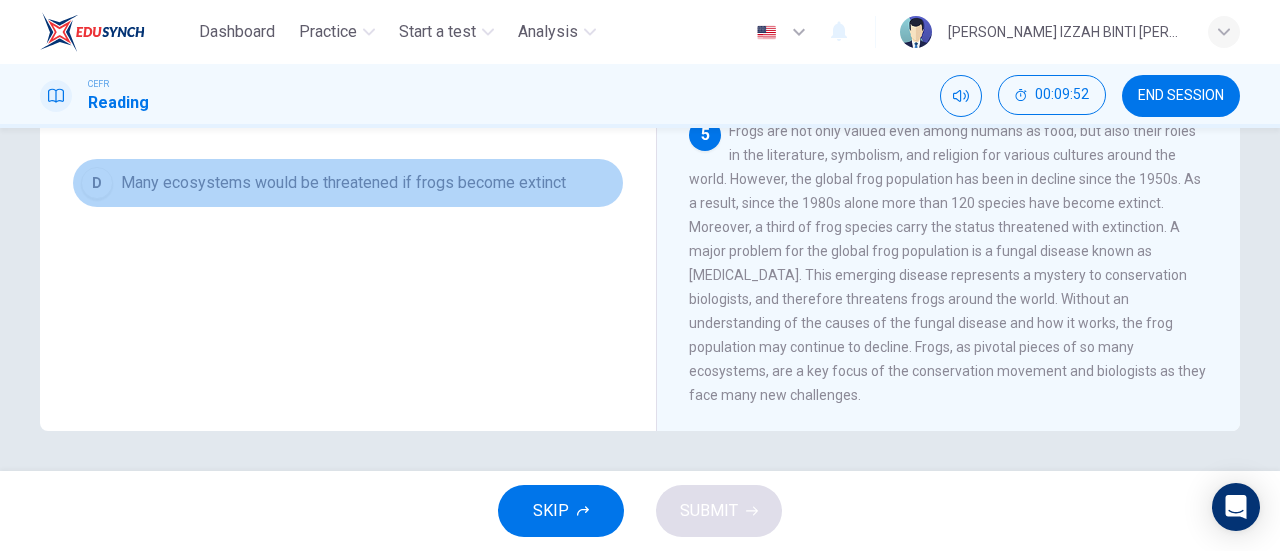 click on "Many ecosystems would be threatened if frogs become extinct" at bounding box center [343, 183] 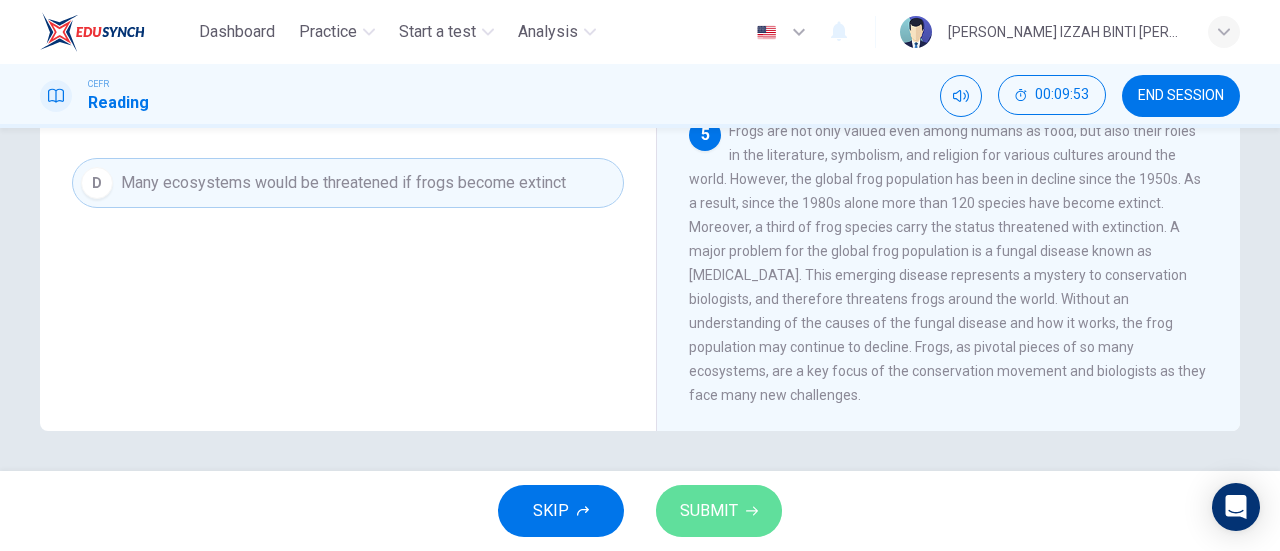 click on "SUBMIT" at bounding box center [719, 511] 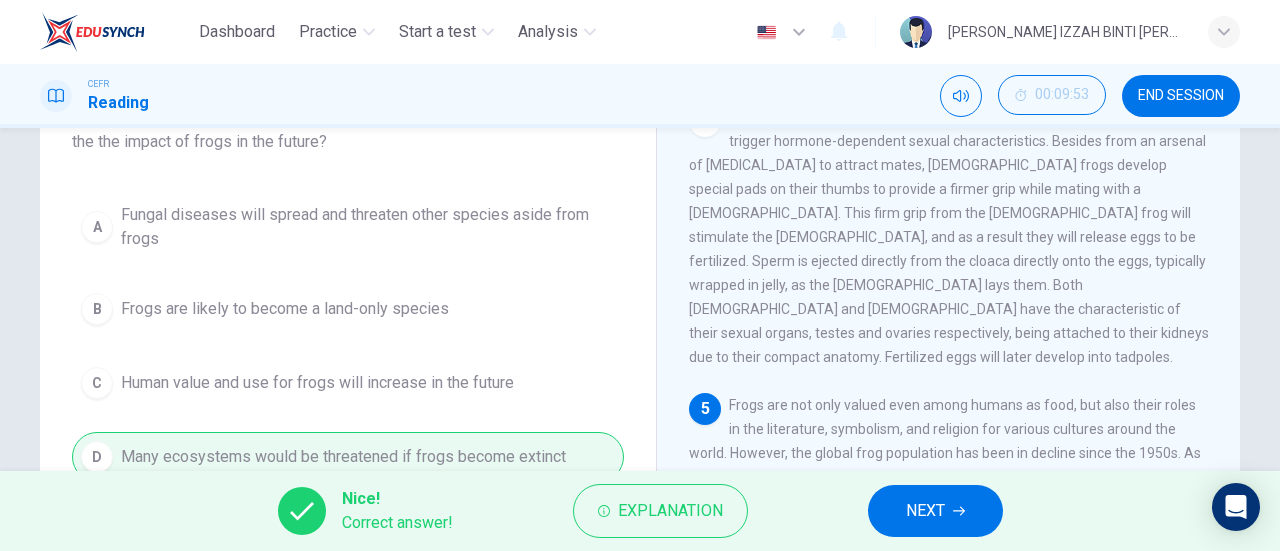 scroll, scrollTop: 232, scrollLeft: 0, axis: vertical 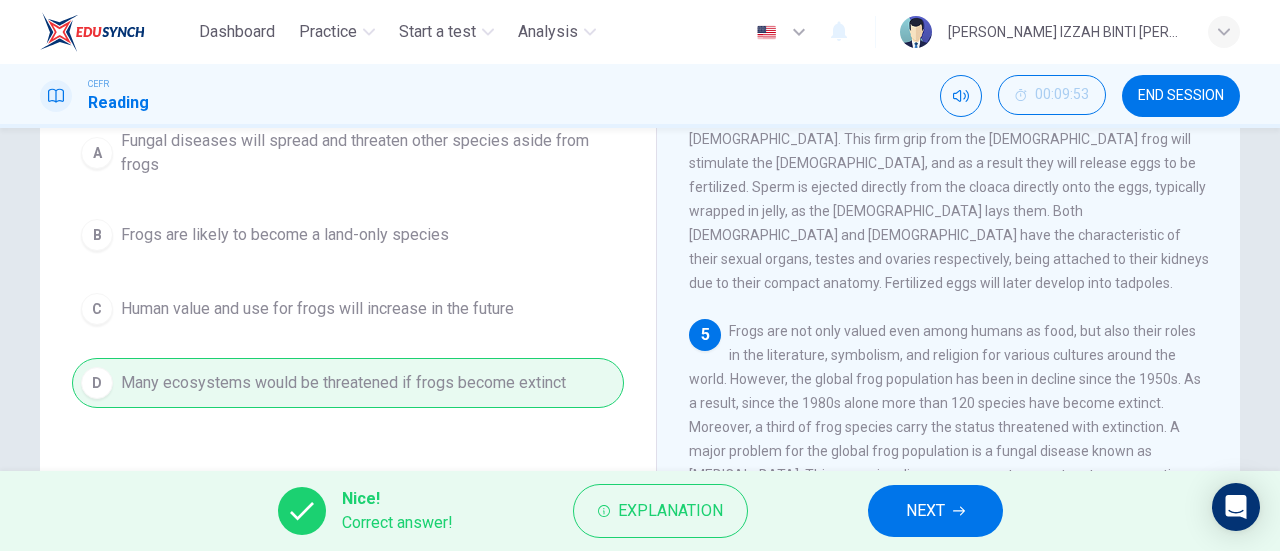 click on "NEXT" at bounding box center (935, 511) 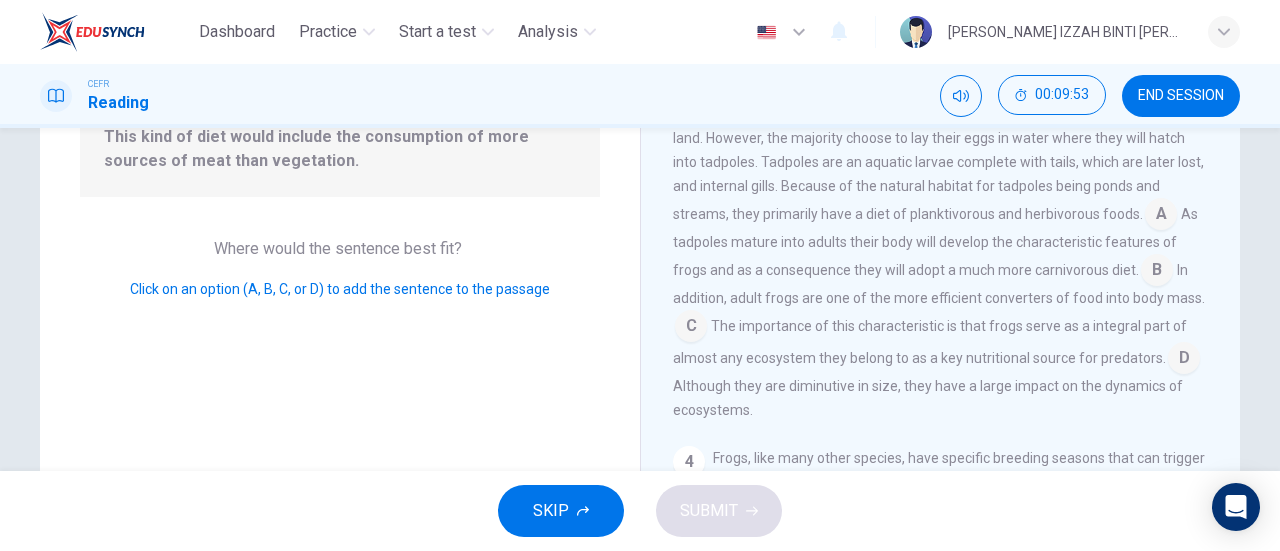 scroll, scrollTop: 608, scrollLeft: 0, axis: vertical 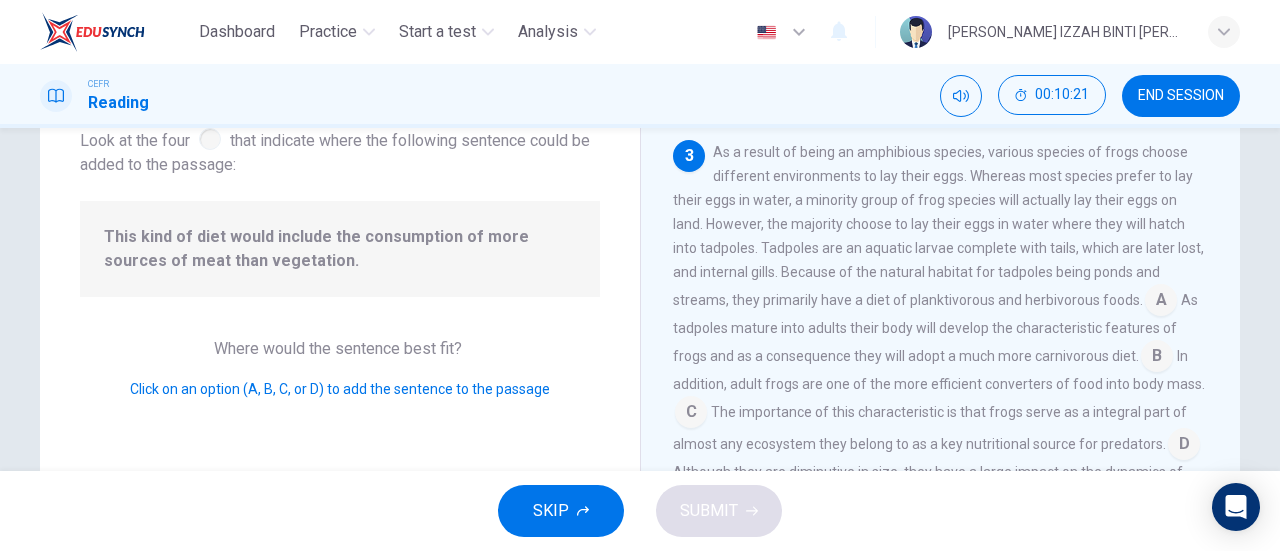 click at bounding box center (1157, 358) 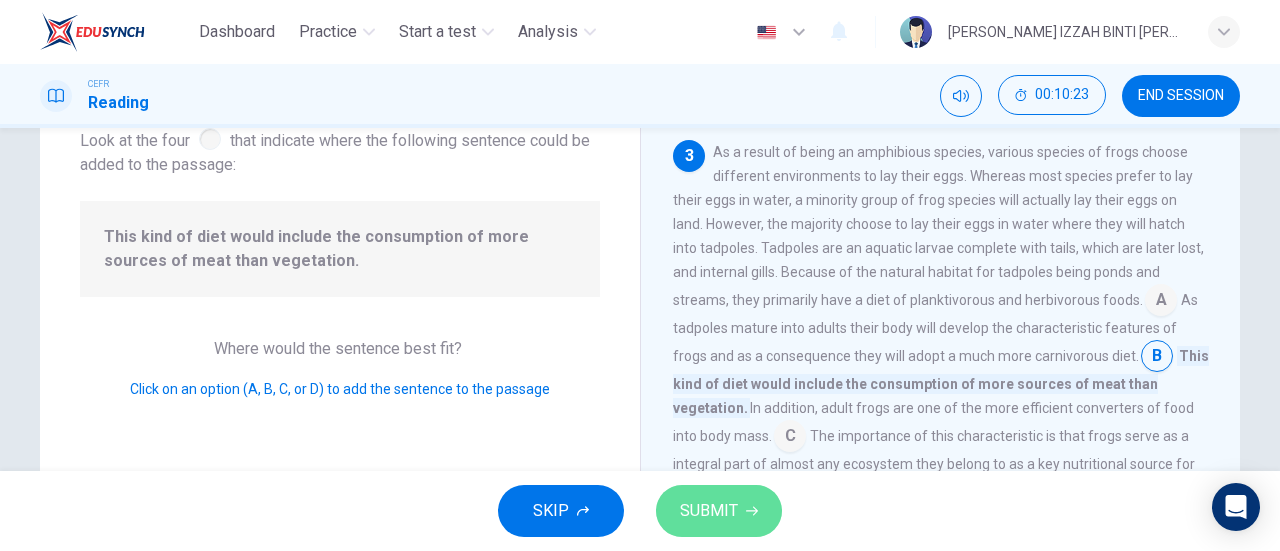 click on "SUBMIT" at bounding box center [709, 511] 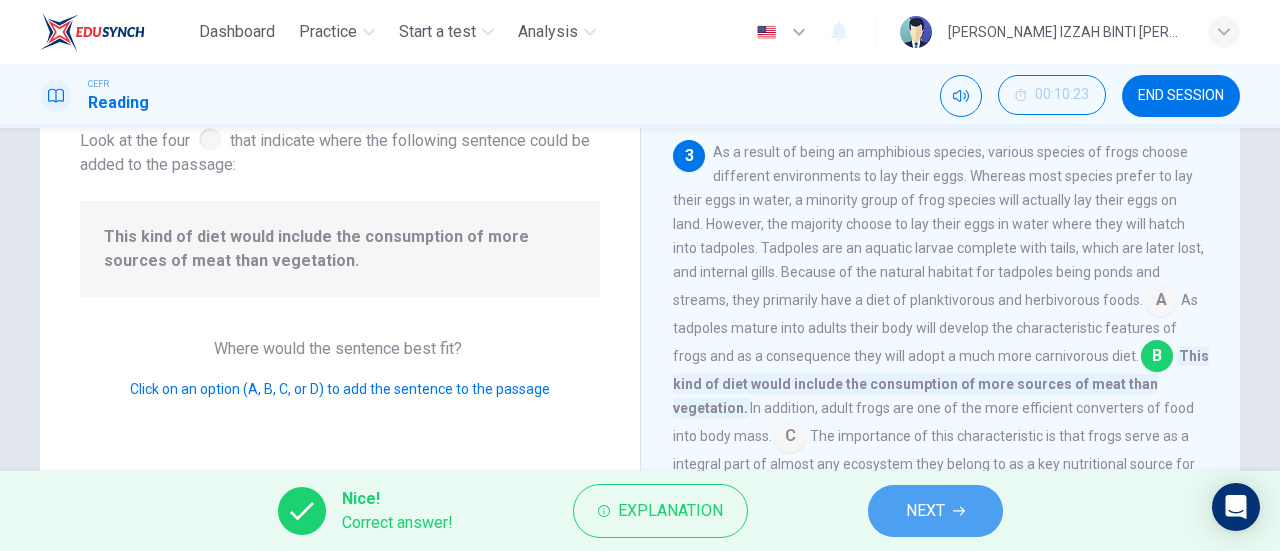 click on "NEXT" at bounding box center (925, 511) 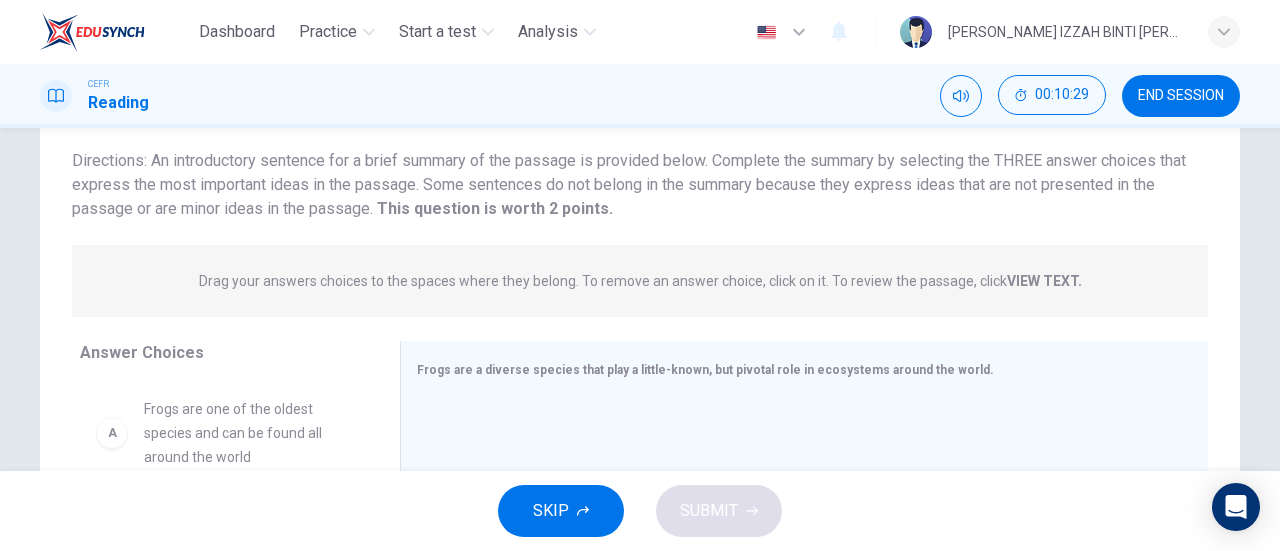 scroll, scrollTop: 232, scrollLeft: 0, axis: vertical 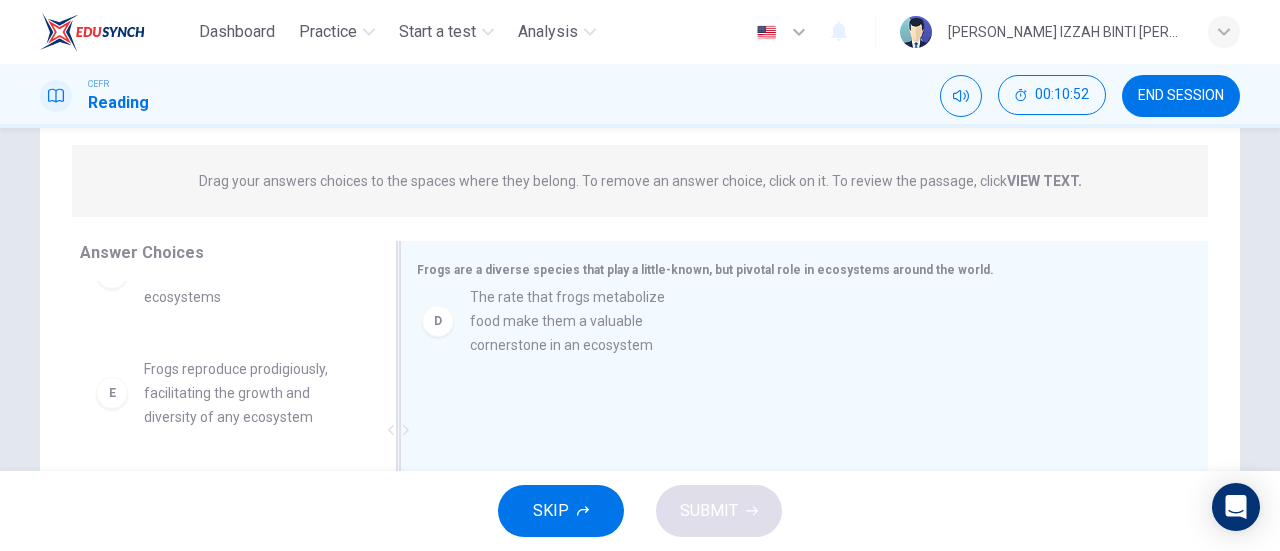 drag, startPoint x: 282, startPoint y: 411, endPoint x: 628, endPoint y: 336, distance: 354.0353 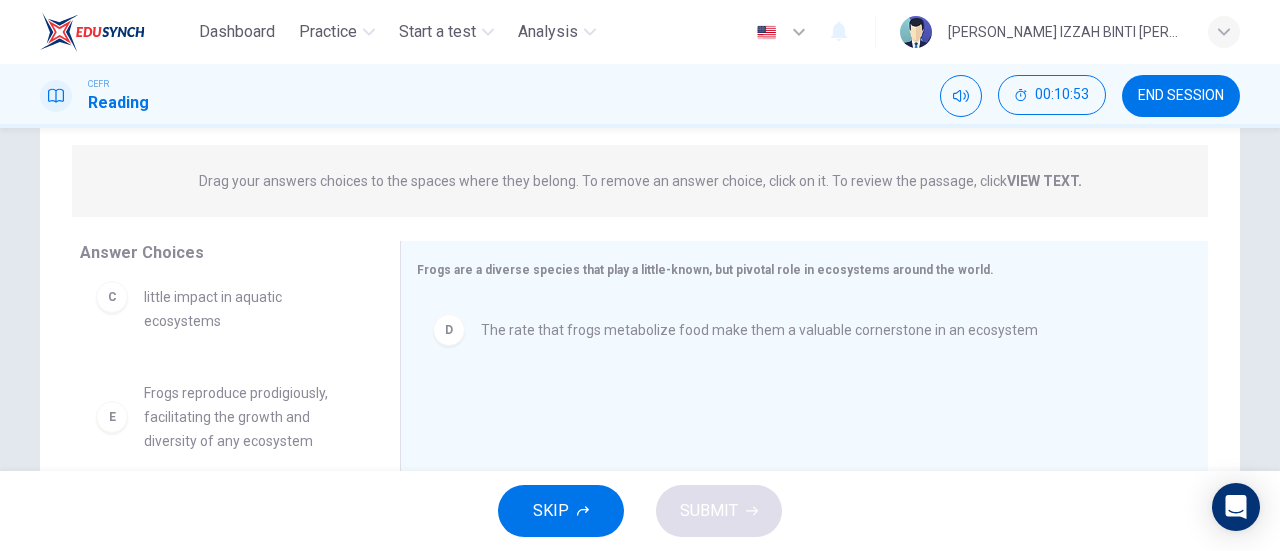 scroll, scrollTop: 276, scrollLeft: 0, axis: vertical 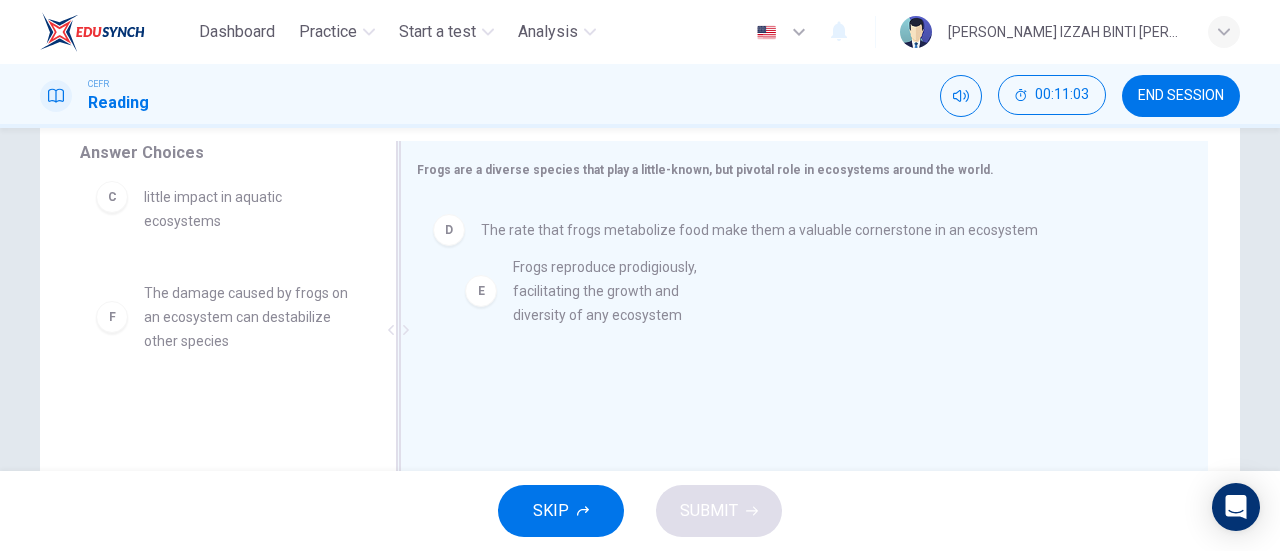 drag, startPoint x: 292, startPoint y: 294, endPoint x: 678, endPoint y: 268, distance: 386.87466 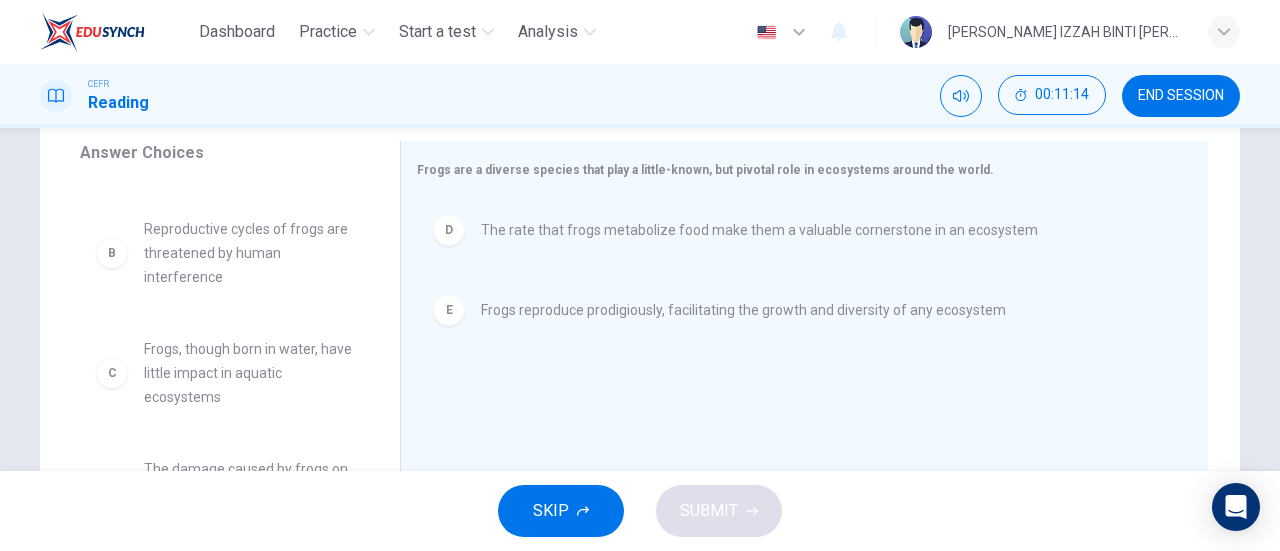 scroll, scrollTop: 0, scrollLeft: 0, axis: both 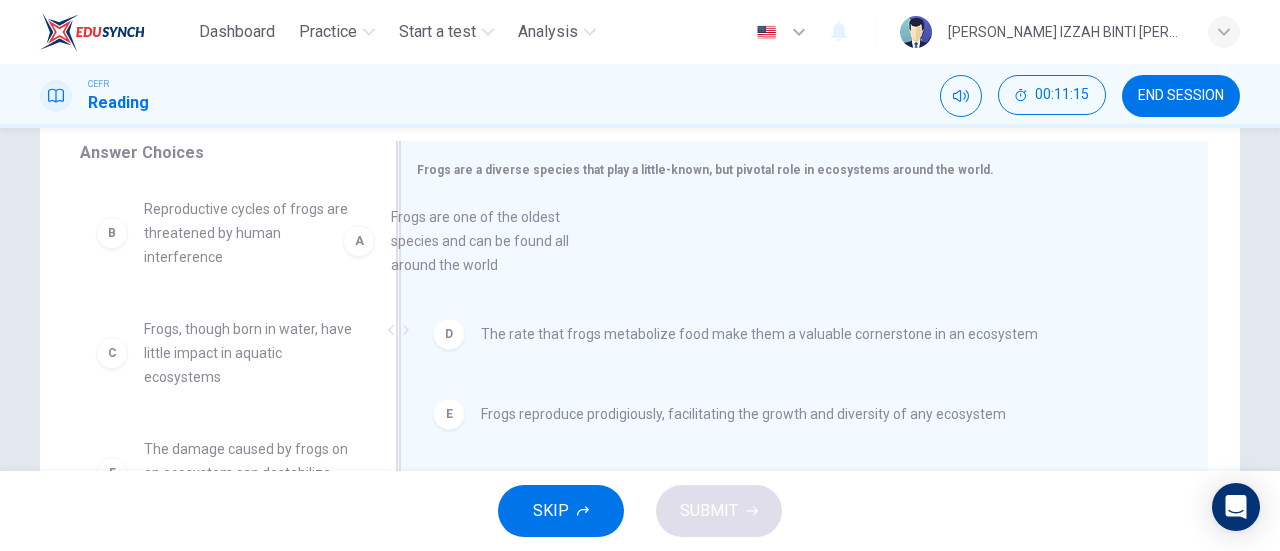 drag, startPoint x: 283, startPoint y: 267, endPoint x: 540, endPoint y: 275, distance: 257.12448 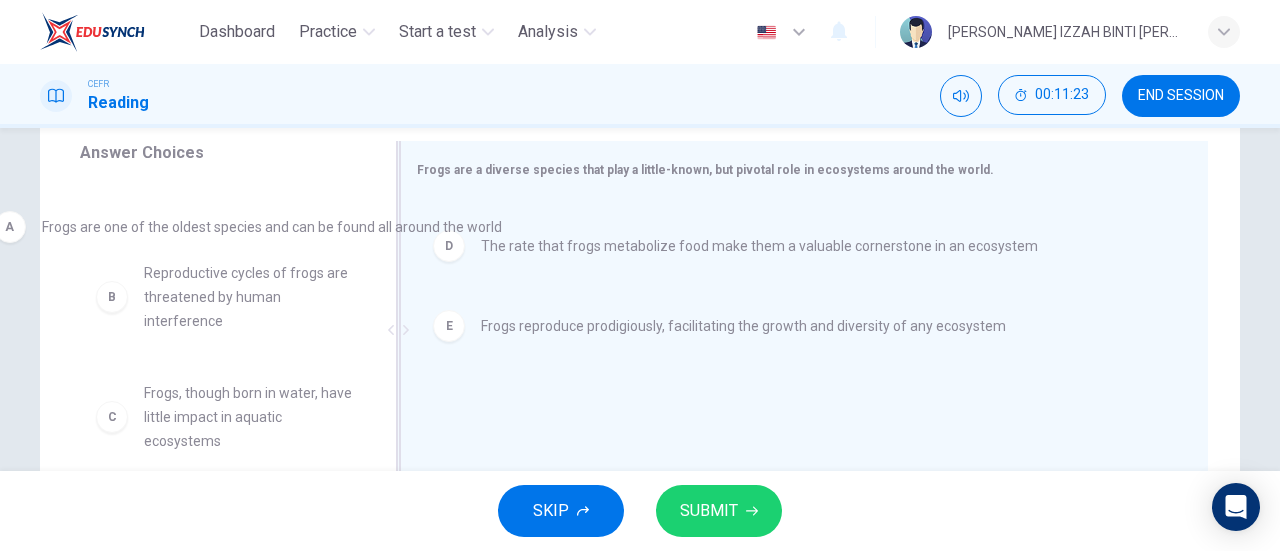 drag, startPoint x: 726, startPoint y: 241, endPoint x: 255, endPoint y: 239, distance: 471.00424 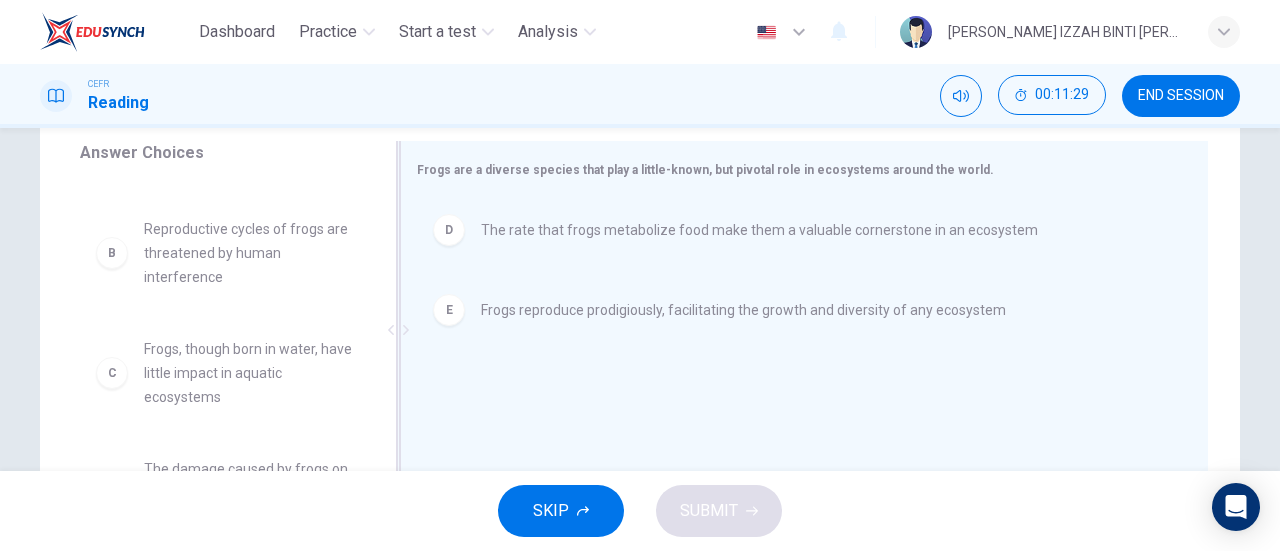scroll, scrollTop: 156, scrollLeft: 0, axis: vertical 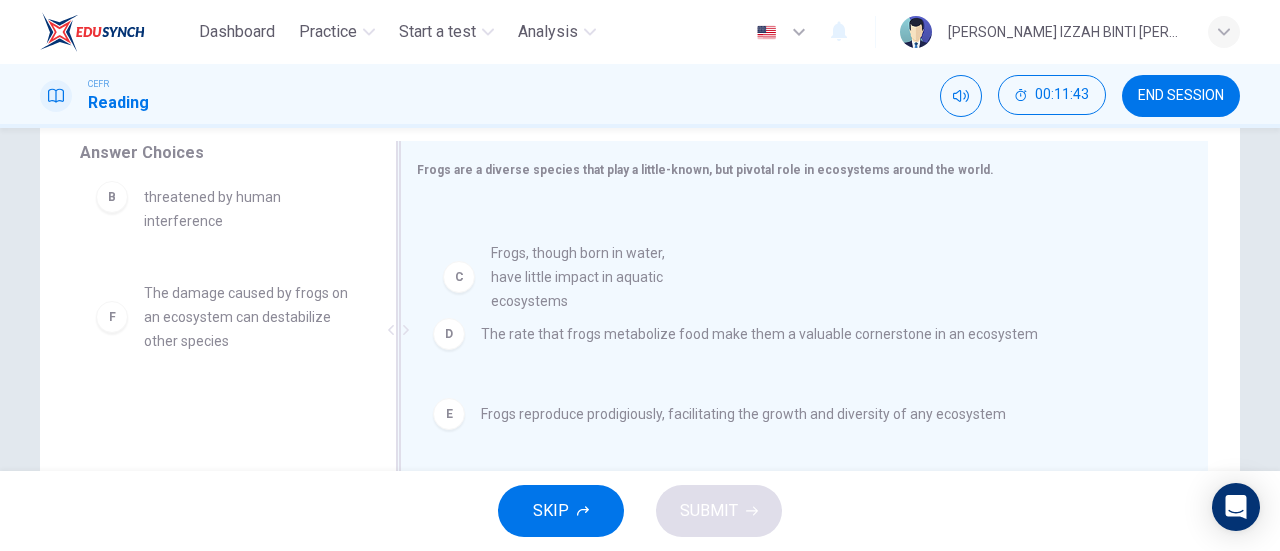 drag, startPoint x: 288, startPoint y: 351, endPoint x: 654, endPoint y: 310, distance: 368.28928 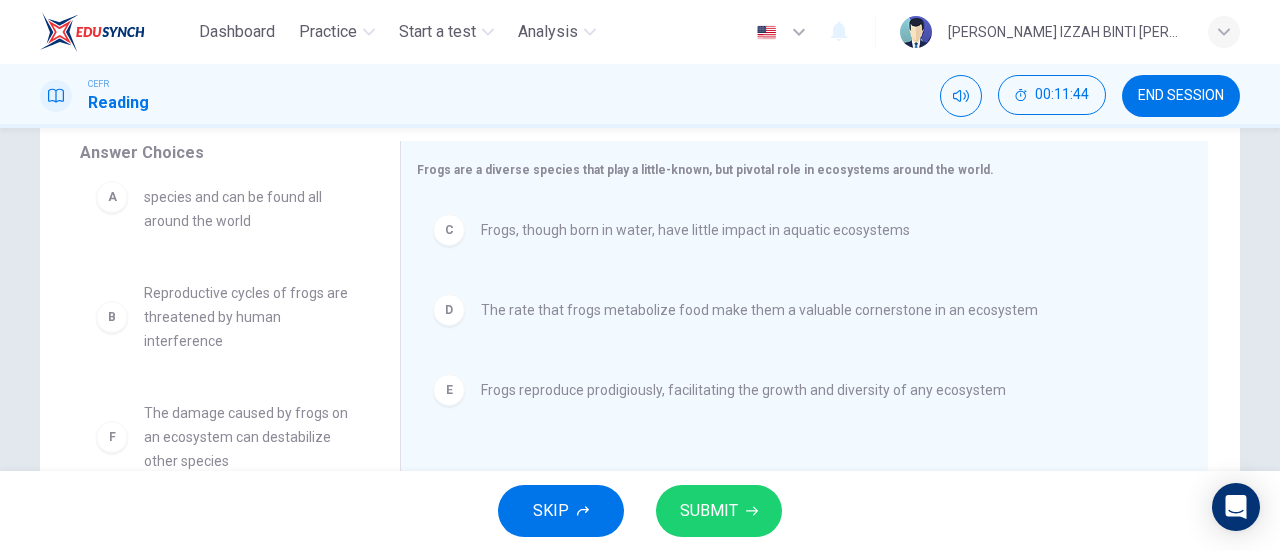 scroll, scrollTop: 36, scrollLeft: 0, axis: vertical 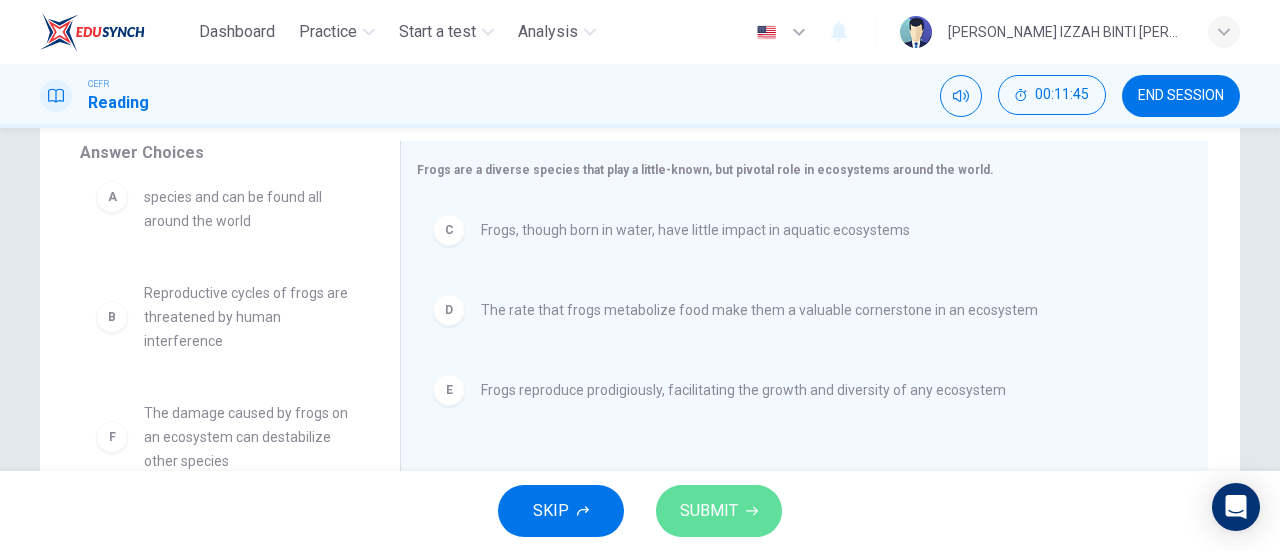 click on "SUBMIT" at bounding box center [719, 511] 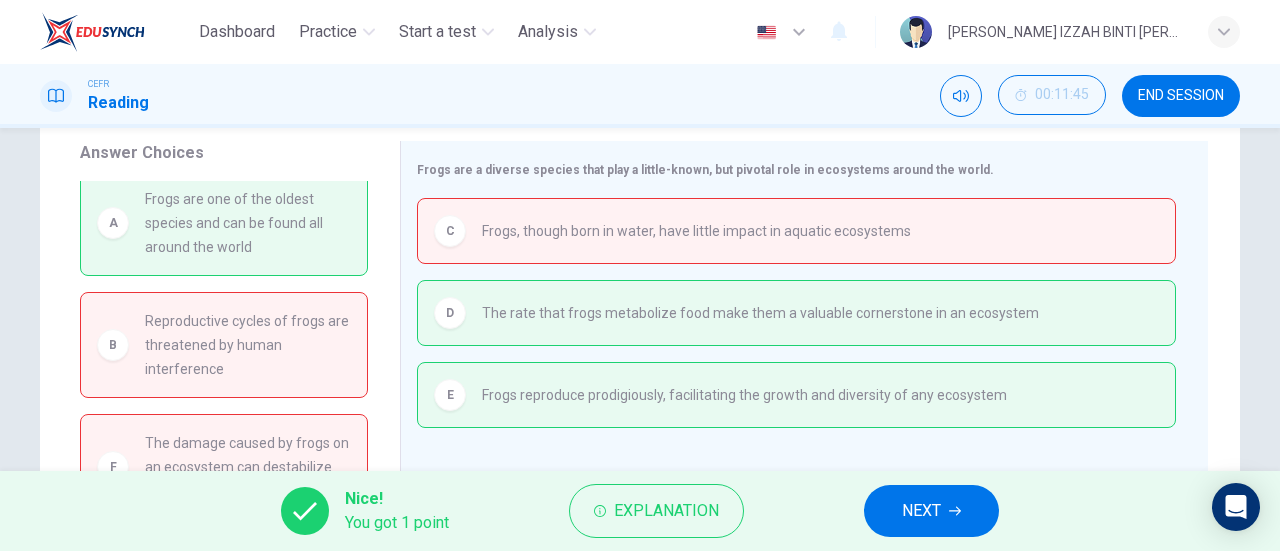 scroll, scrollTop: 0, scrollLeft: 0, axis: both 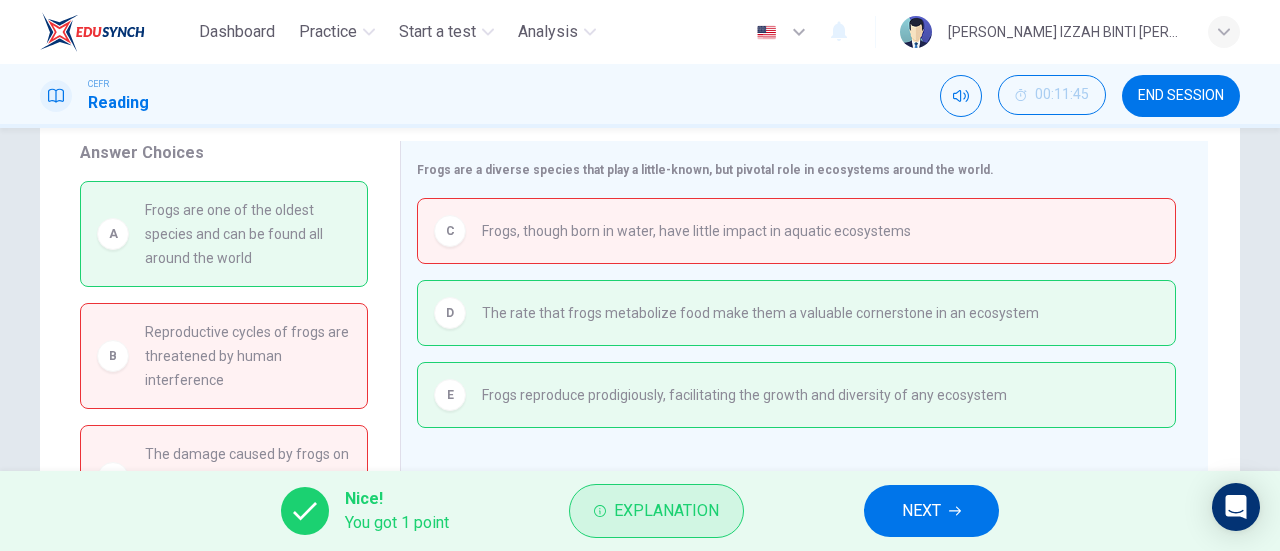click on "Explanation" at bounding box center [666, 511] 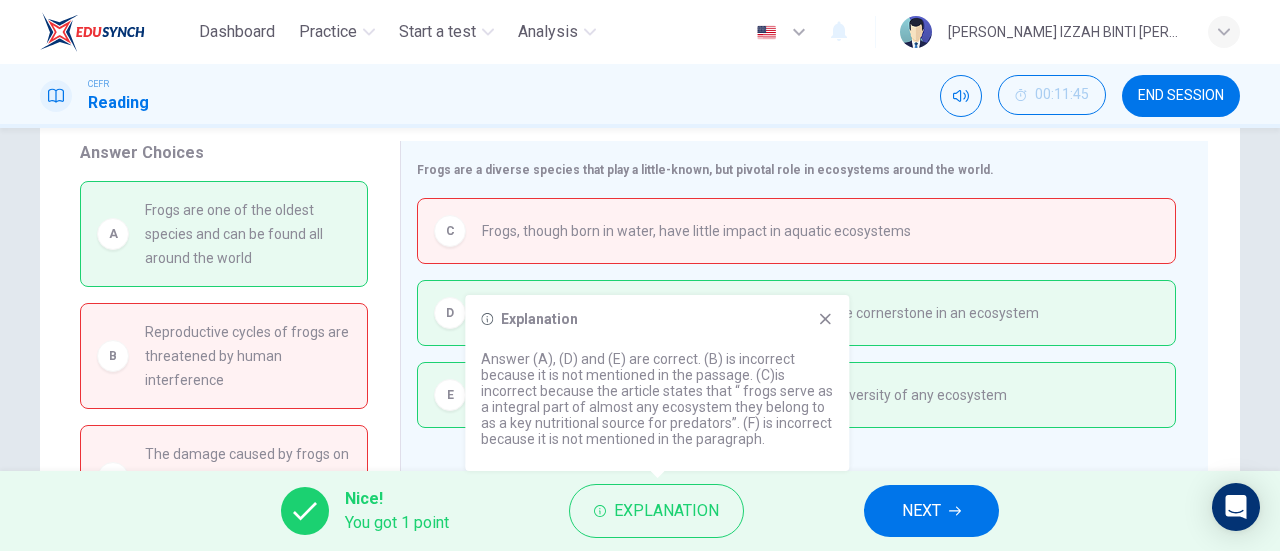 click on "NEXT" at bounding box center (921, 511) 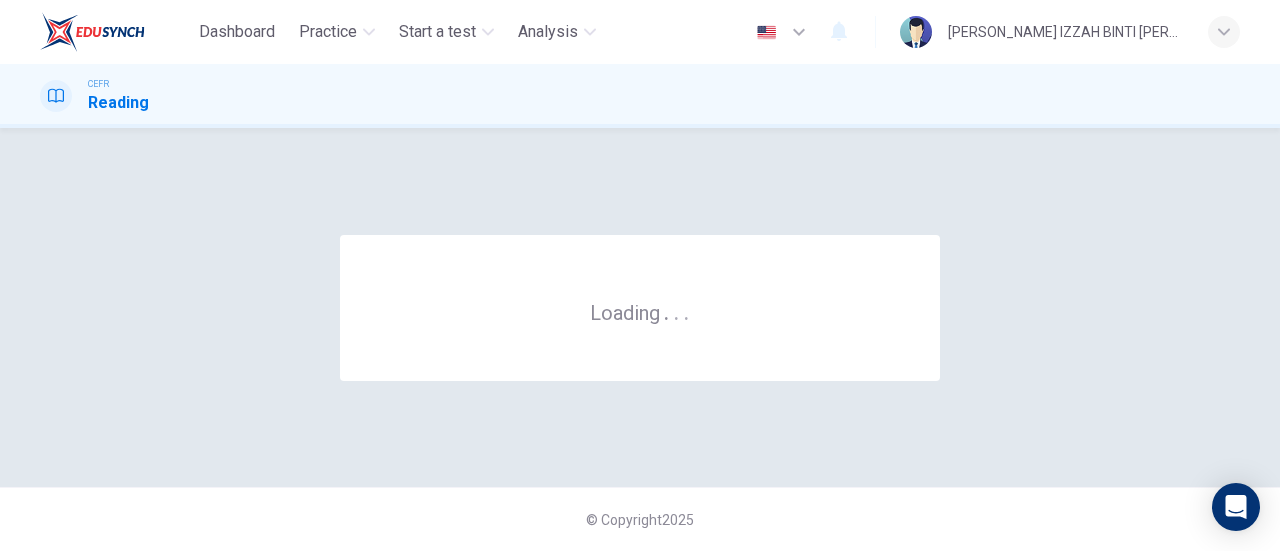 scroll, scrollTop: 0, scrollLeft: 0, axis: both 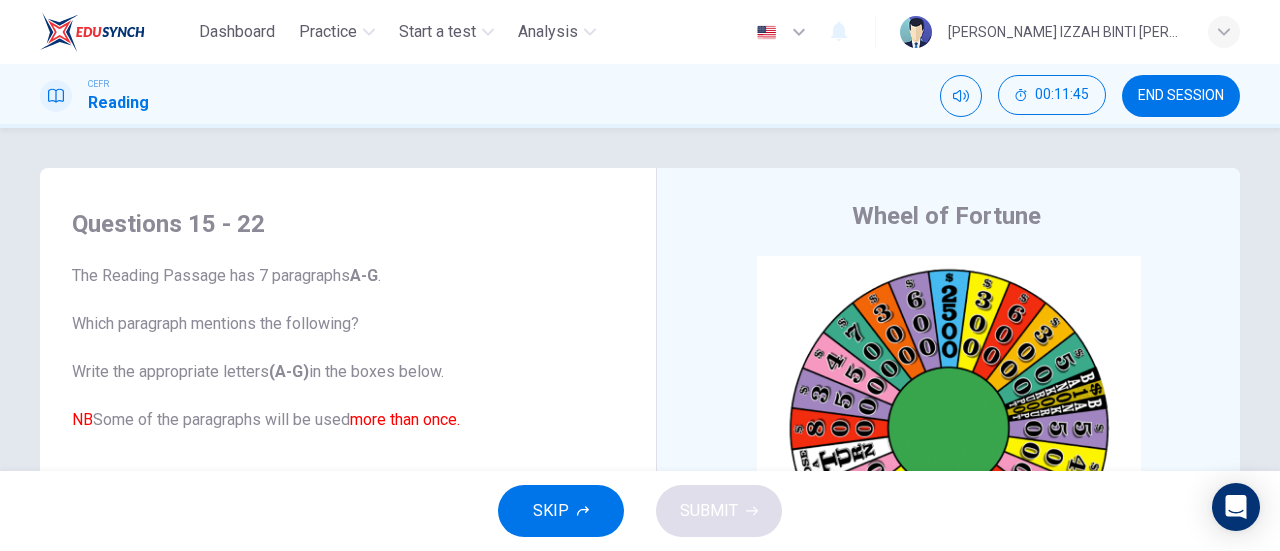 click on "END SESSION" at bounding box center [1181, 96] 